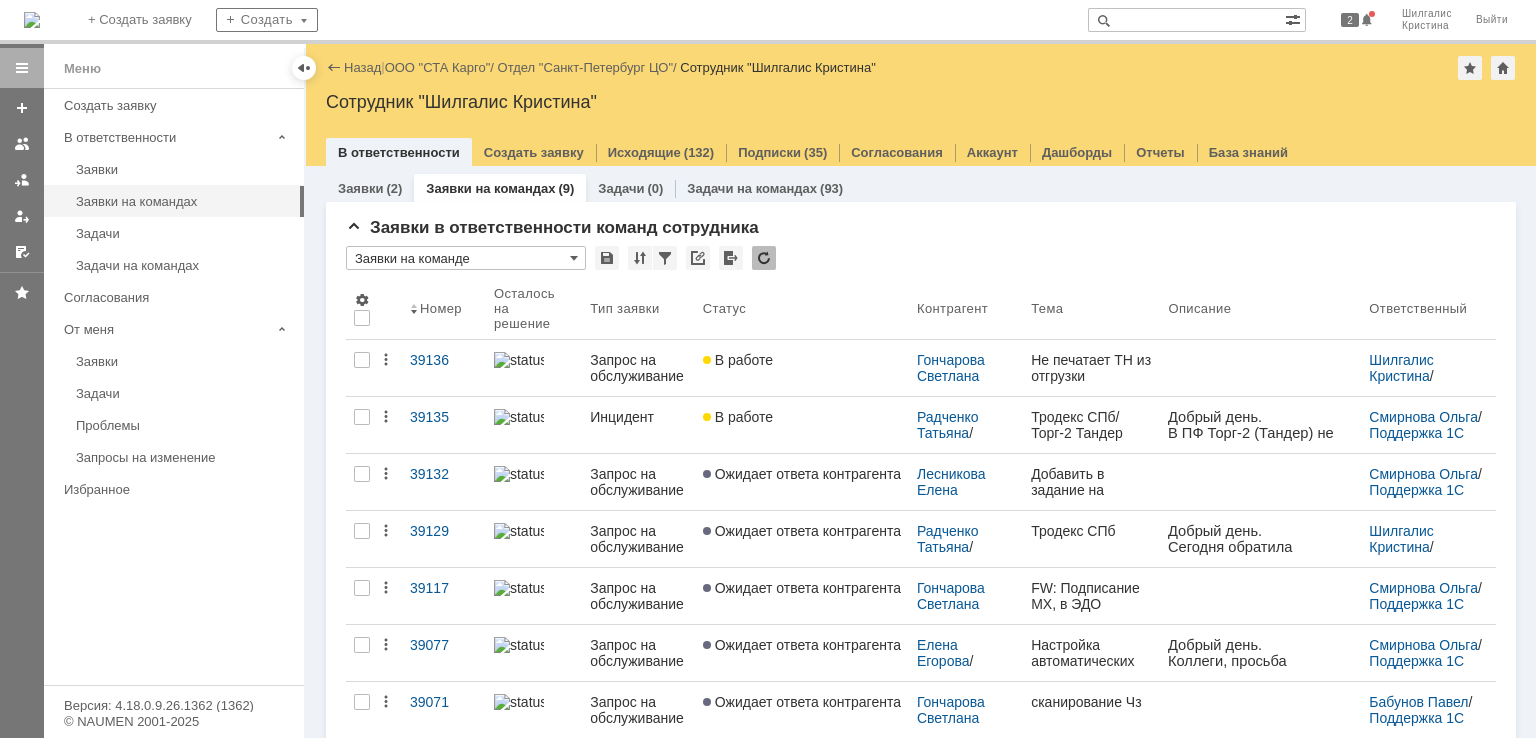 scroll, scrollTop: 0, scrollLeft: 0, axis: both 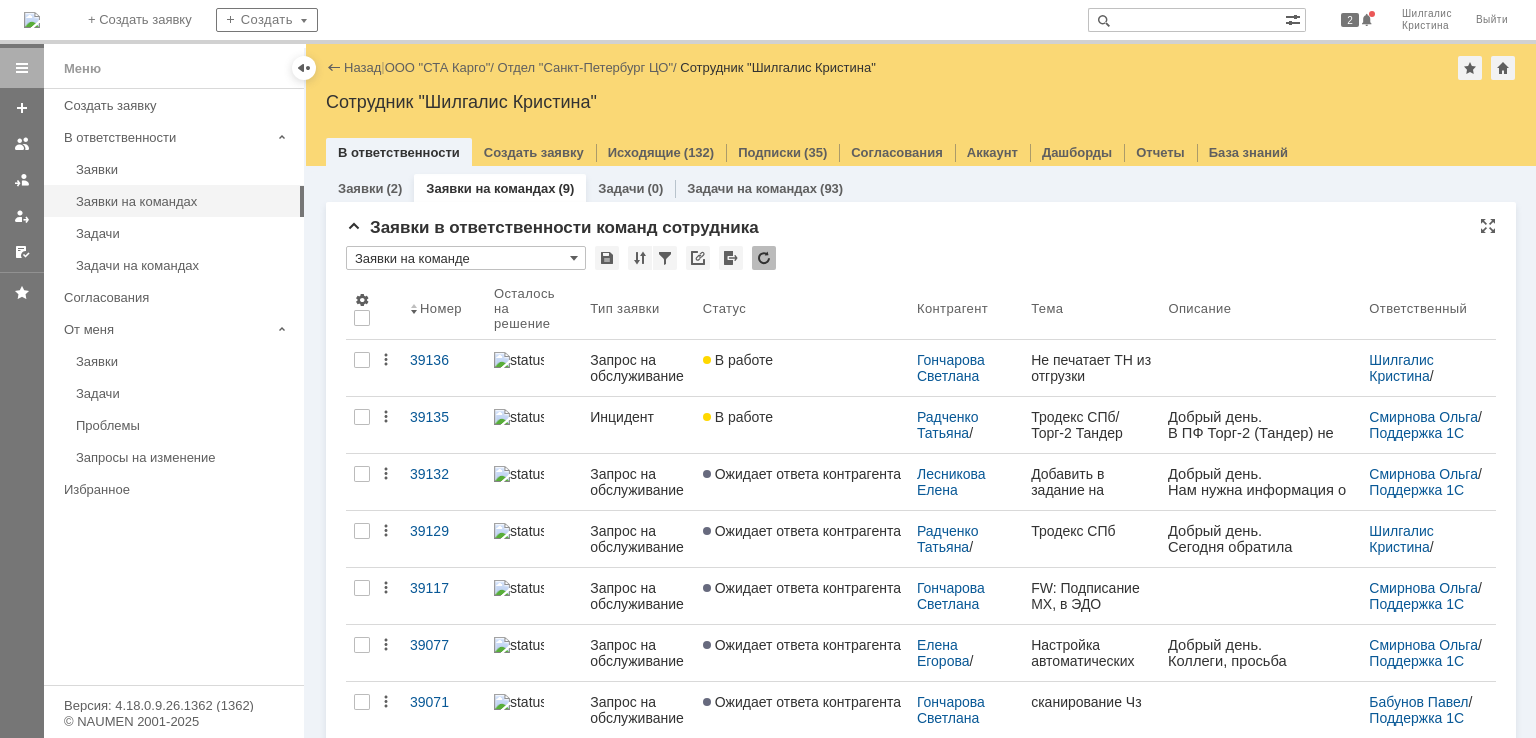 drag, startPoint x: 0, startPoint y: 0, endPoint x: 841, endPoint y: 238, distance: 874.028 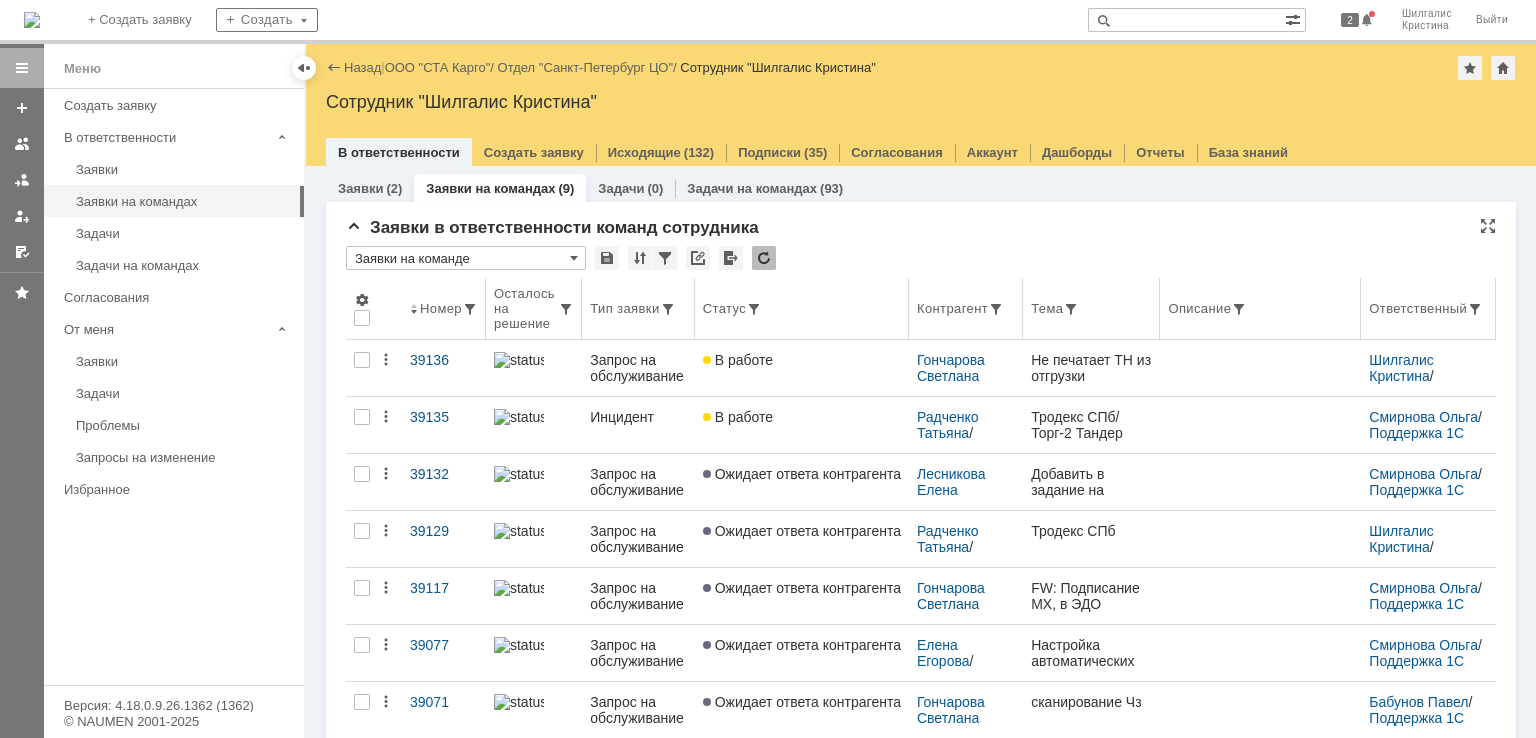 scroll, scrollTop: 0, scrollLeft: 0, axis: both 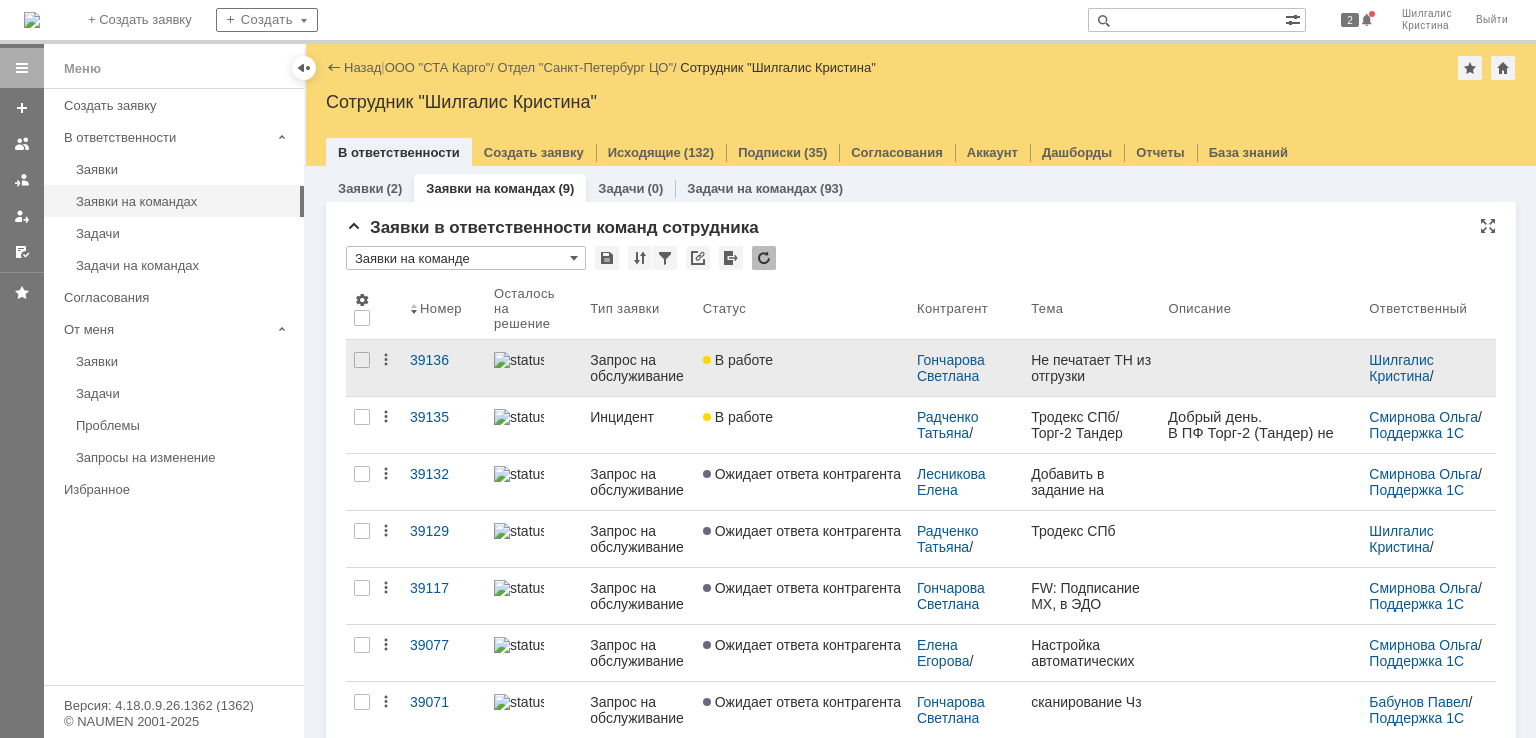 click on "В работе" at bounding box center [802, 368] 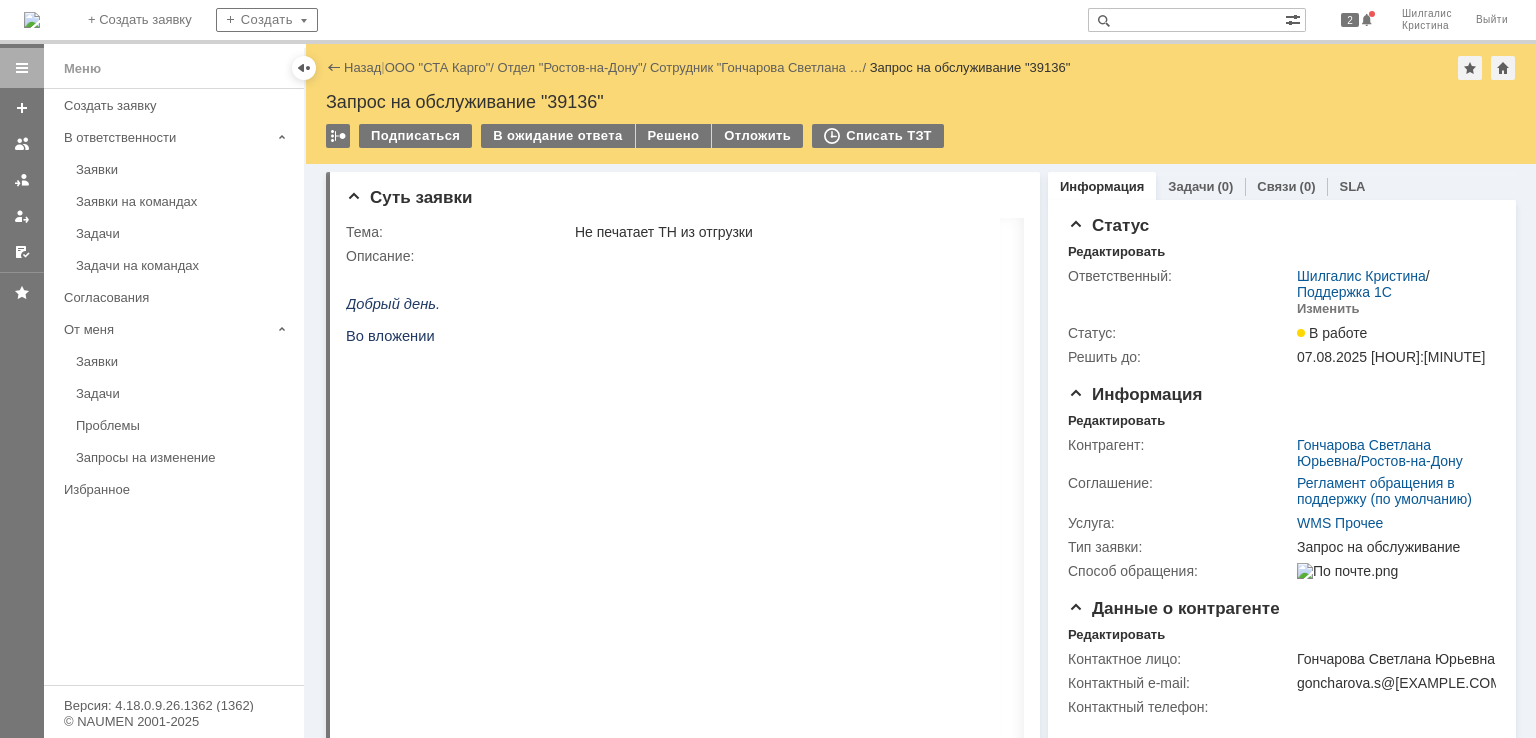 scroll, scrollTop: 0, scrollLeft: 0, axis: both 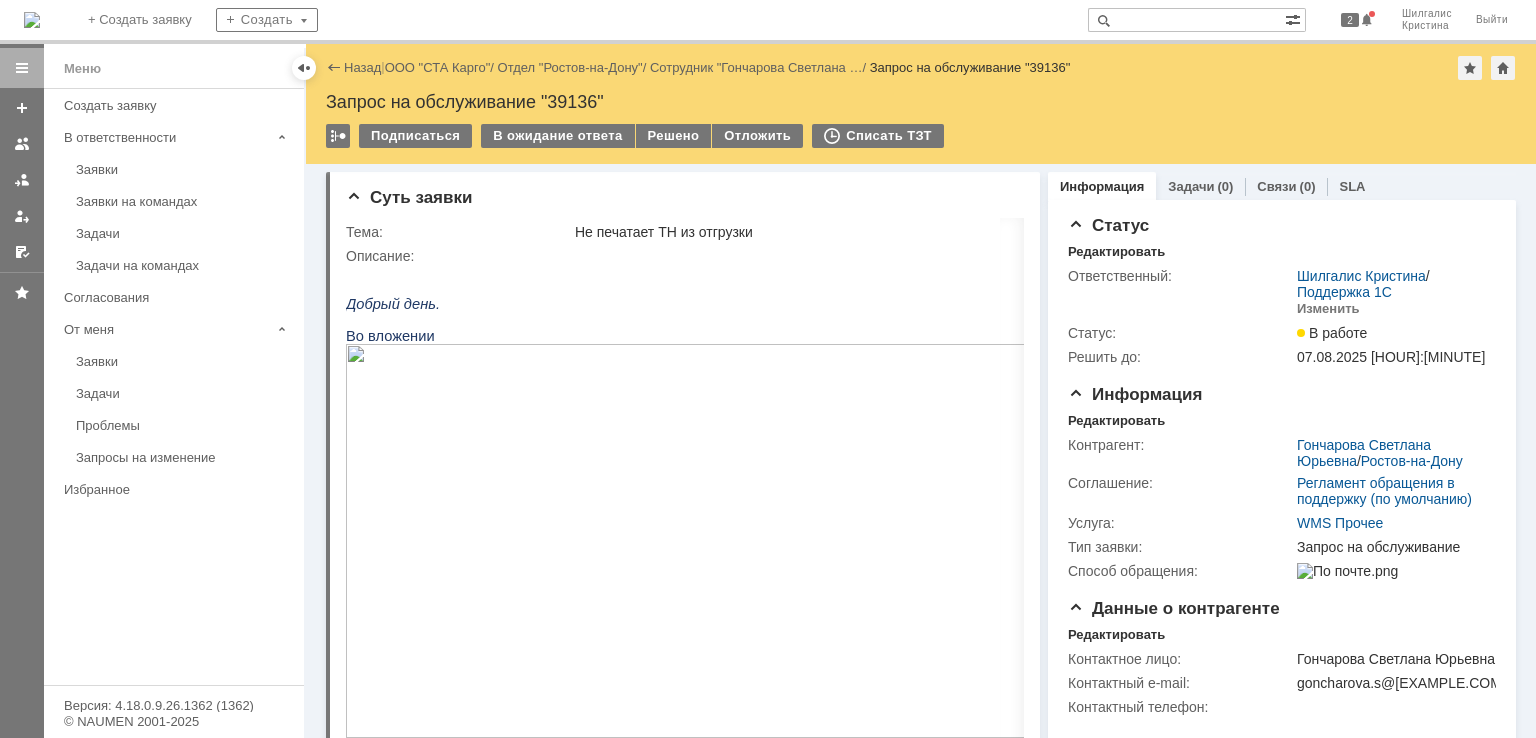 drag, startPoint x: 1335, startPoint y: 502, endPoint x: 1212, endPoint y: 22, distance: 495.50882 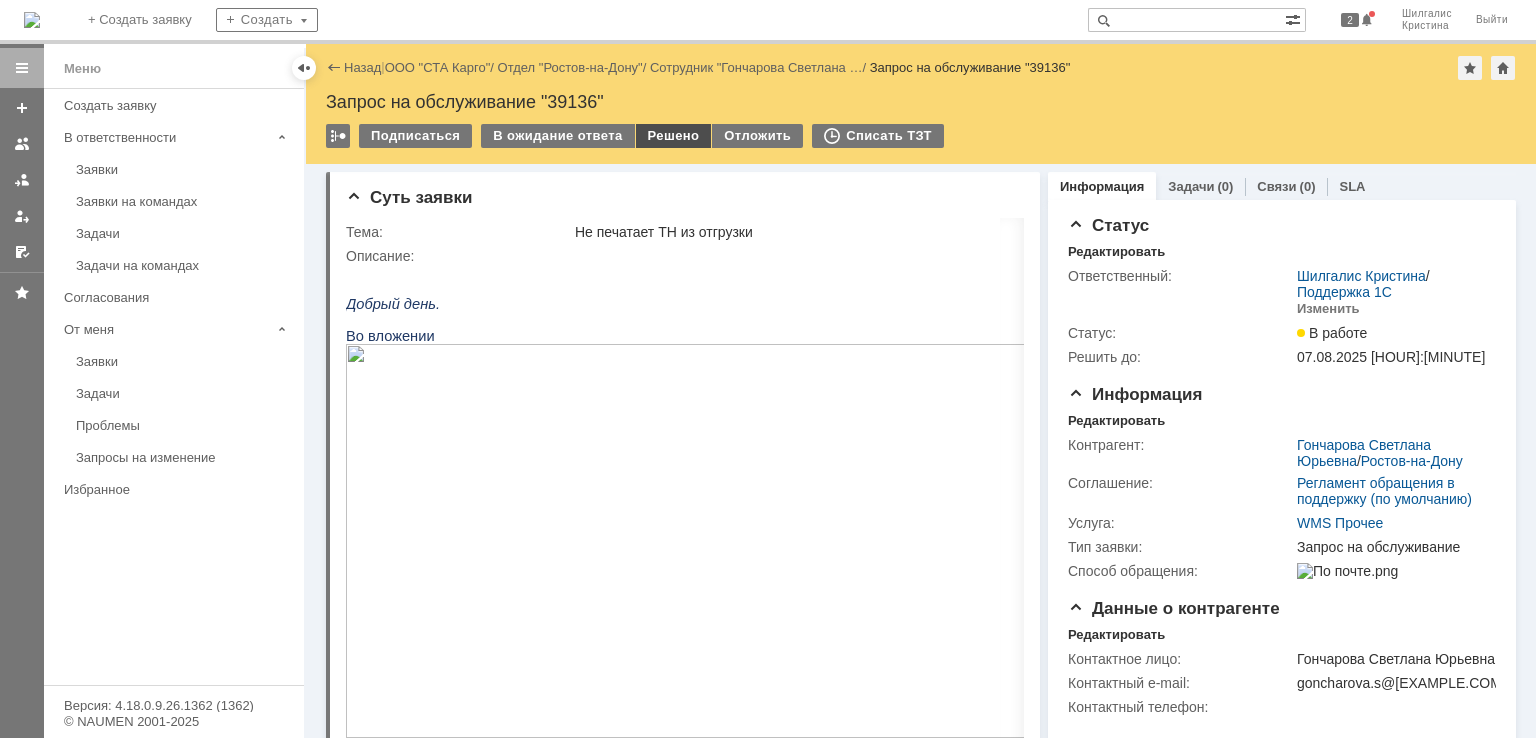click on "Решено" at bounding box center [674, 136] 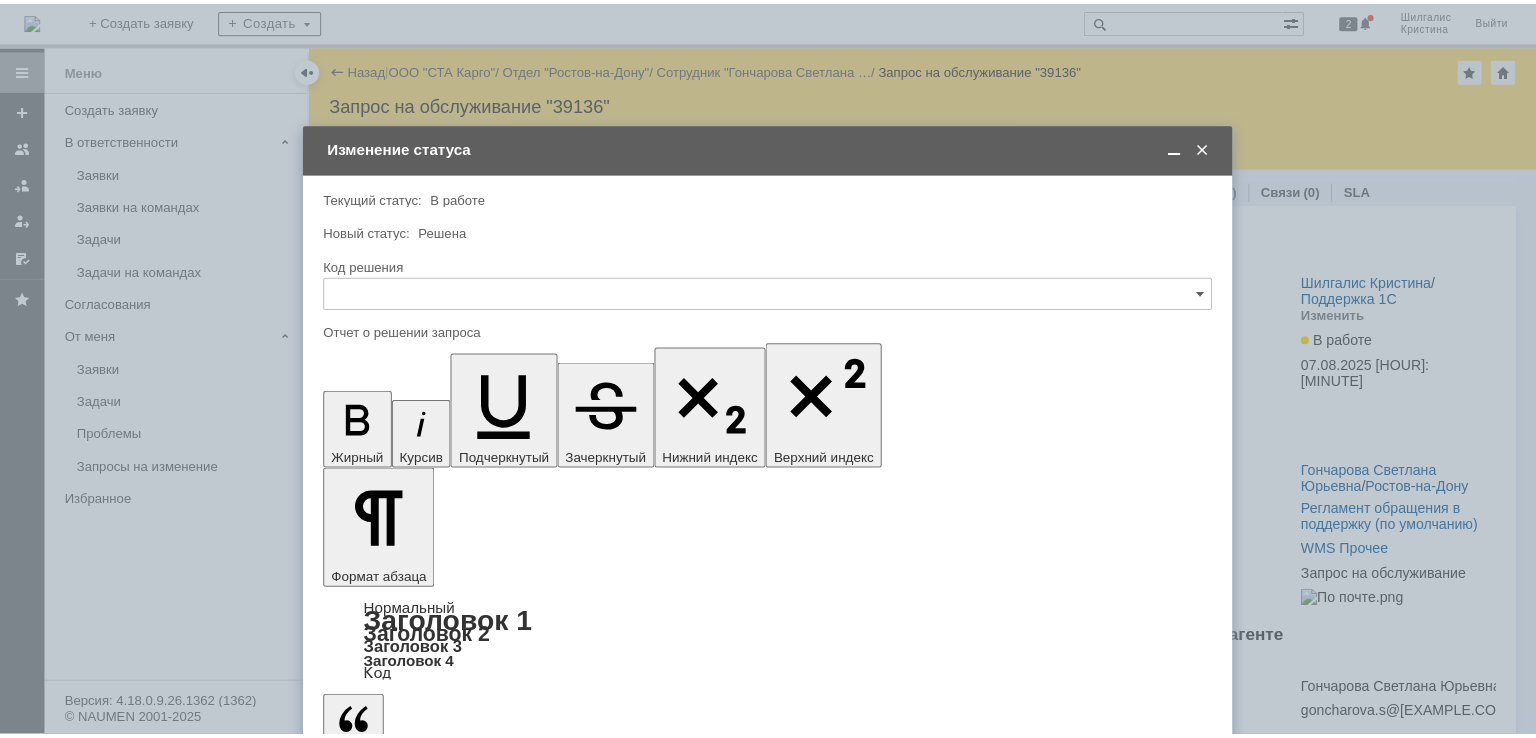 scroll, scrollTop: 0, scrollLeft: 0, axis: both 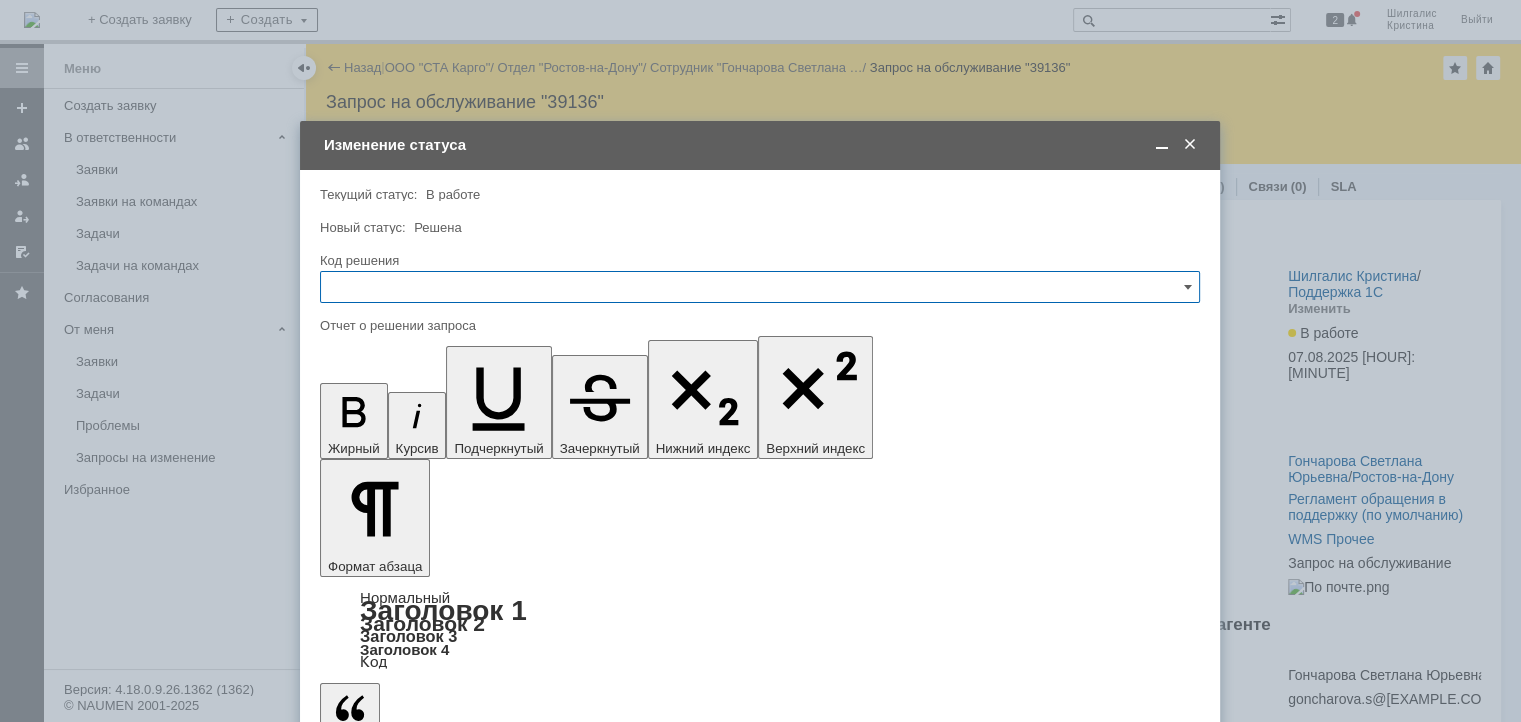 click at bounding box center [760, 287] 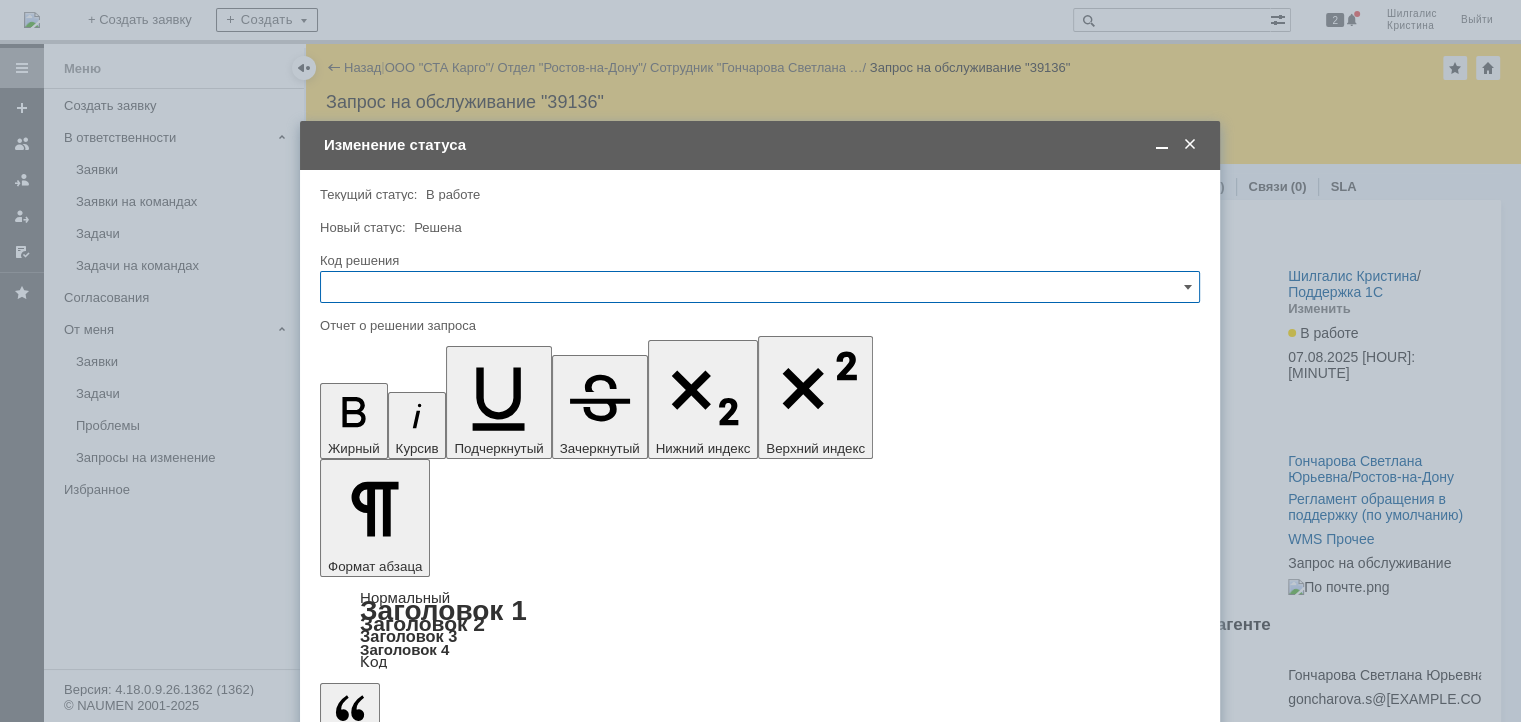 click on "Решено" at bounding box center (760, 555) 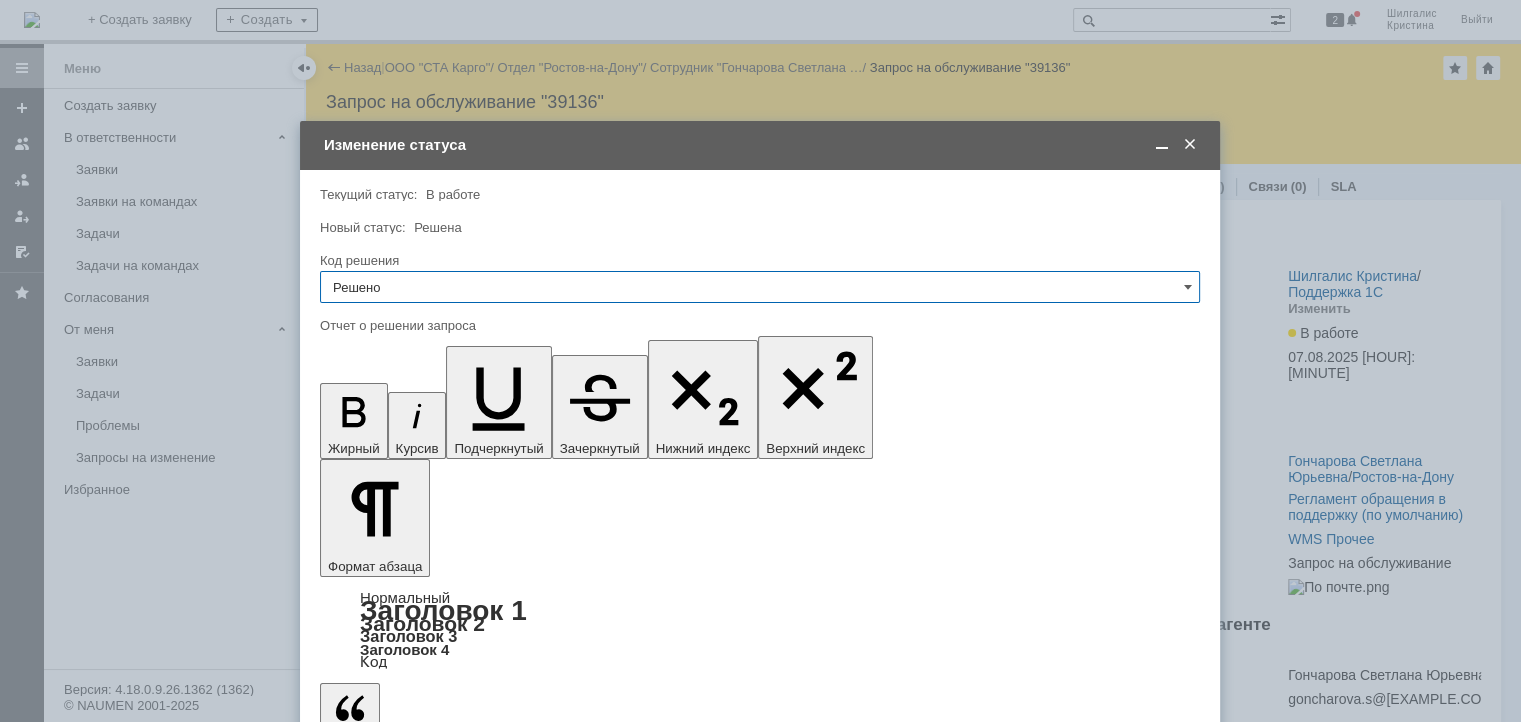 type on "Решено" 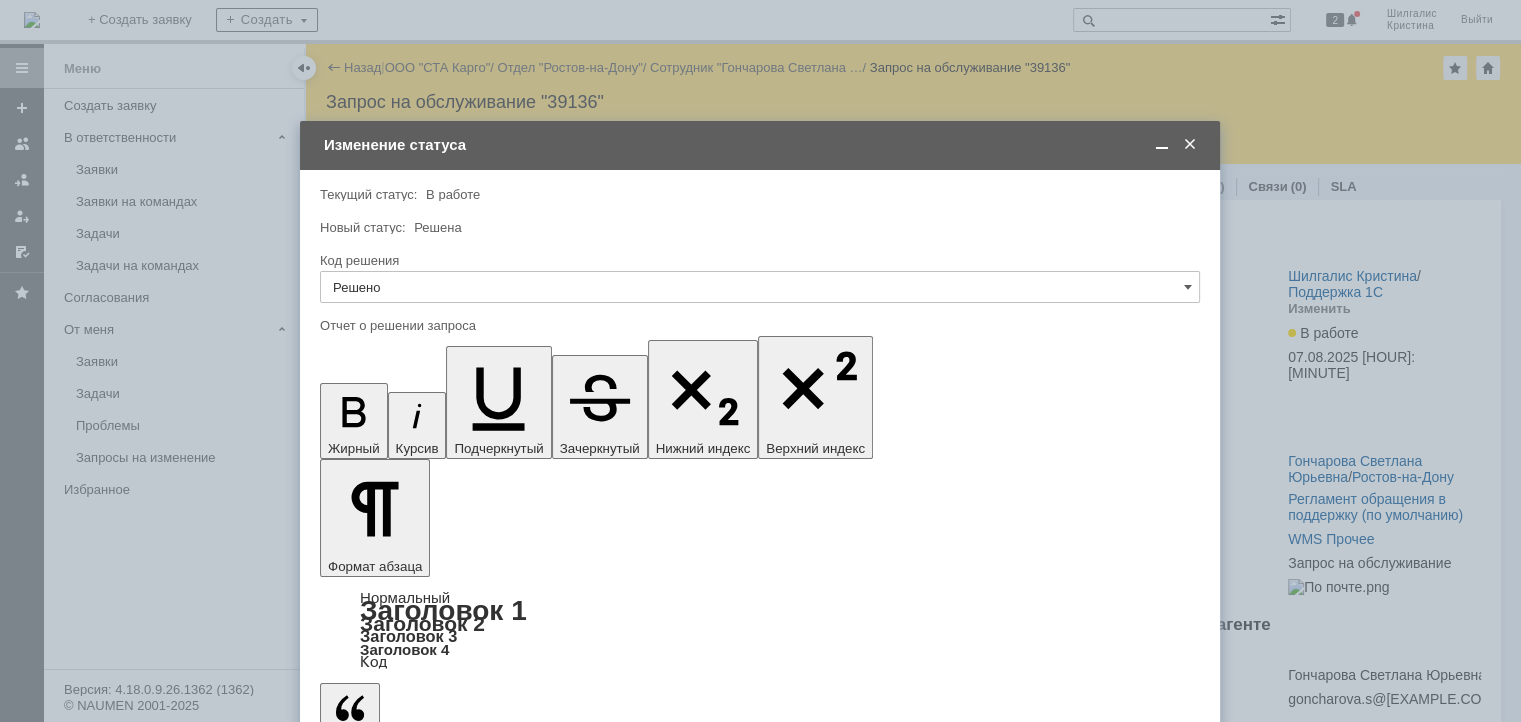 type 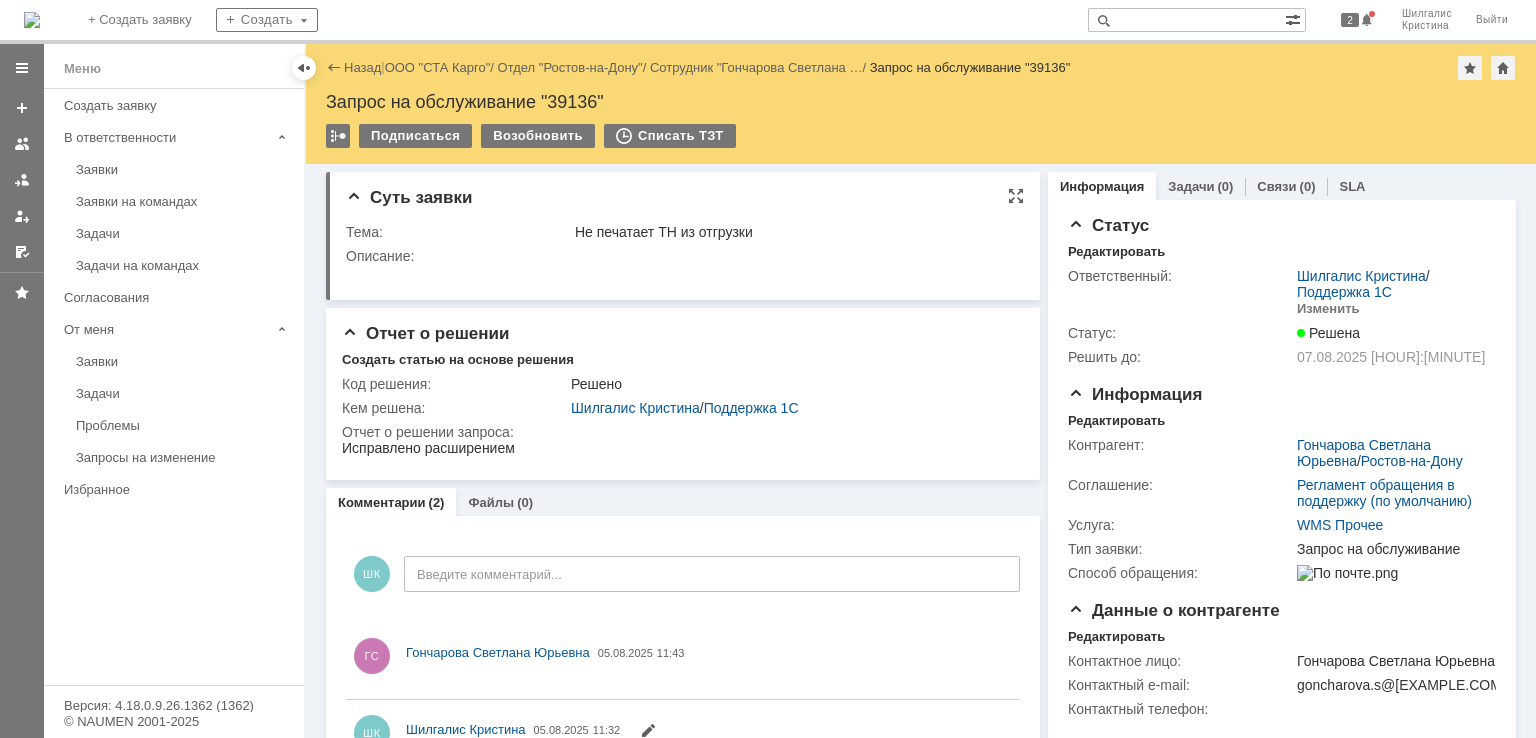 scroll, scrollTop: 0, scrollLeft: 0, axis: both 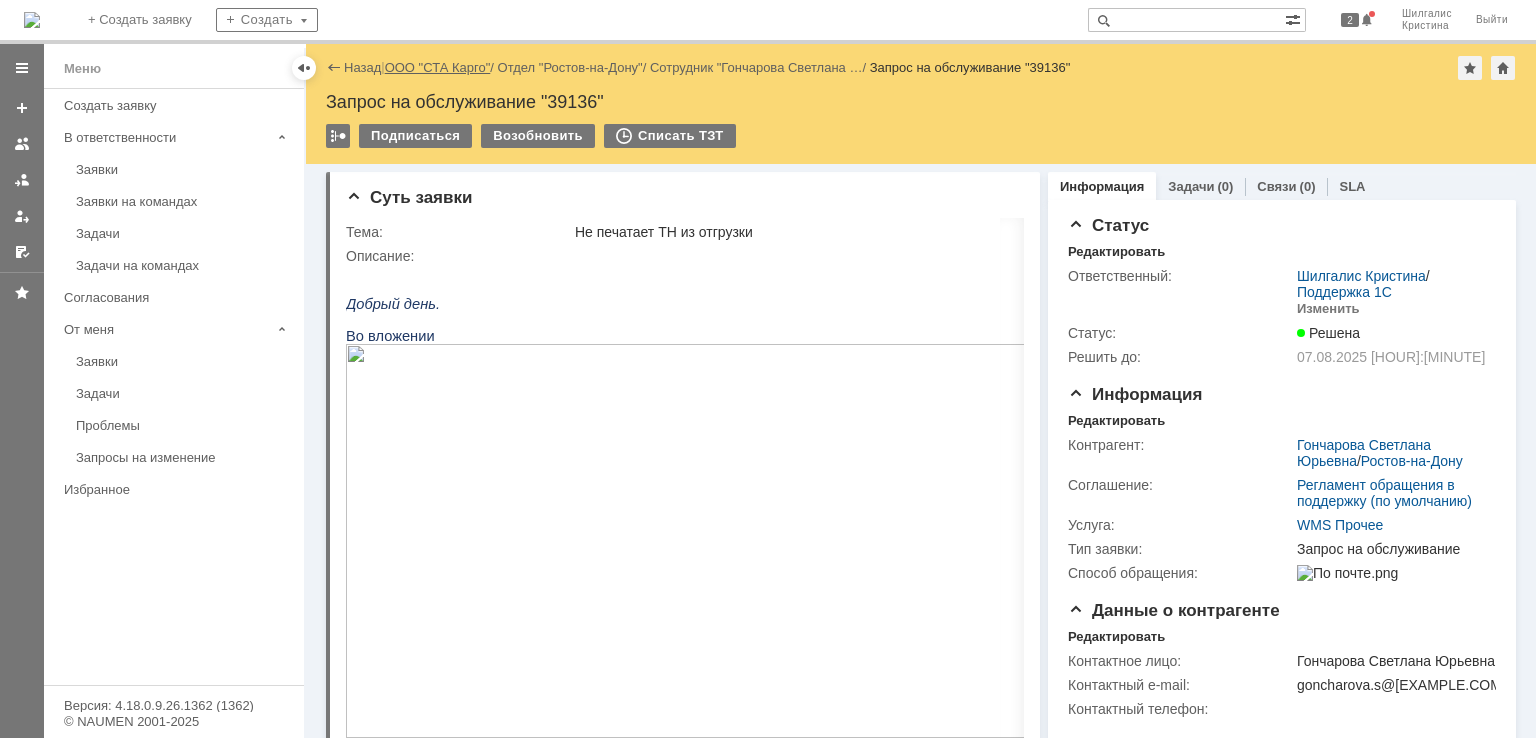 click on "ООО "СТА Карго"" at bounding box center (438, 67) 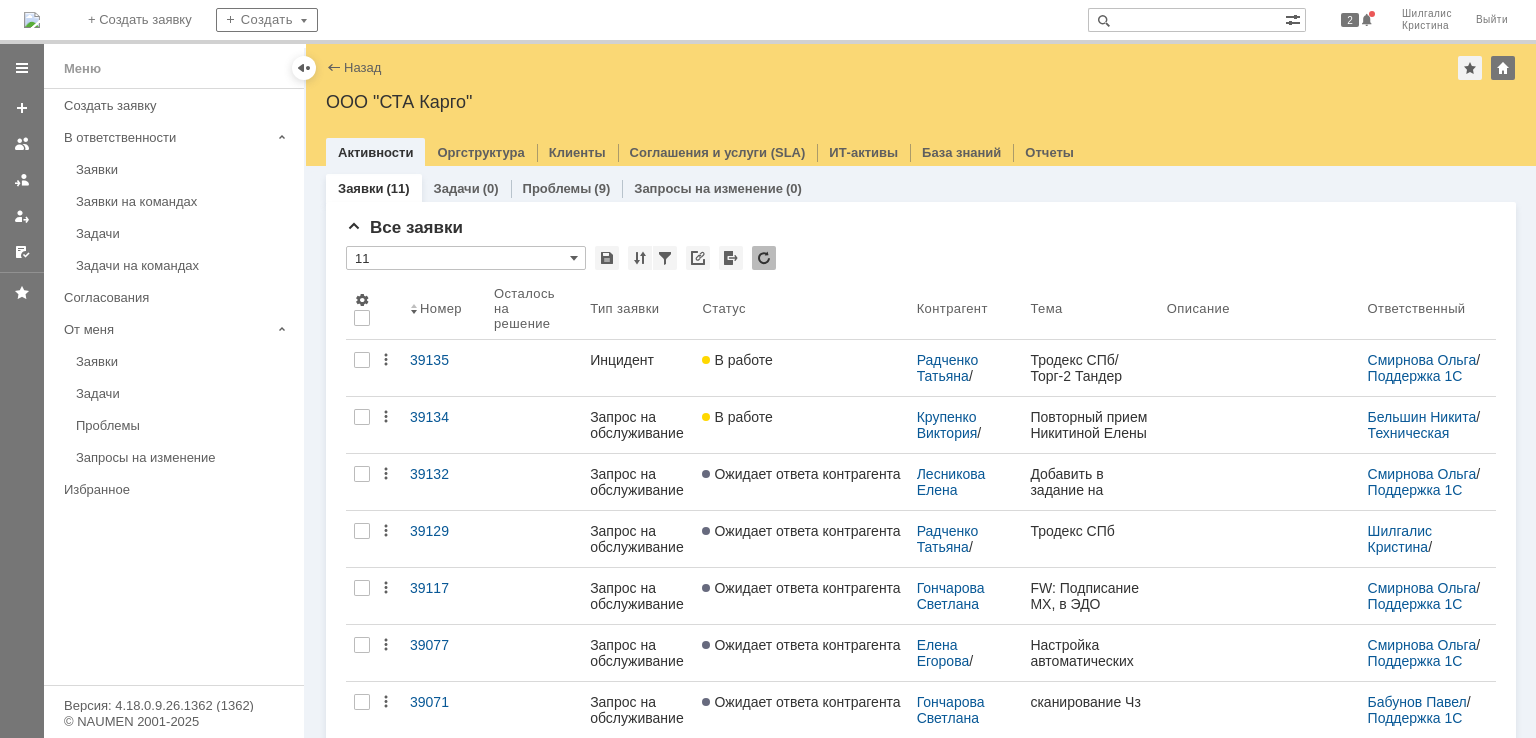 scroll, scrollTop: 0, scrollLeft: 0, axis: both 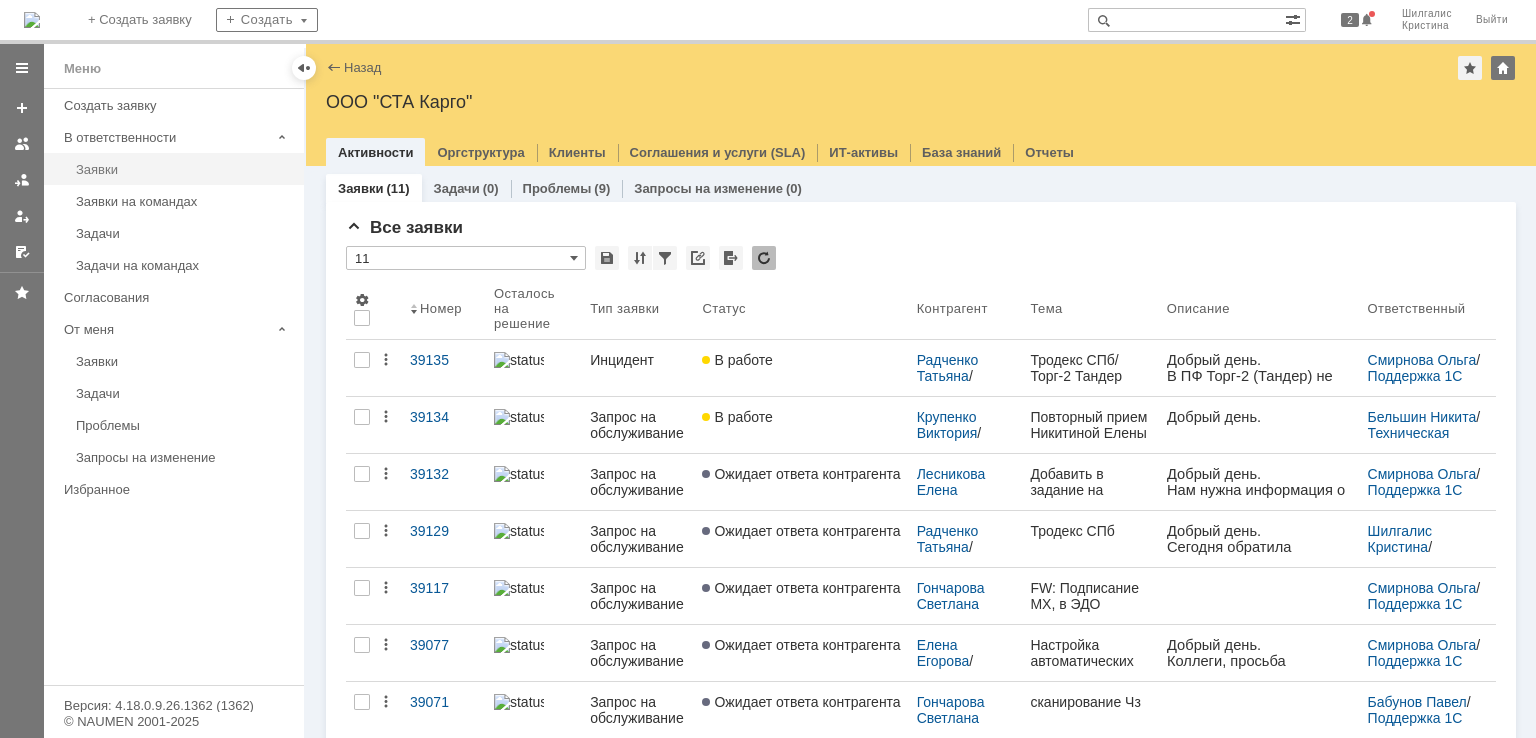click on "Заявки" at bounding box center [184, 169] 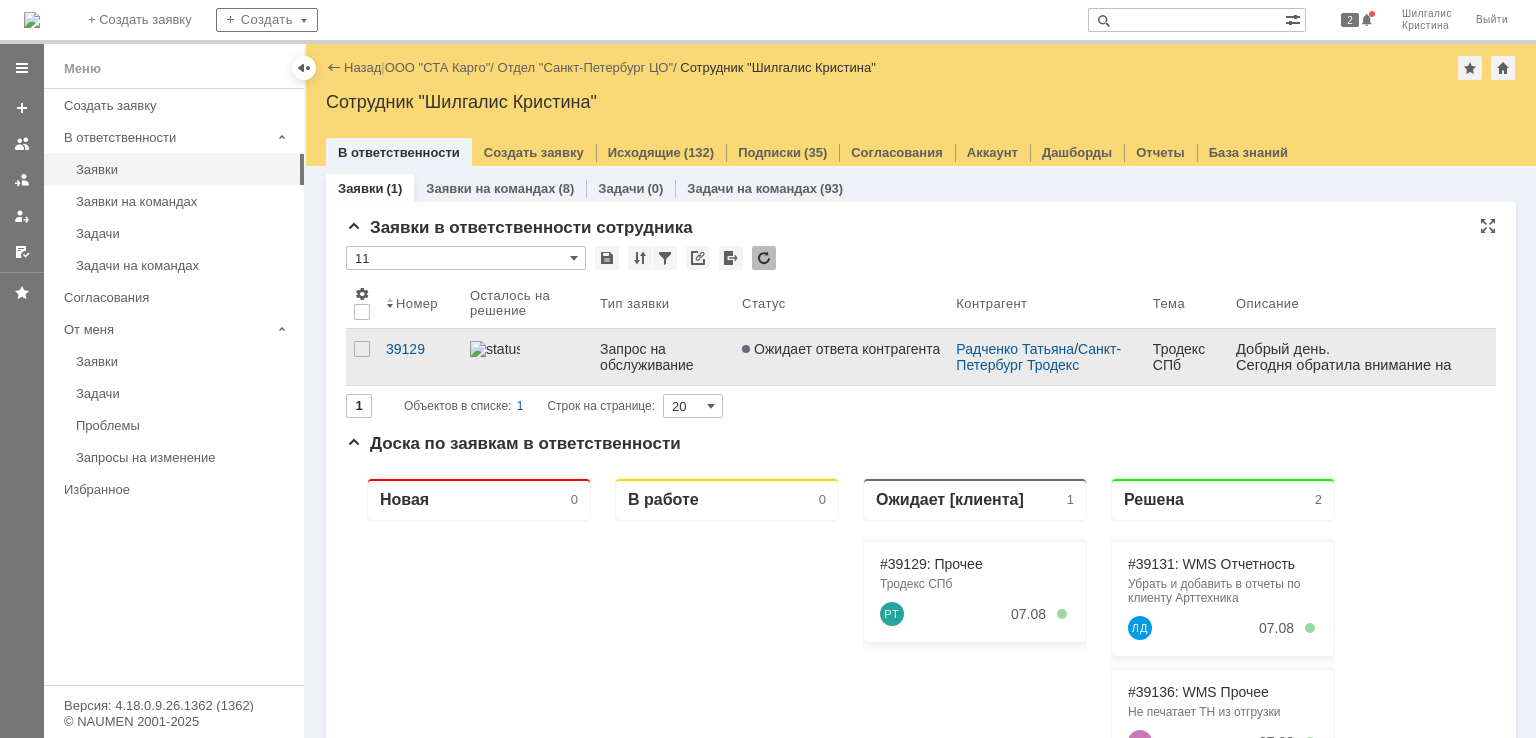 click on "Ожидает ответа контрагента" at bounding box center [841, 357] 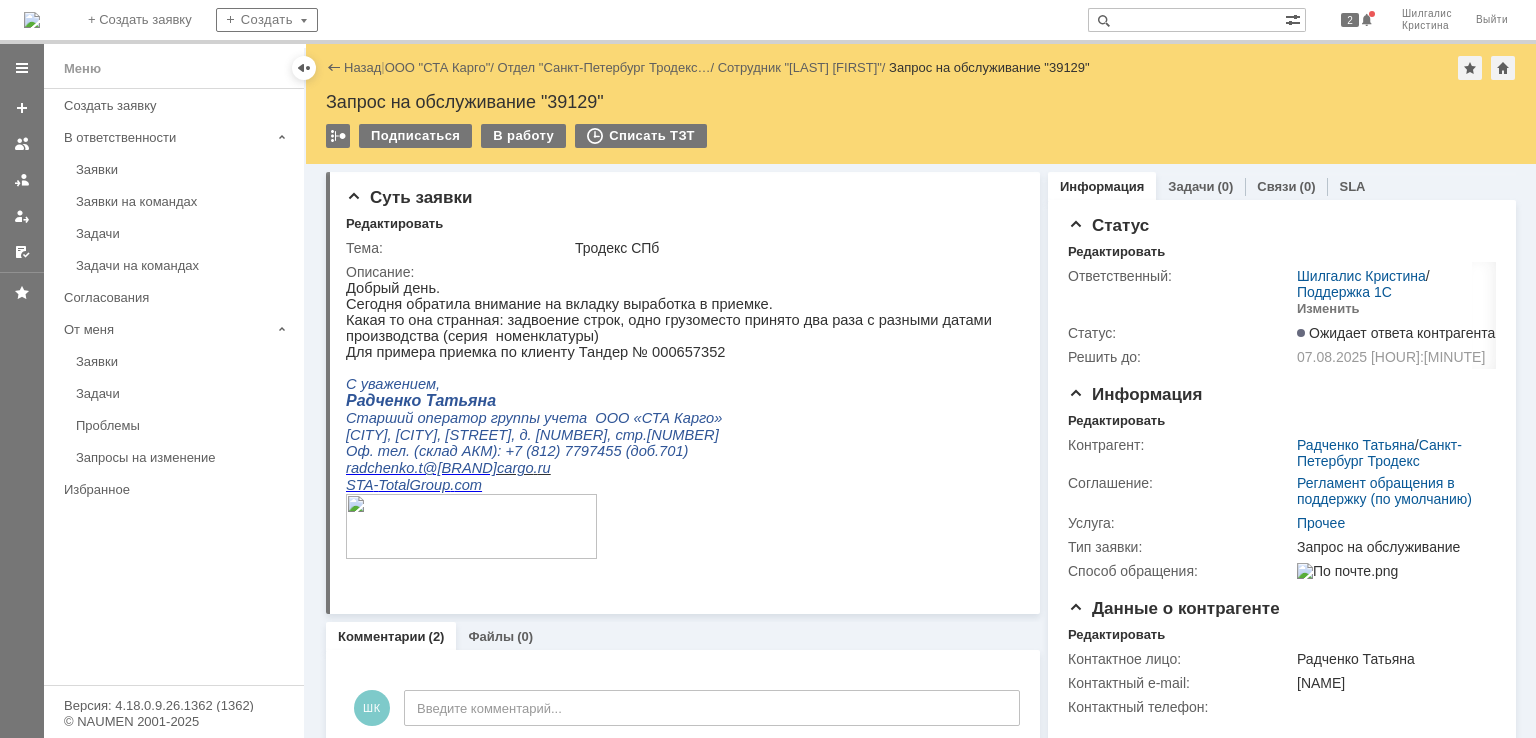 scroll, scrollTop: 0, scrollLeft: 0, axis: both 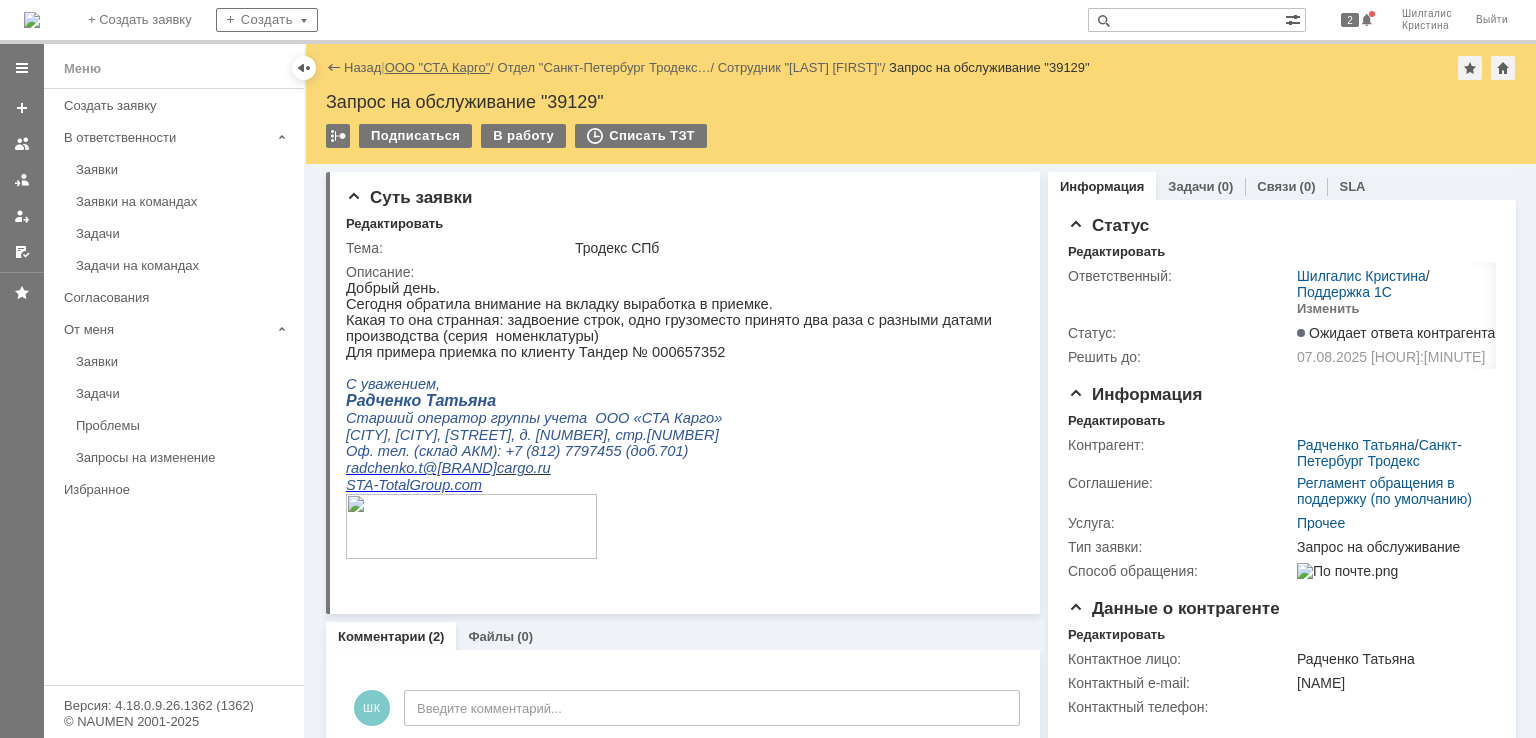 click on "ООО "СТА Карго"" at bounding box center (438, 67) 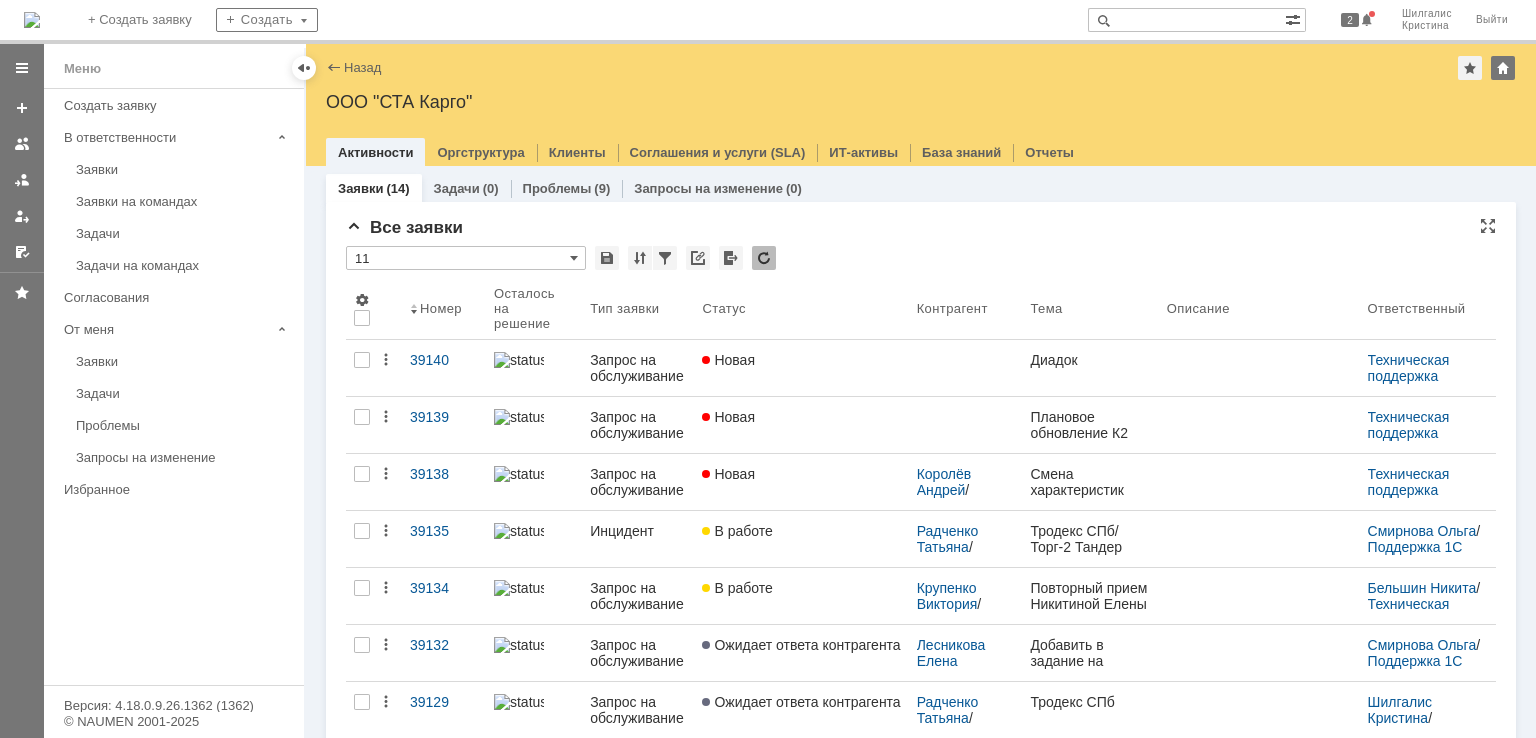 scroll, scrollTop: 0, scrollLeft: 0, axis: both 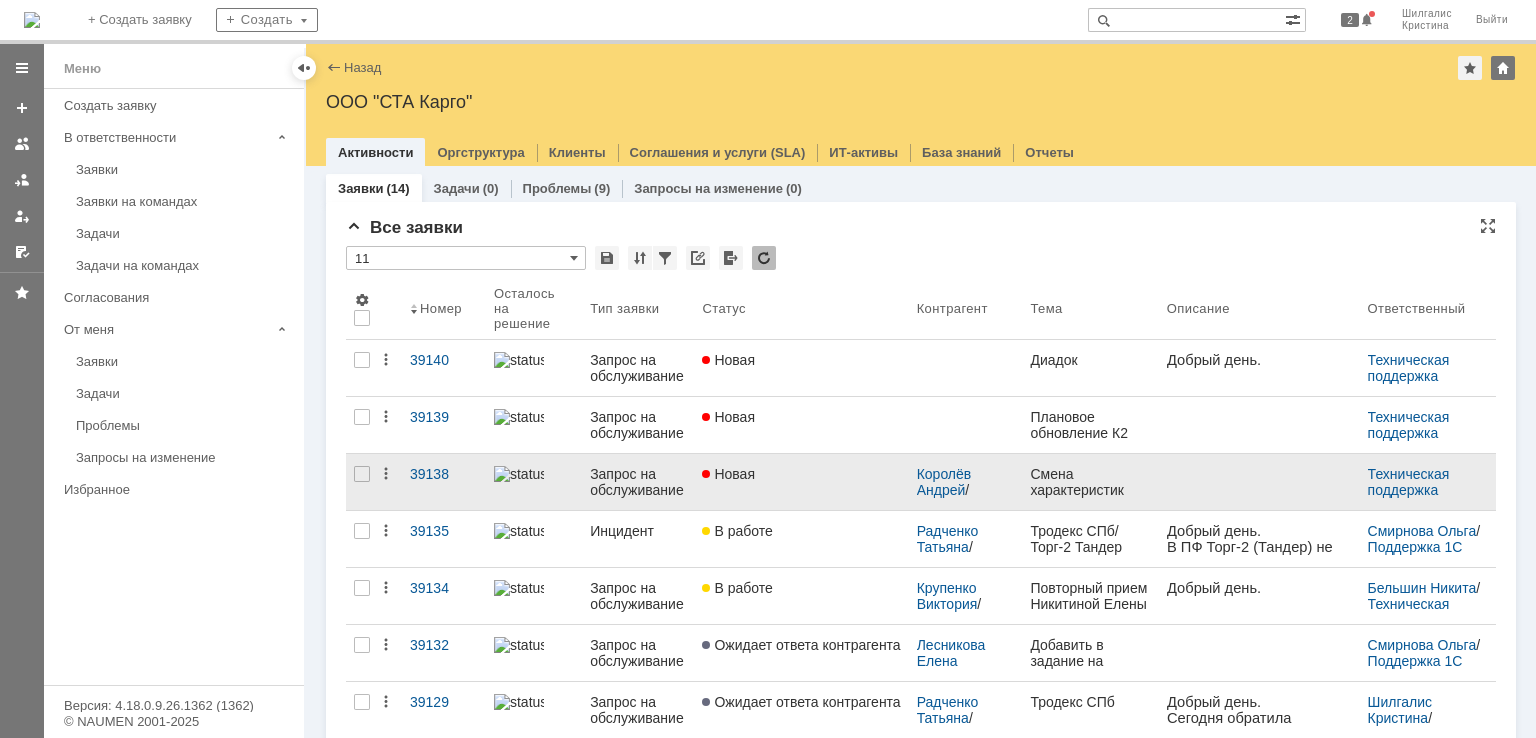 click on "Новая" at bounding box center (801, 474) 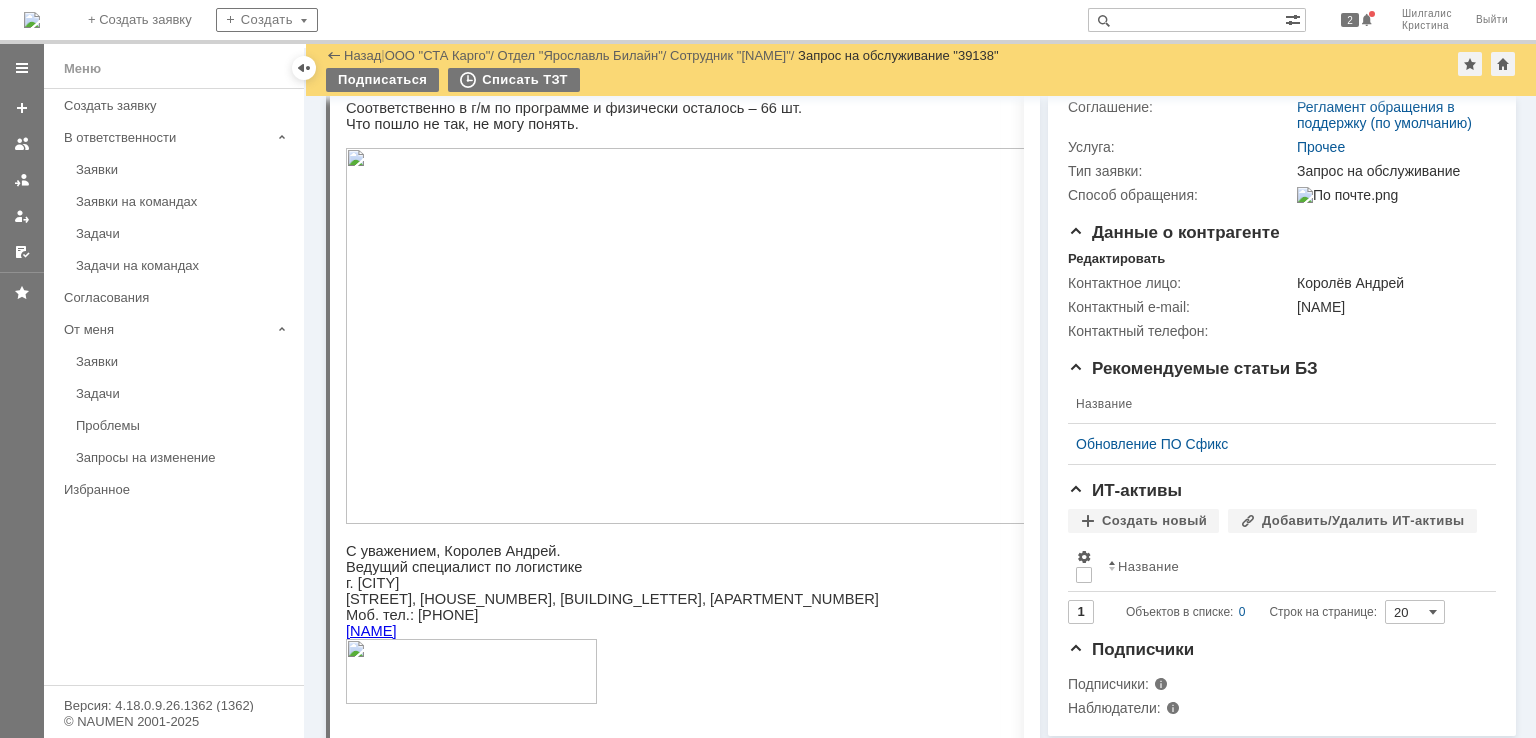 click at bounding box center [696, 336] 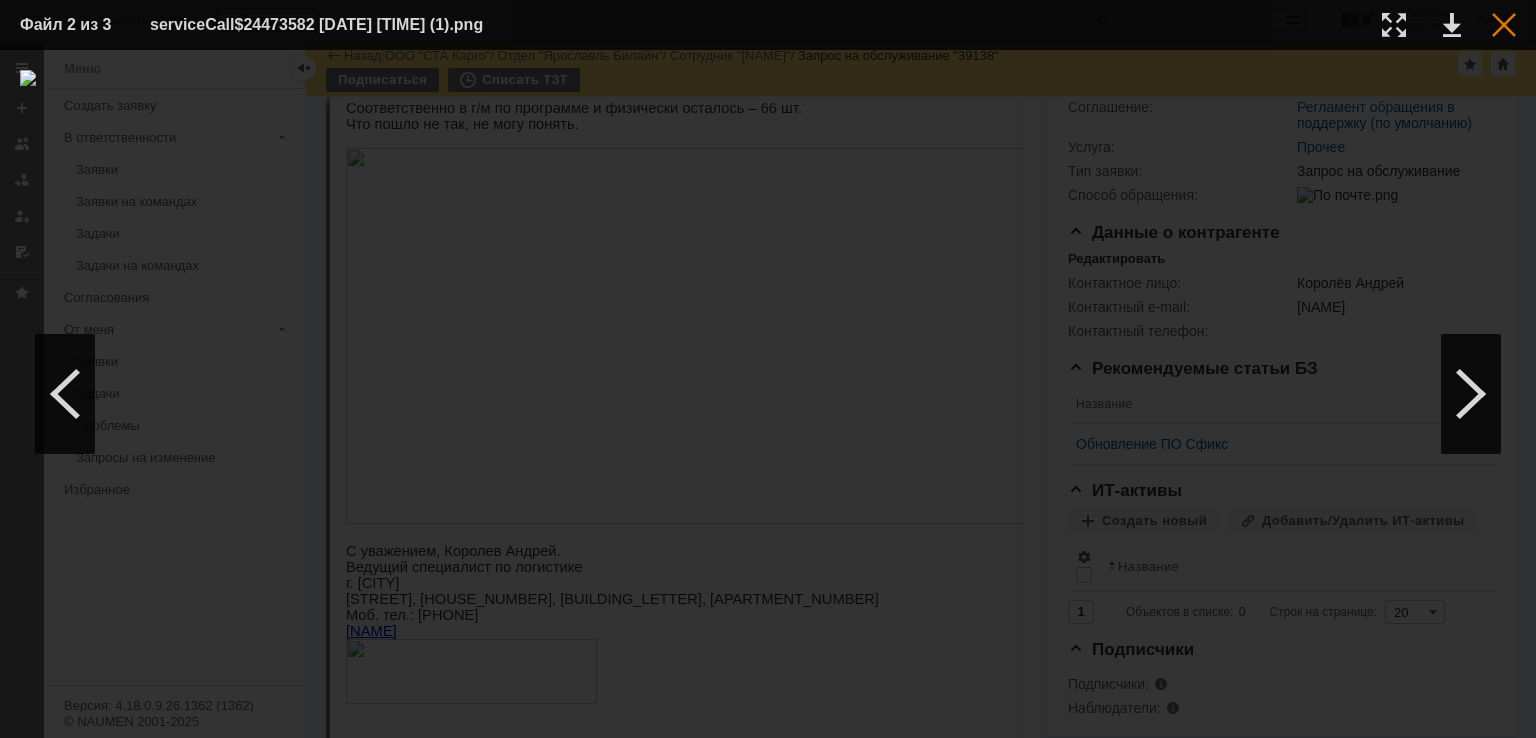 click at bounding box center (1504, 25) 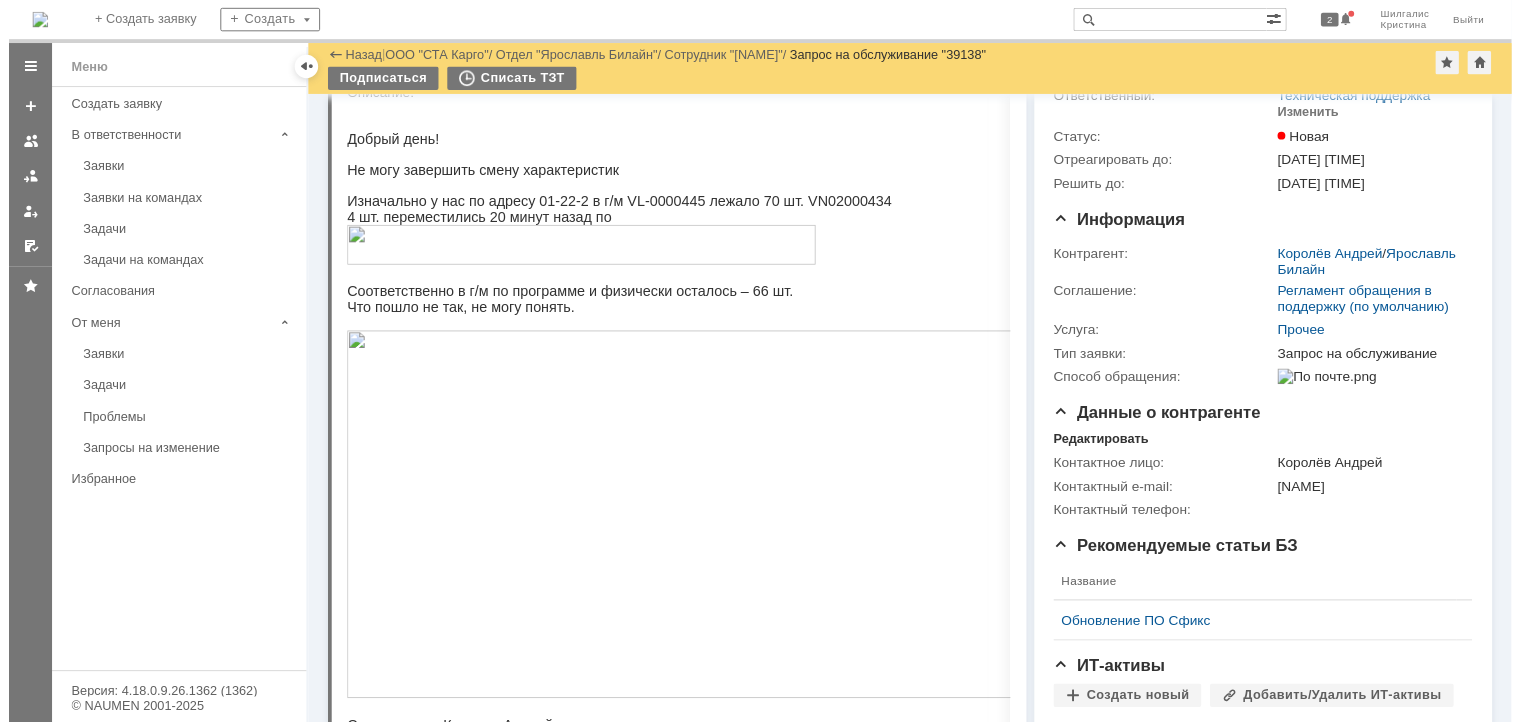 scroll, scrollTop: 0, scrollLeft: 0, axis: both 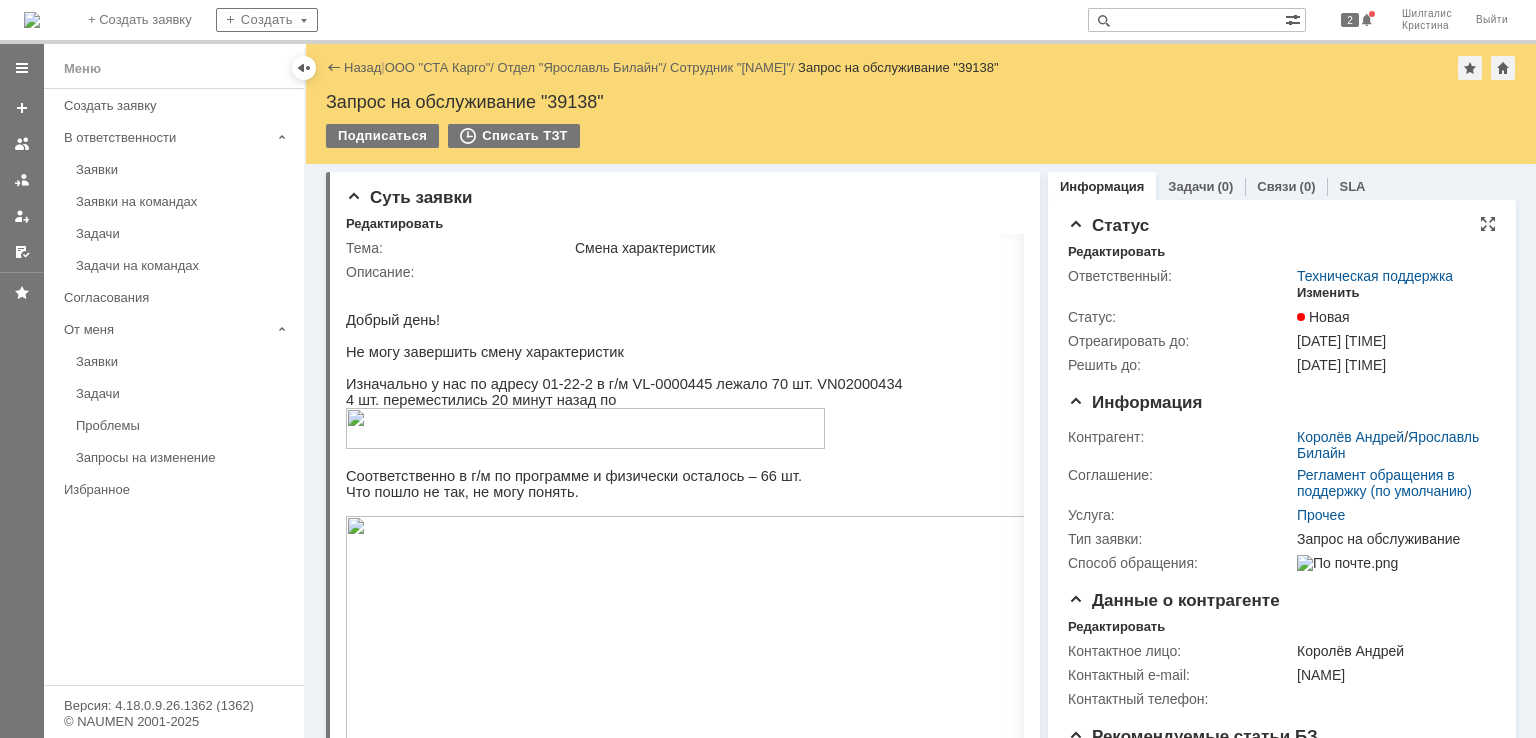 click on "Изменить" at bounding box center [1328, 293] 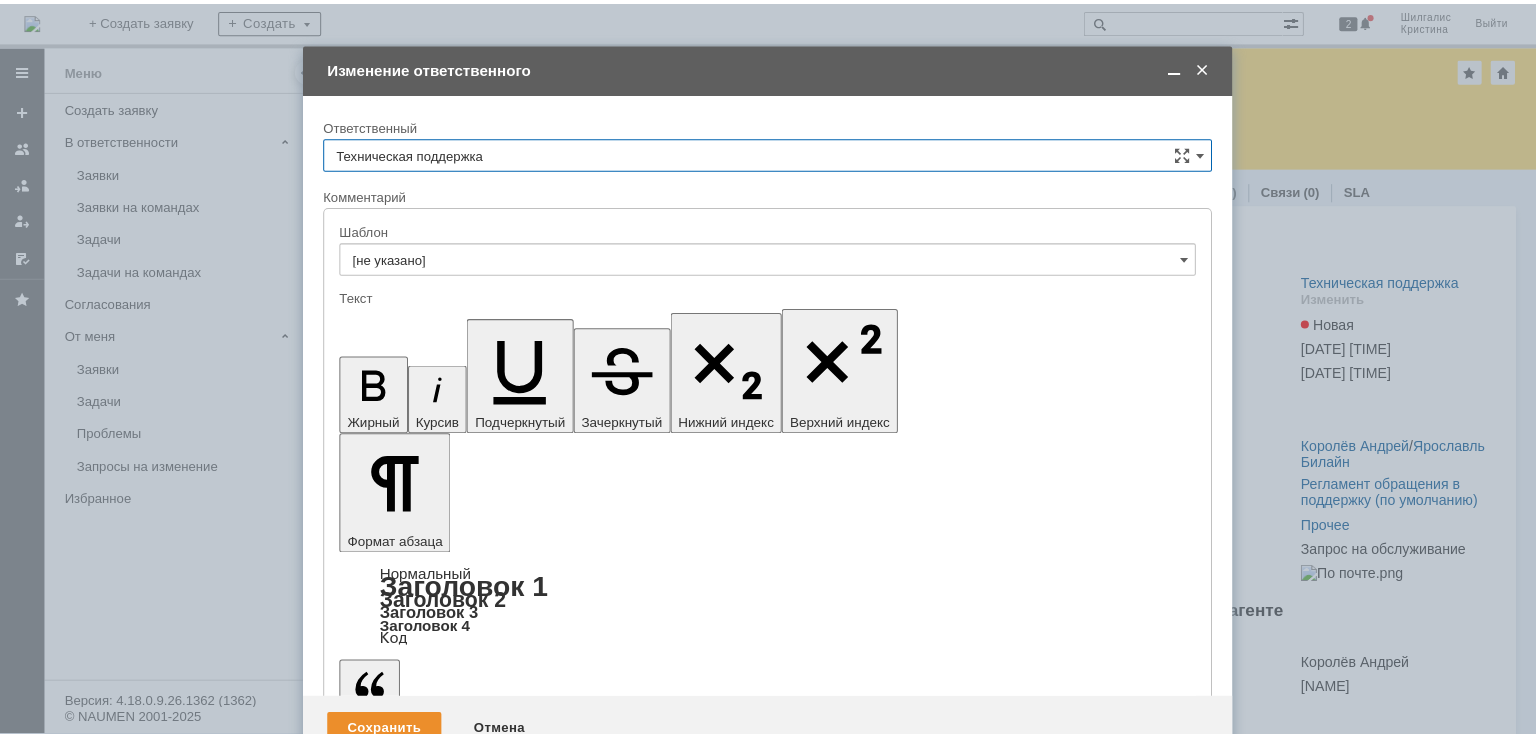 scroll, scrollTop: 0, scrollLeft: 0, axis: both 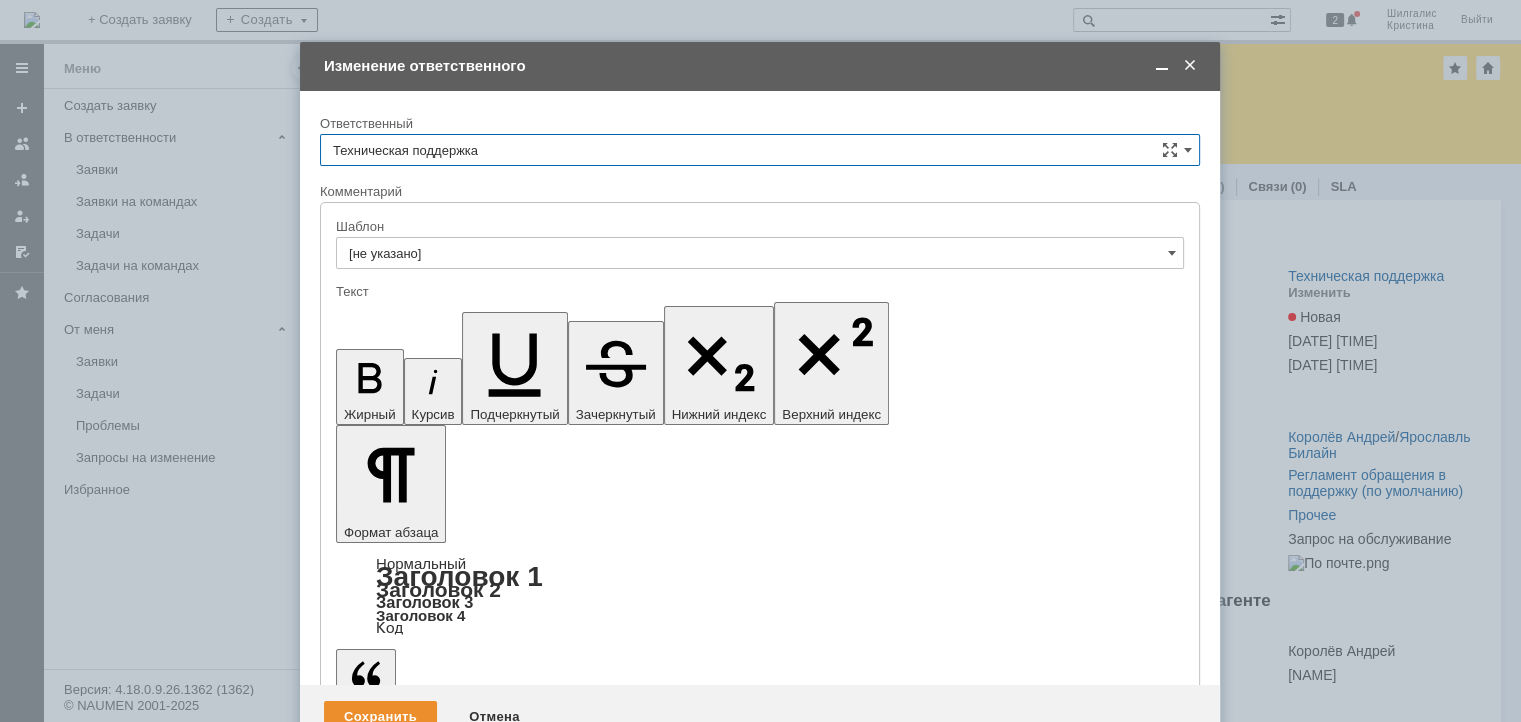 click on "Техническая поддержка" at bounding box center [760, 150] 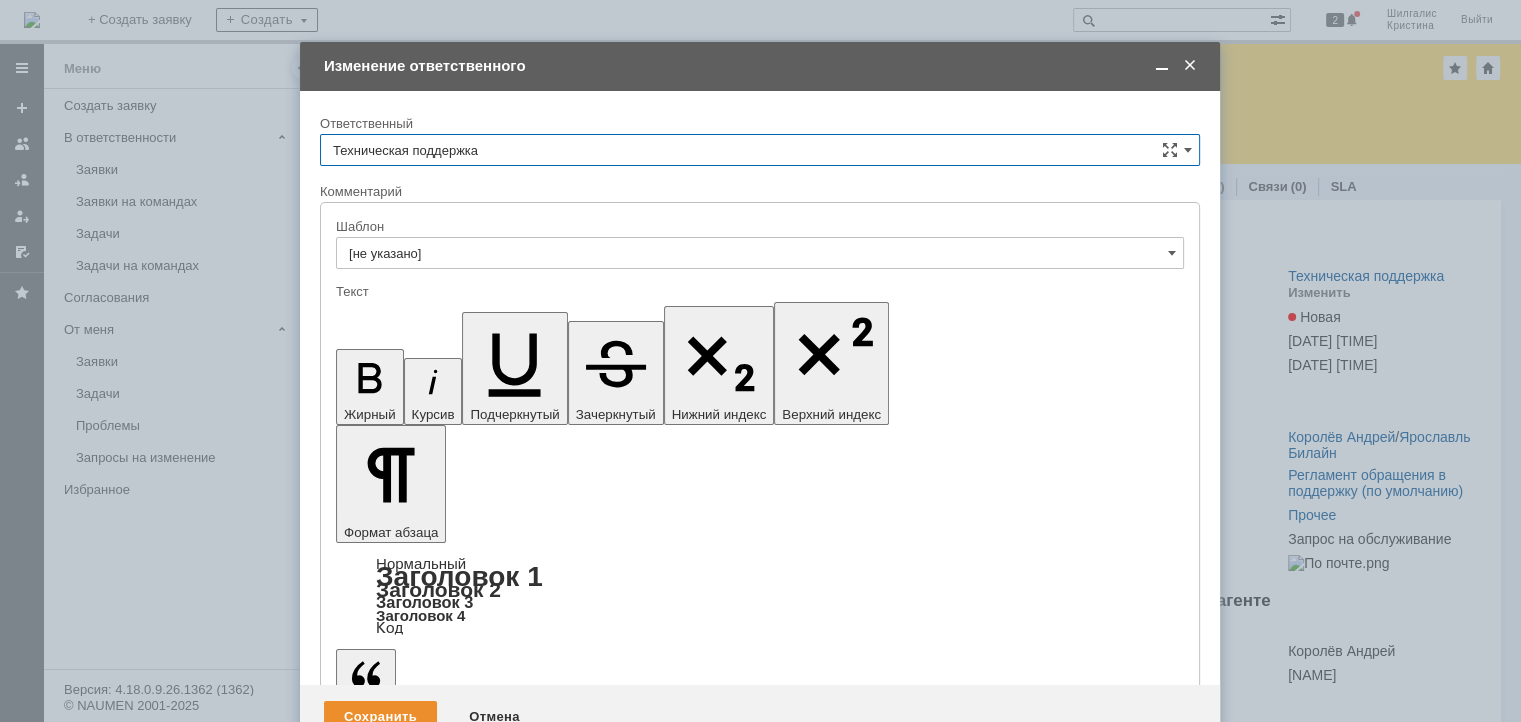 click on "Шилгалис Кристина" at bounding box center (760, 253) 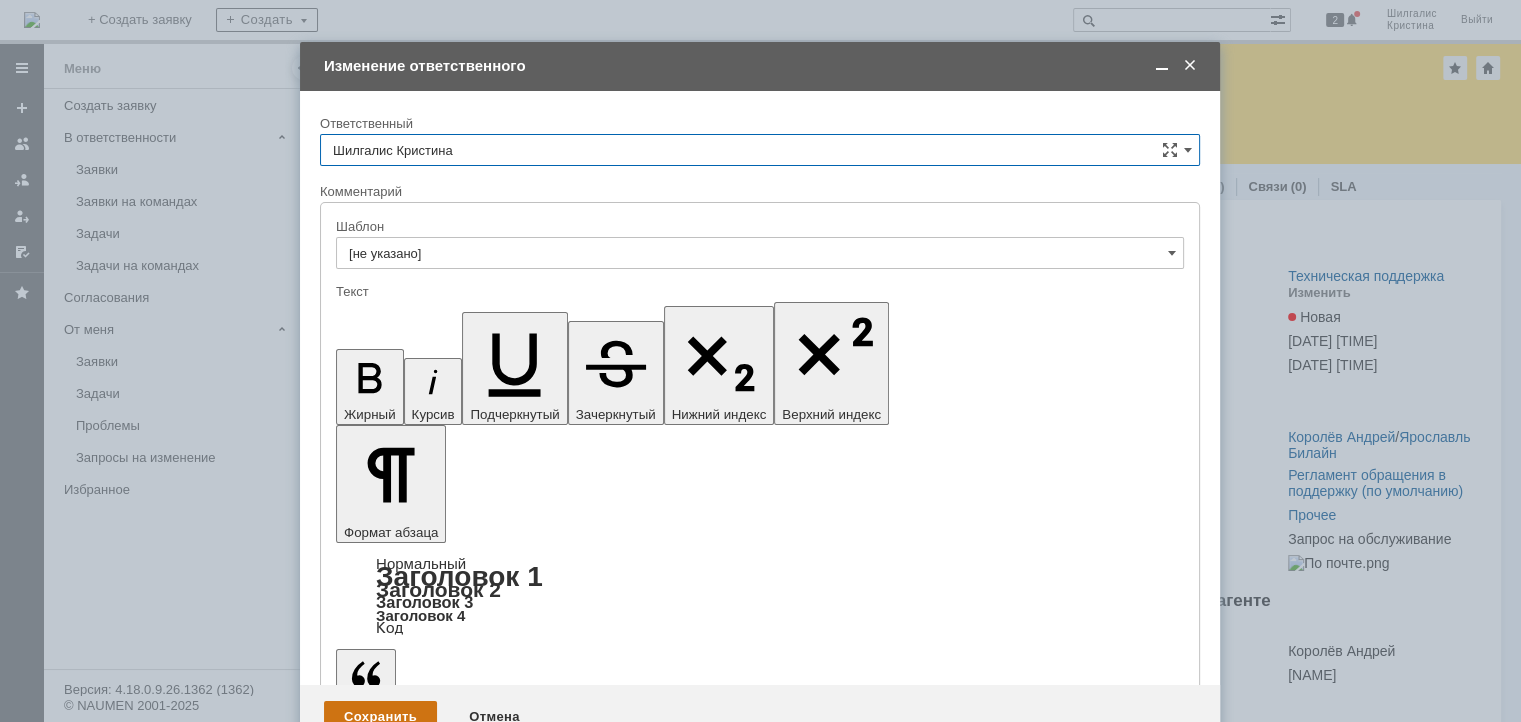 type on "Шилгалис Кристина" 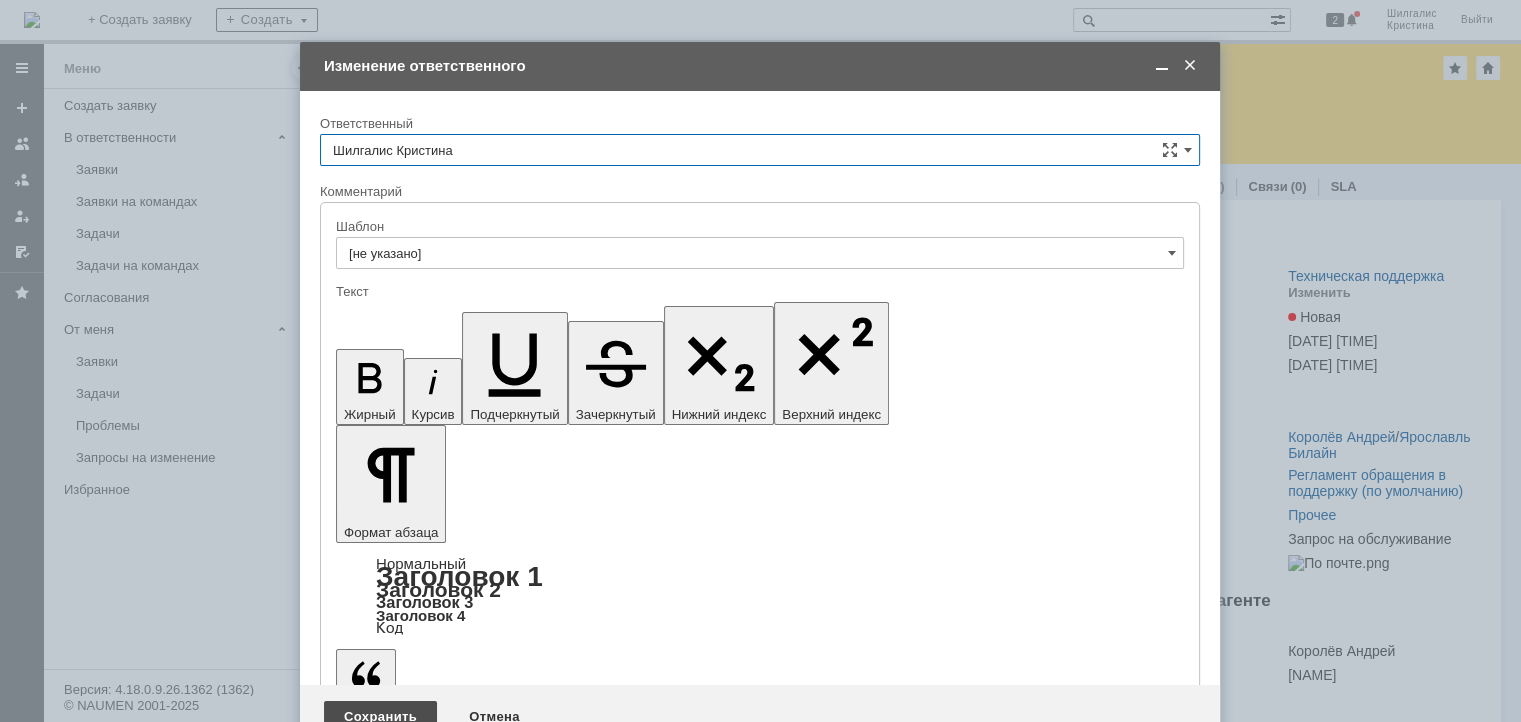 click on "Сохранить" at bounding box center (380, 717) 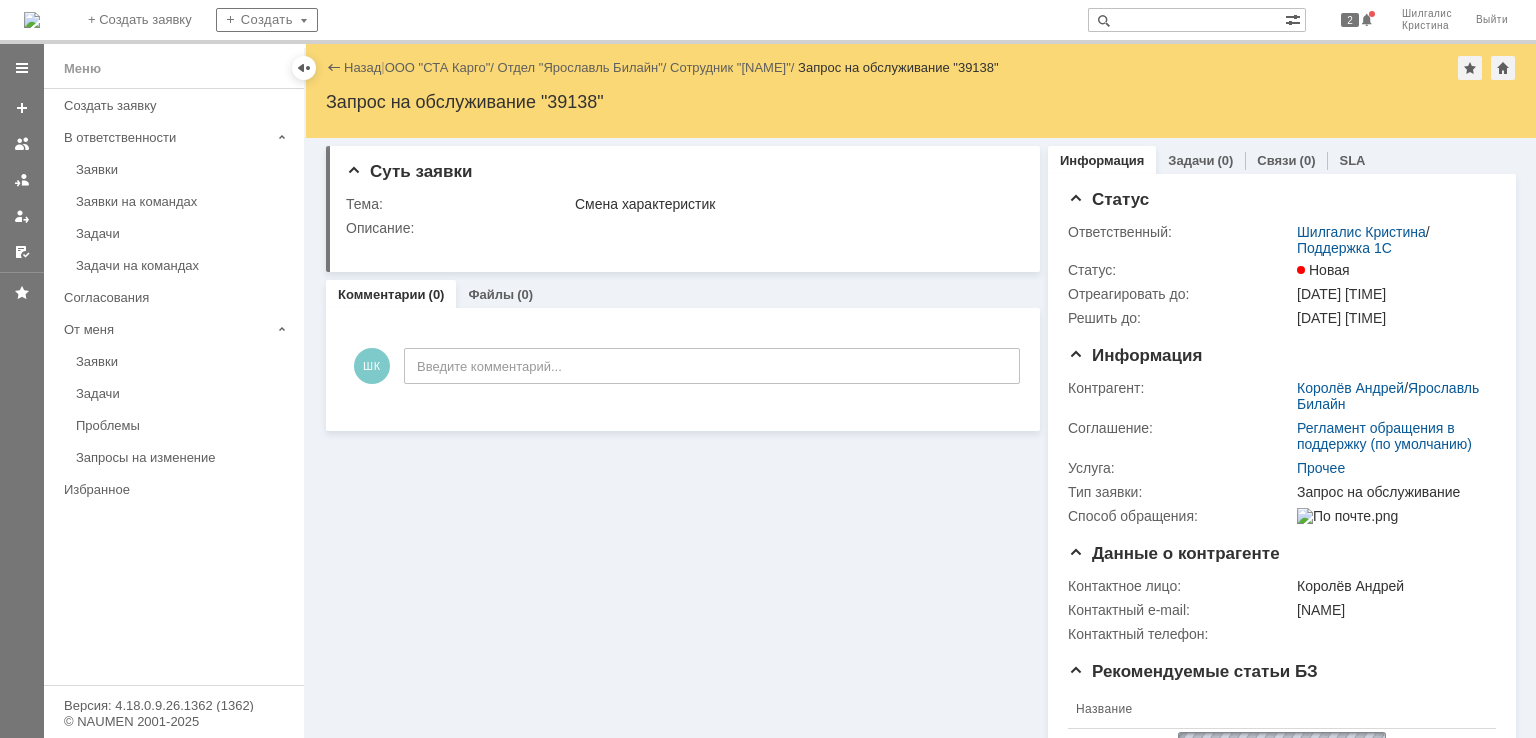 scroll, scrollTop: 0, scrollLeft: 0, axis: both 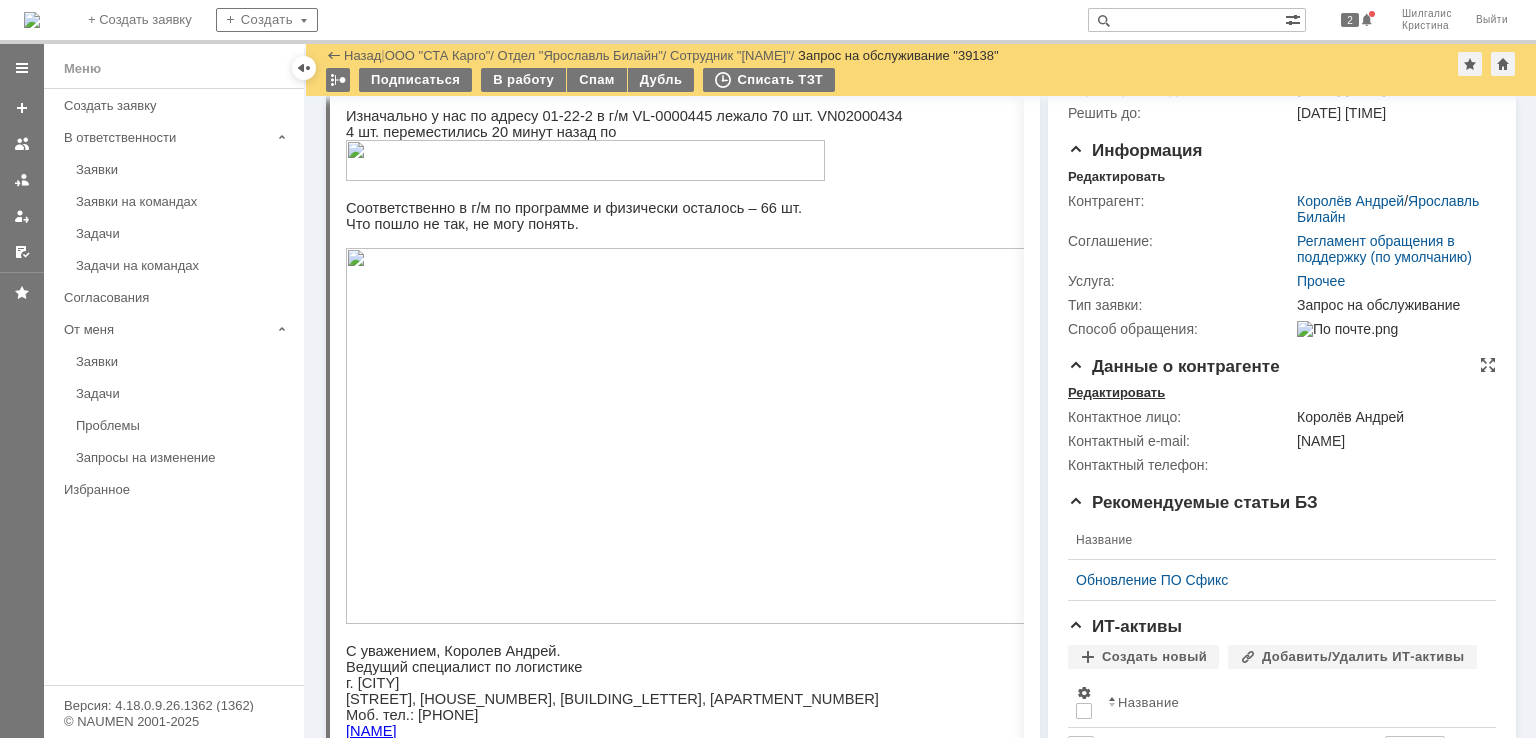 click on "Редактировать" at bounding box center [1116, 393] 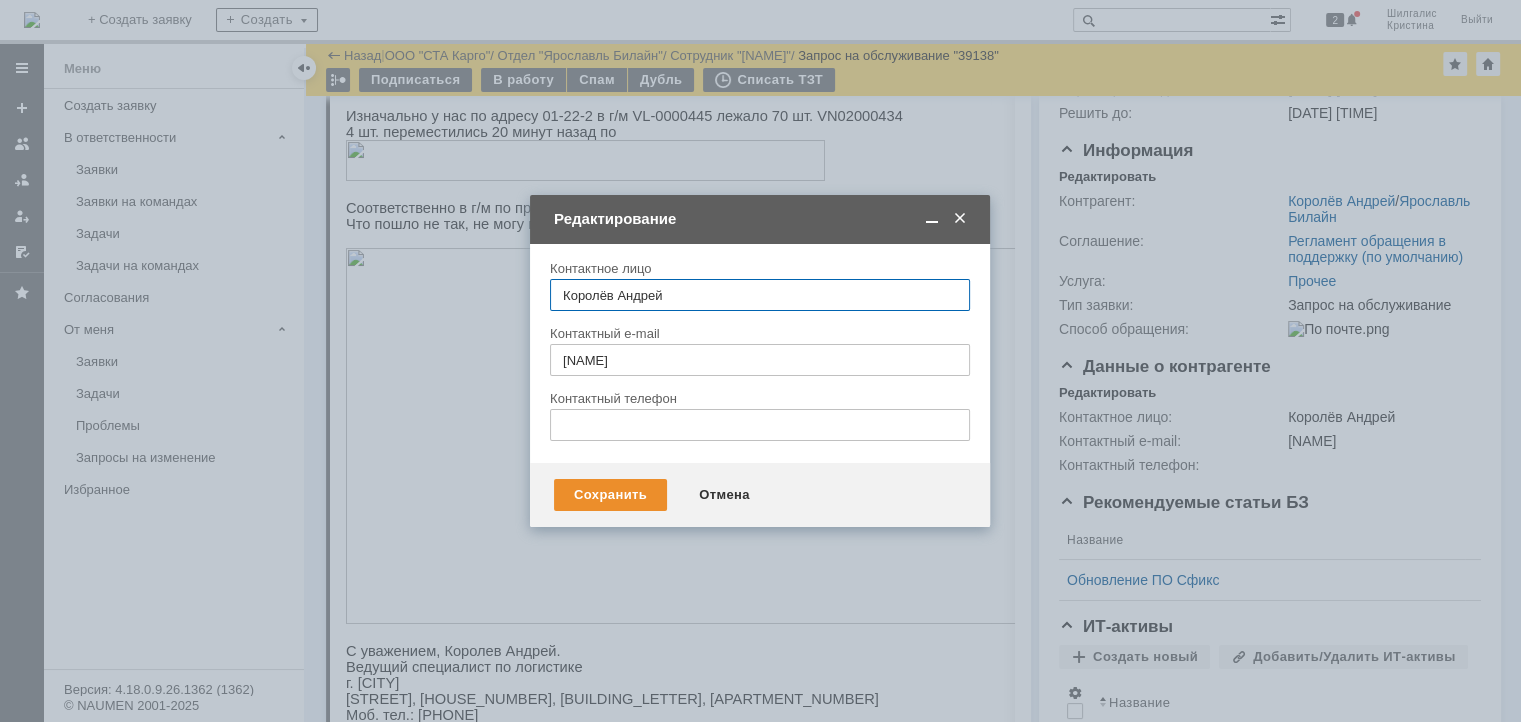 click at bounding box center [960, 219] 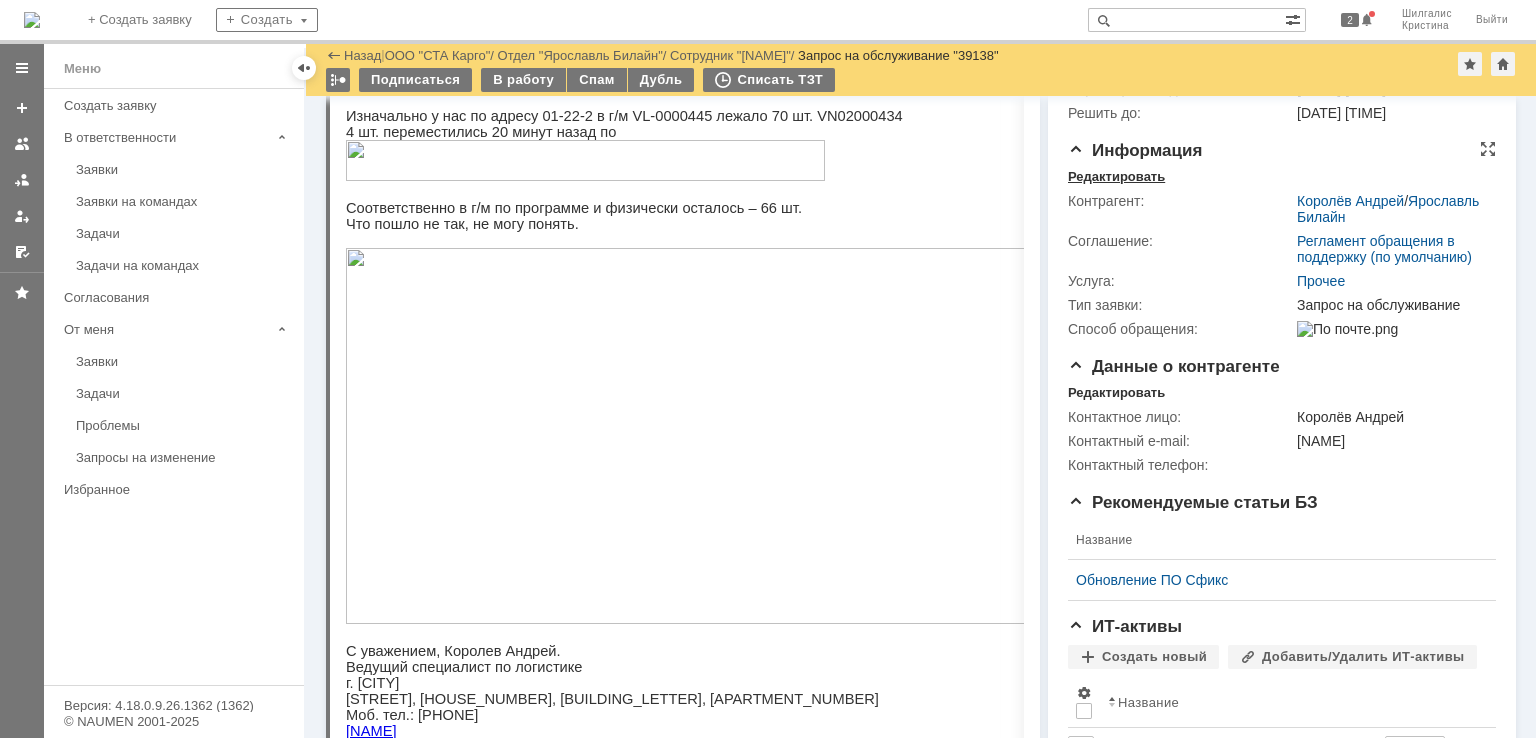 click on "Редактировать" at bounding box center (1116, 177) 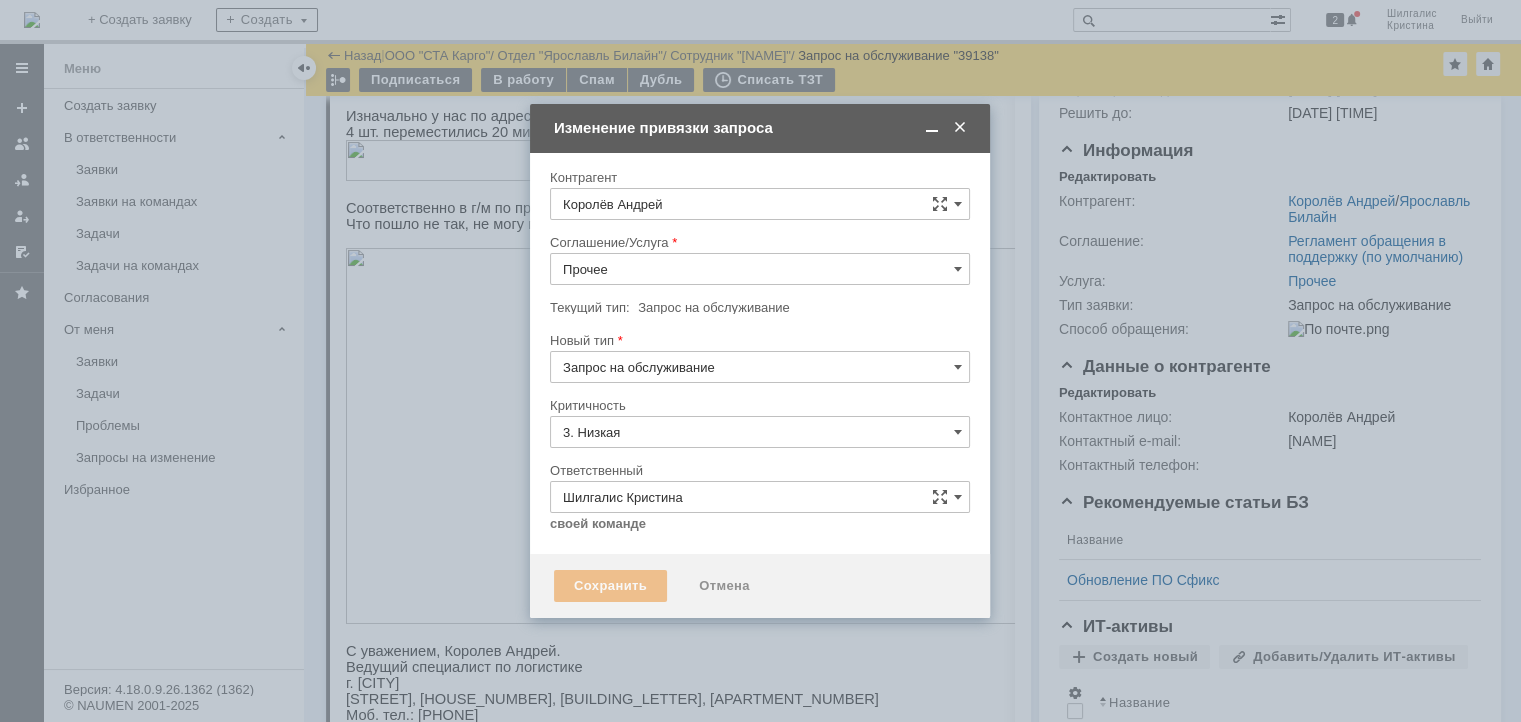 type on "[не указано]" 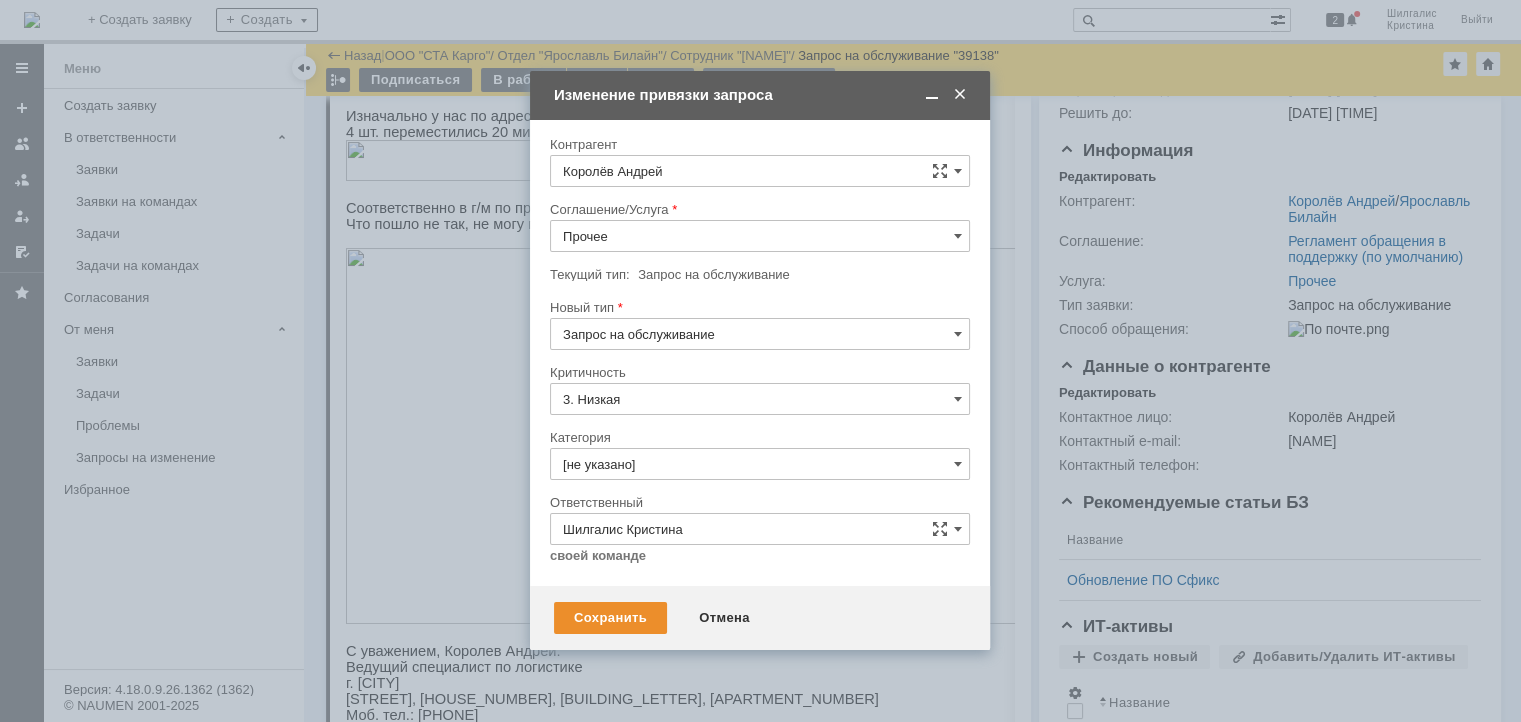 click on "Прочее" at bounding box center [760, 236] 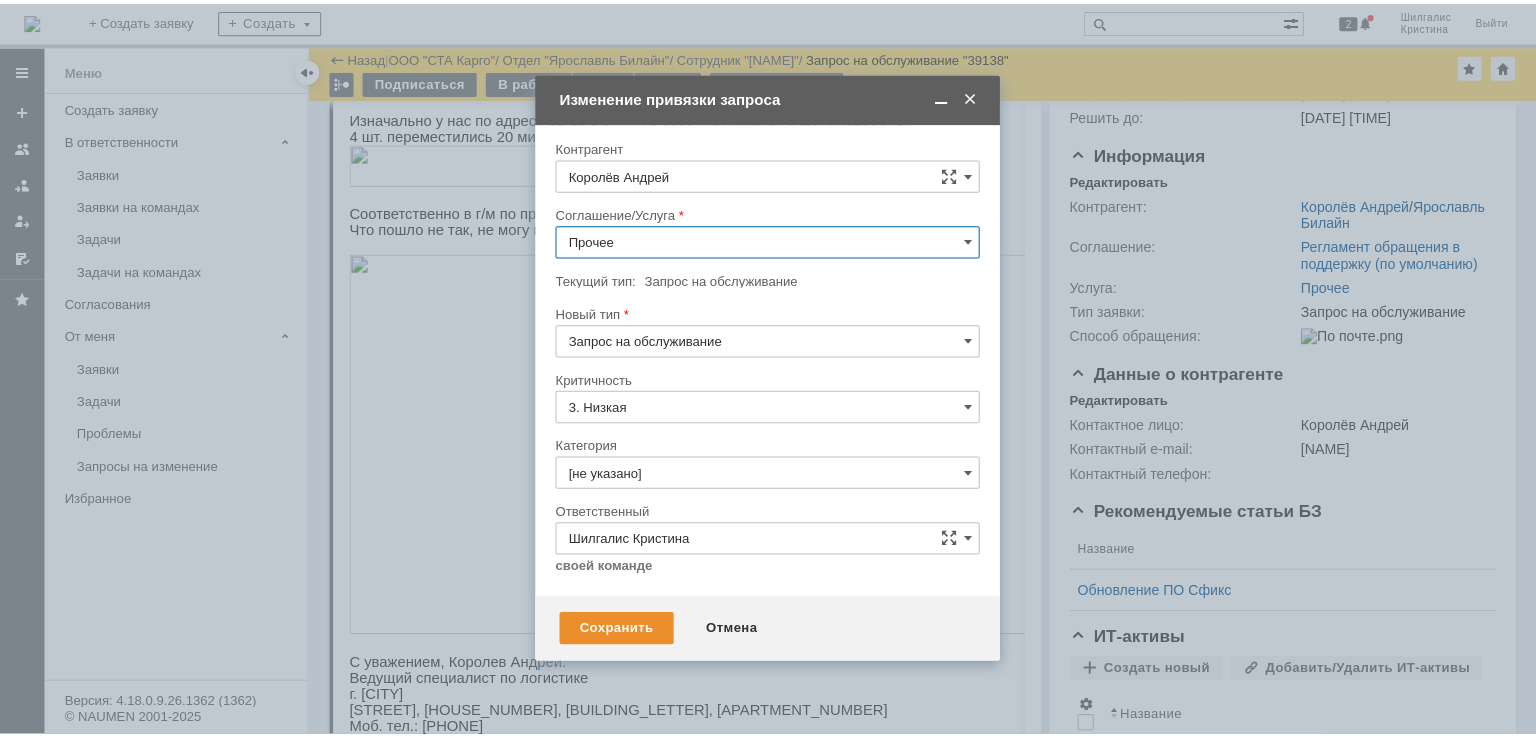 scroll, scrollTop: 481, scrollLeft: 0, axis: vertical 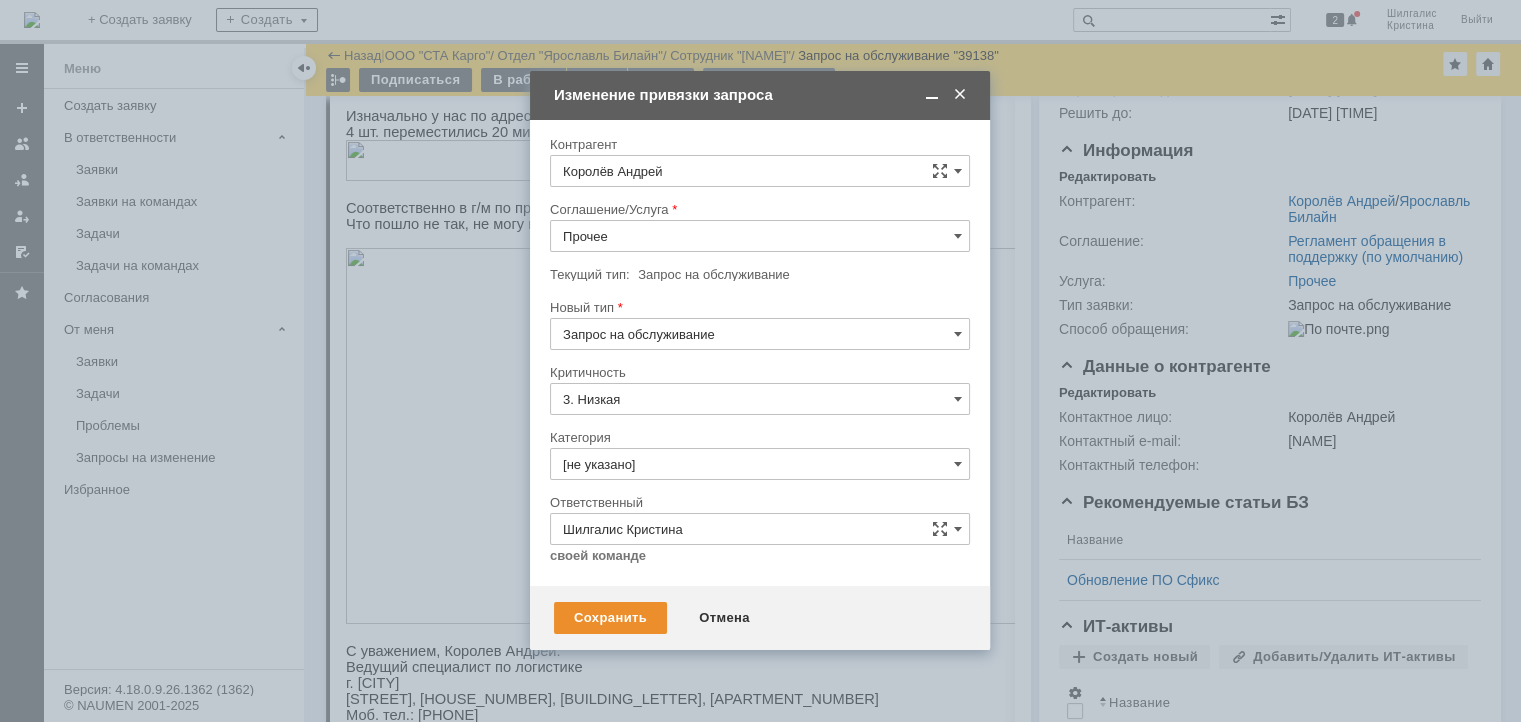 click on "WMS Перемещение" at bounding box center (760, 386) 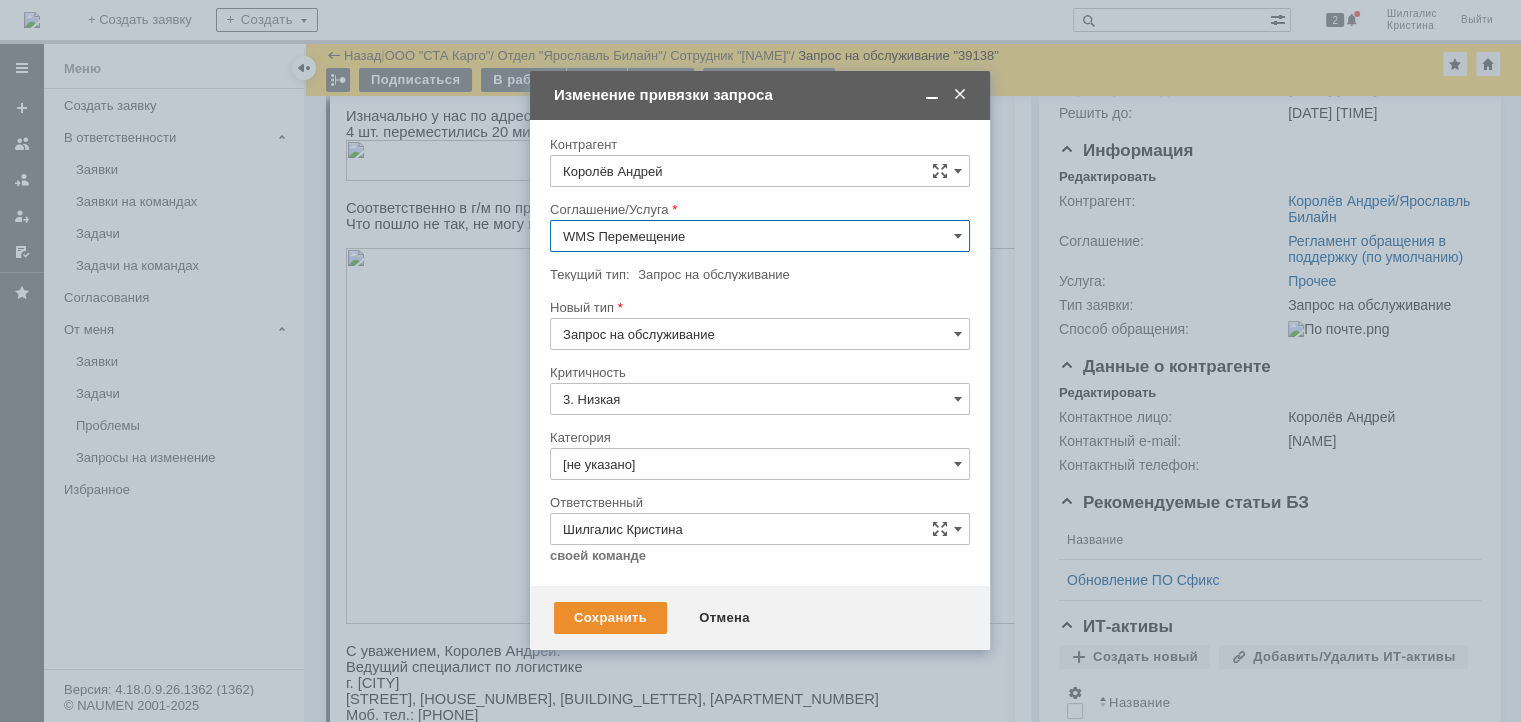 type on "WMS Перемещение" 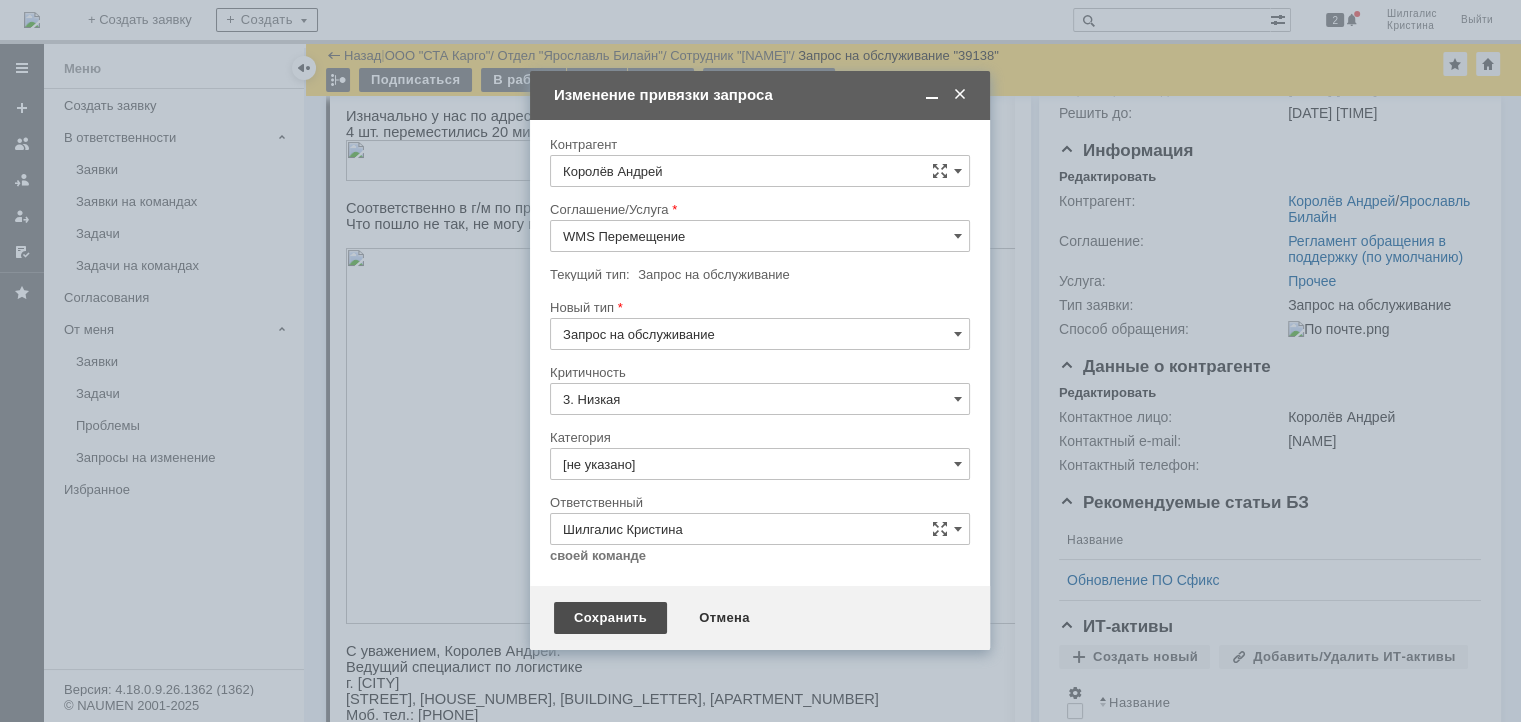 click on "Сохранить" at bounding box center [610, 618] 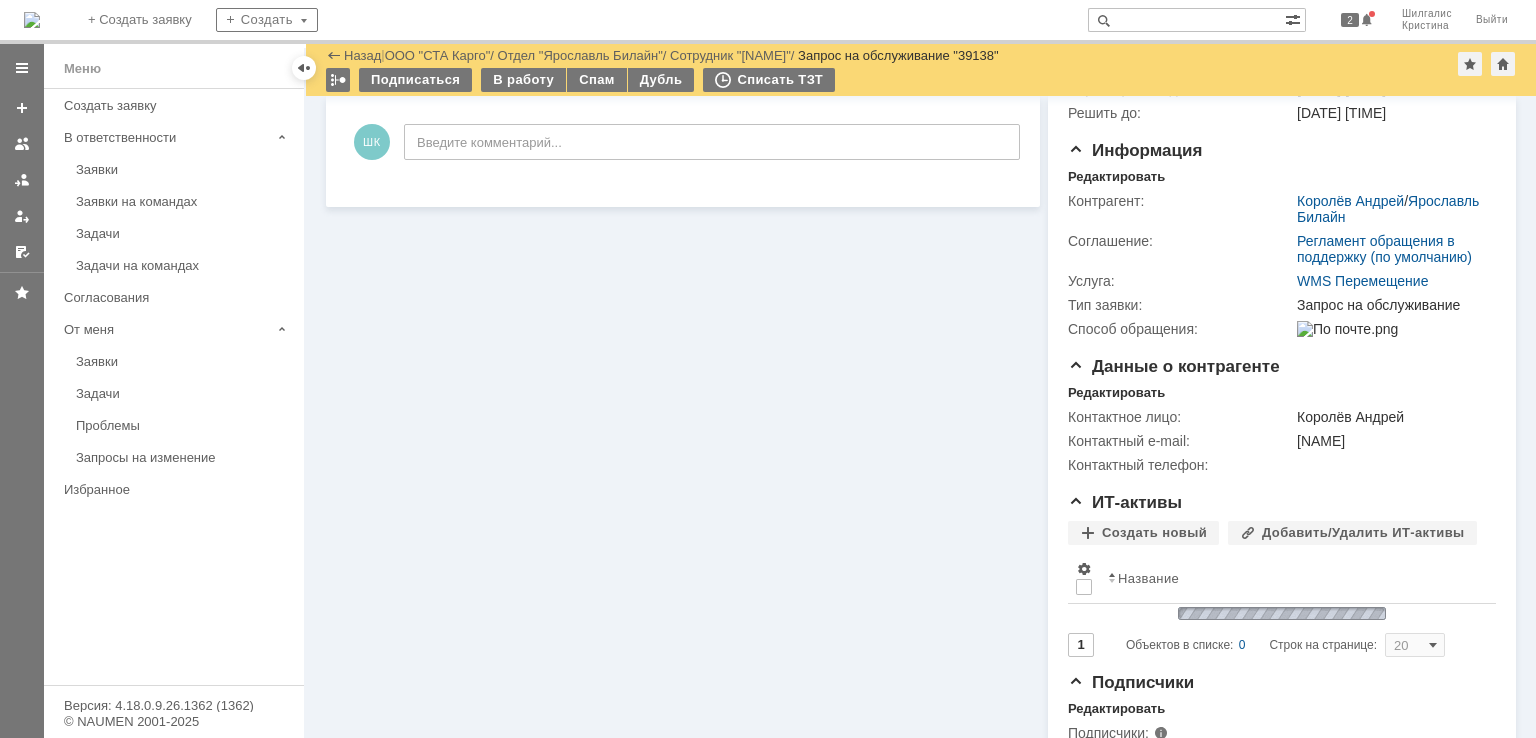 scroll, scrollTop: 163, scrollLeft: 0, axis: vertical 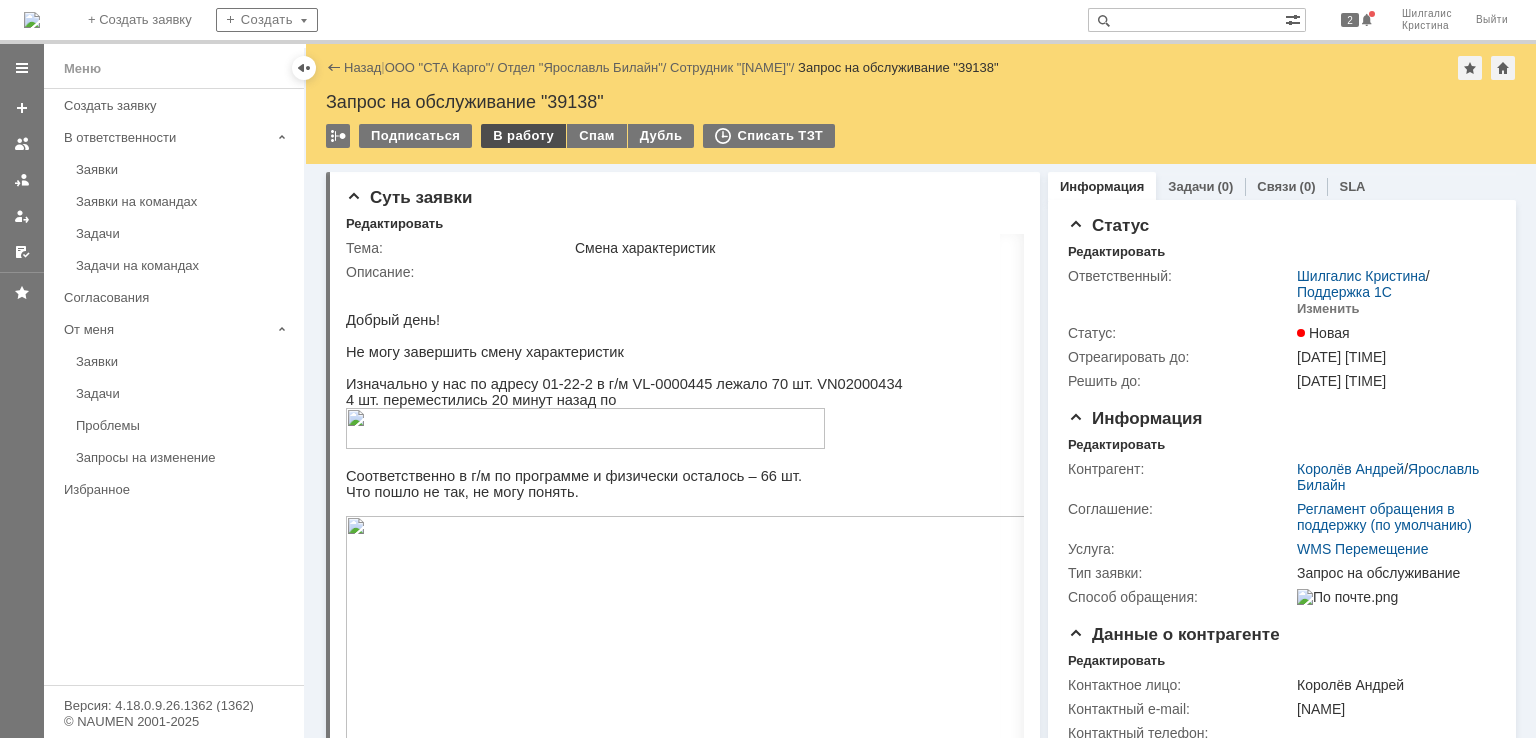 click on "В работу" at bounding box center (523, 136) 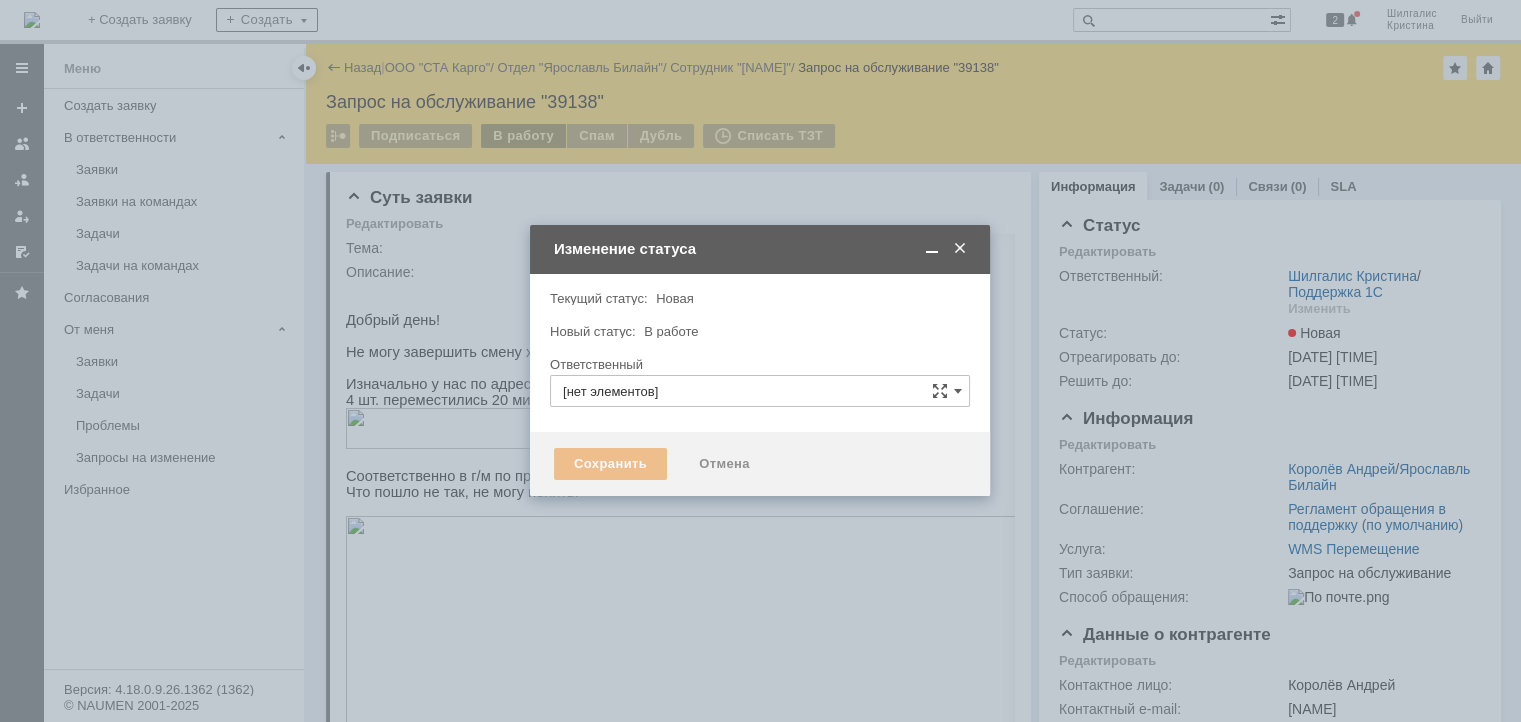 type on "Шилгалис Кристина" 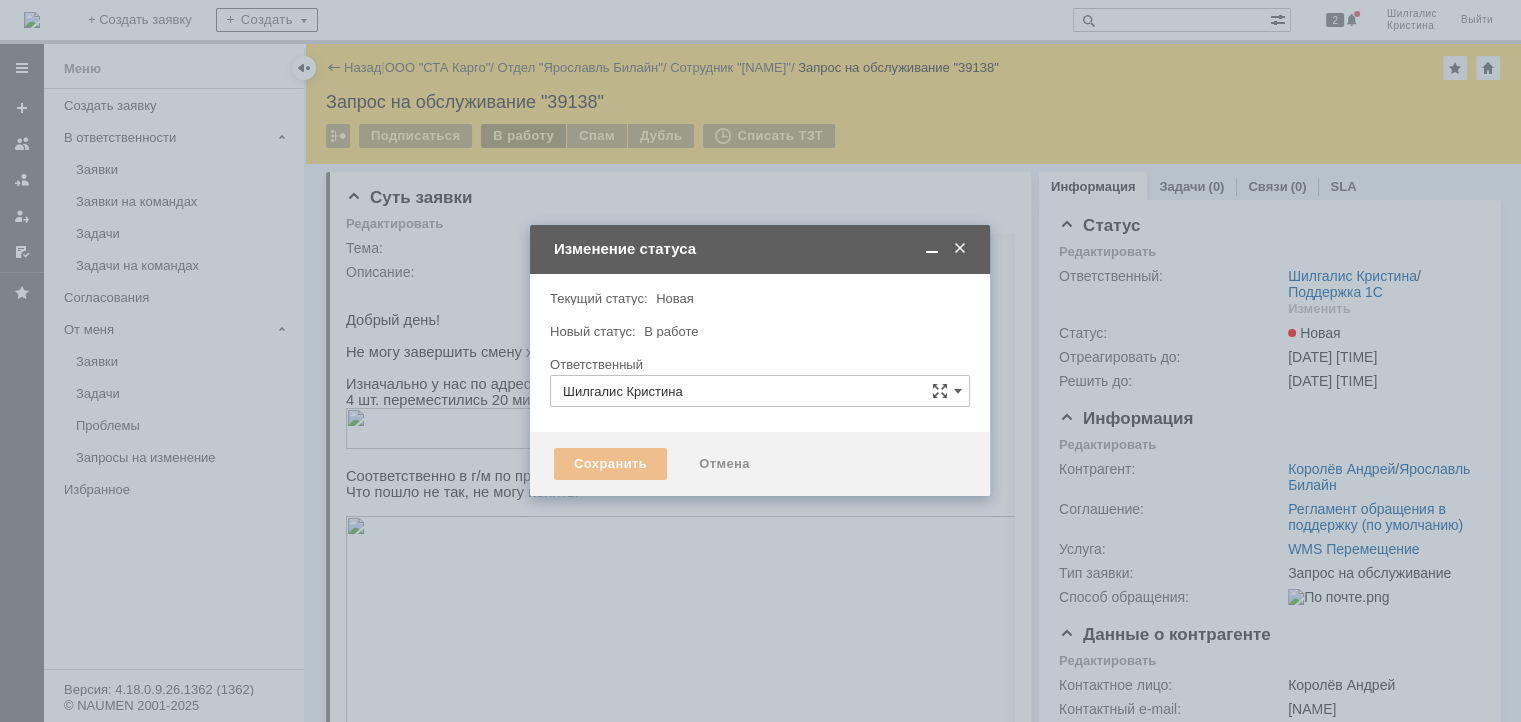 type 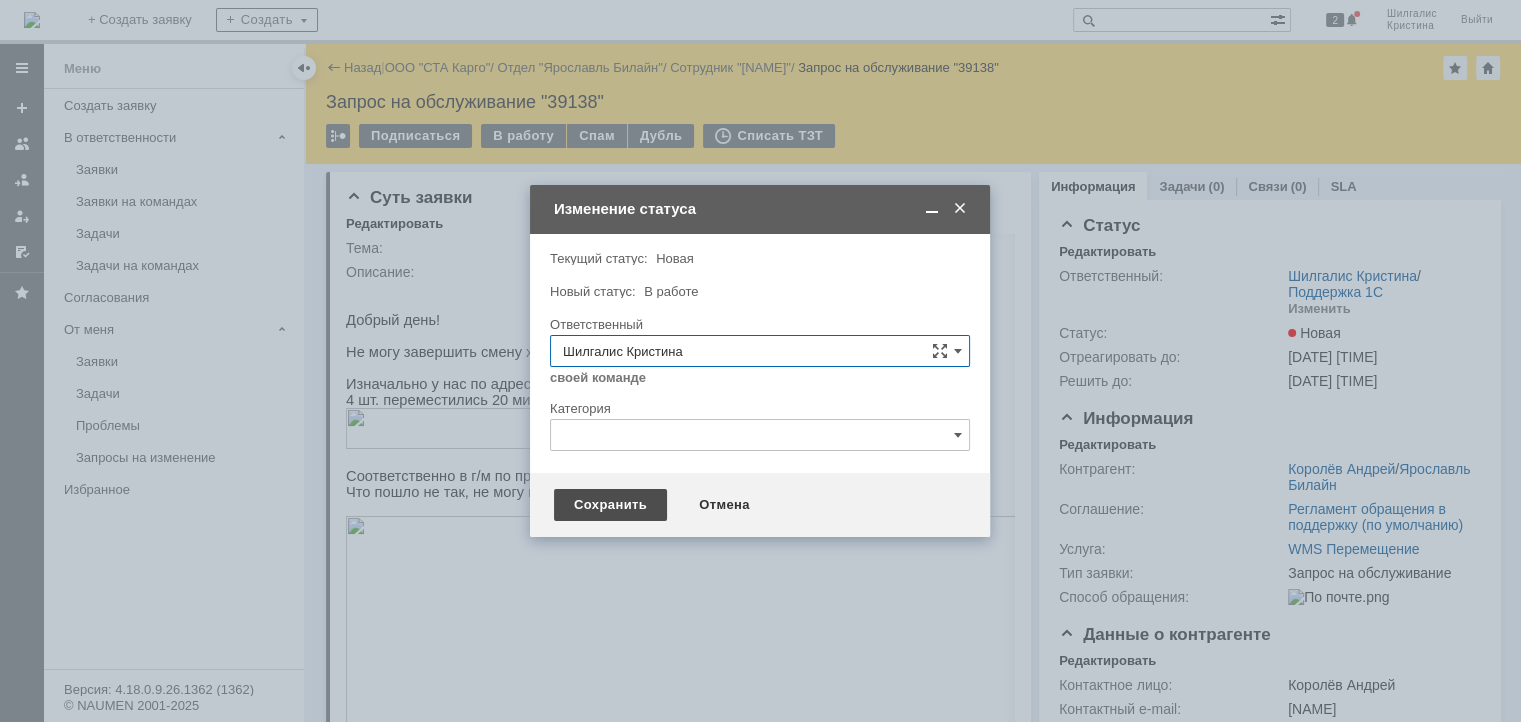 click on "Сохранить" at bounding box center [610, 505] 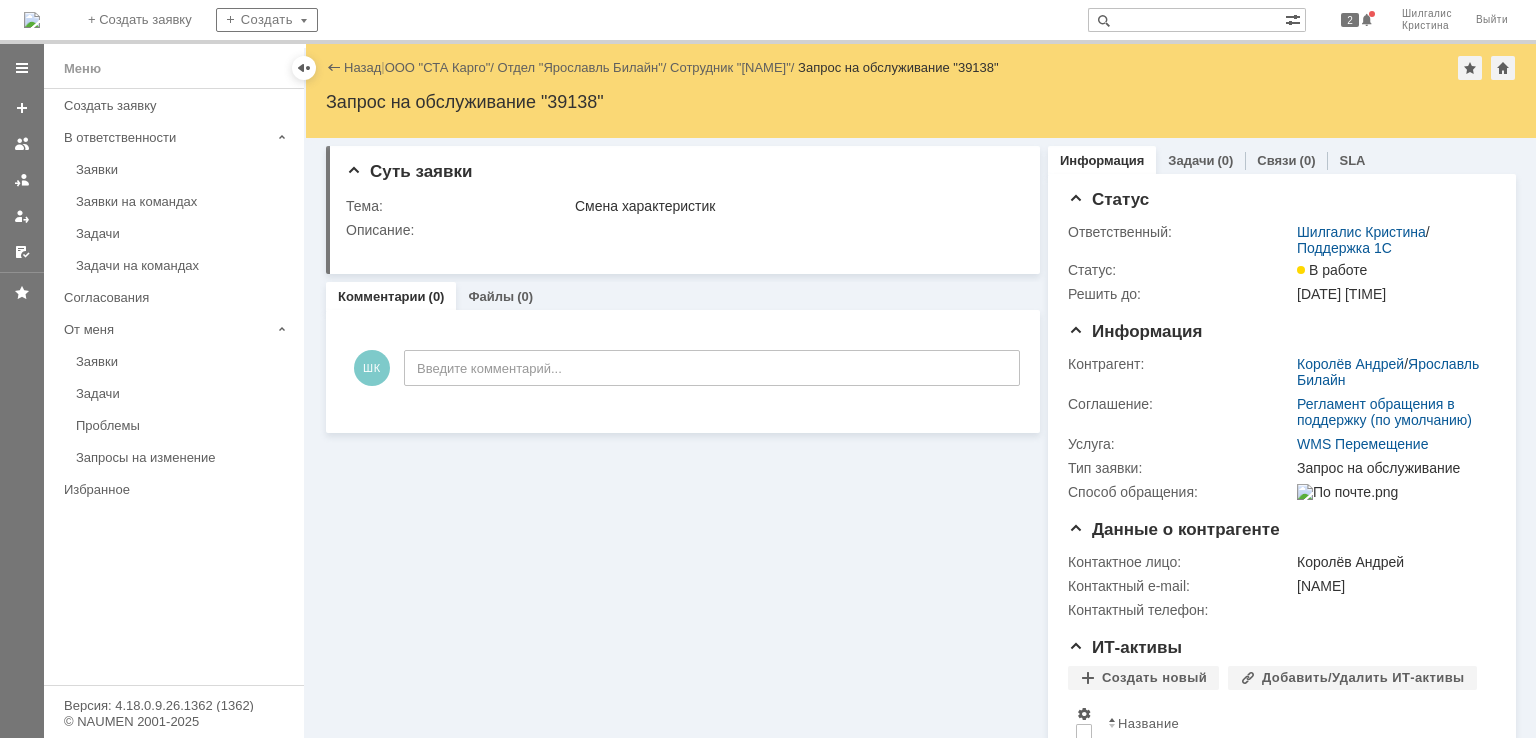 scroll, scrollTop: 0, scrollLeft: 0, axis: both 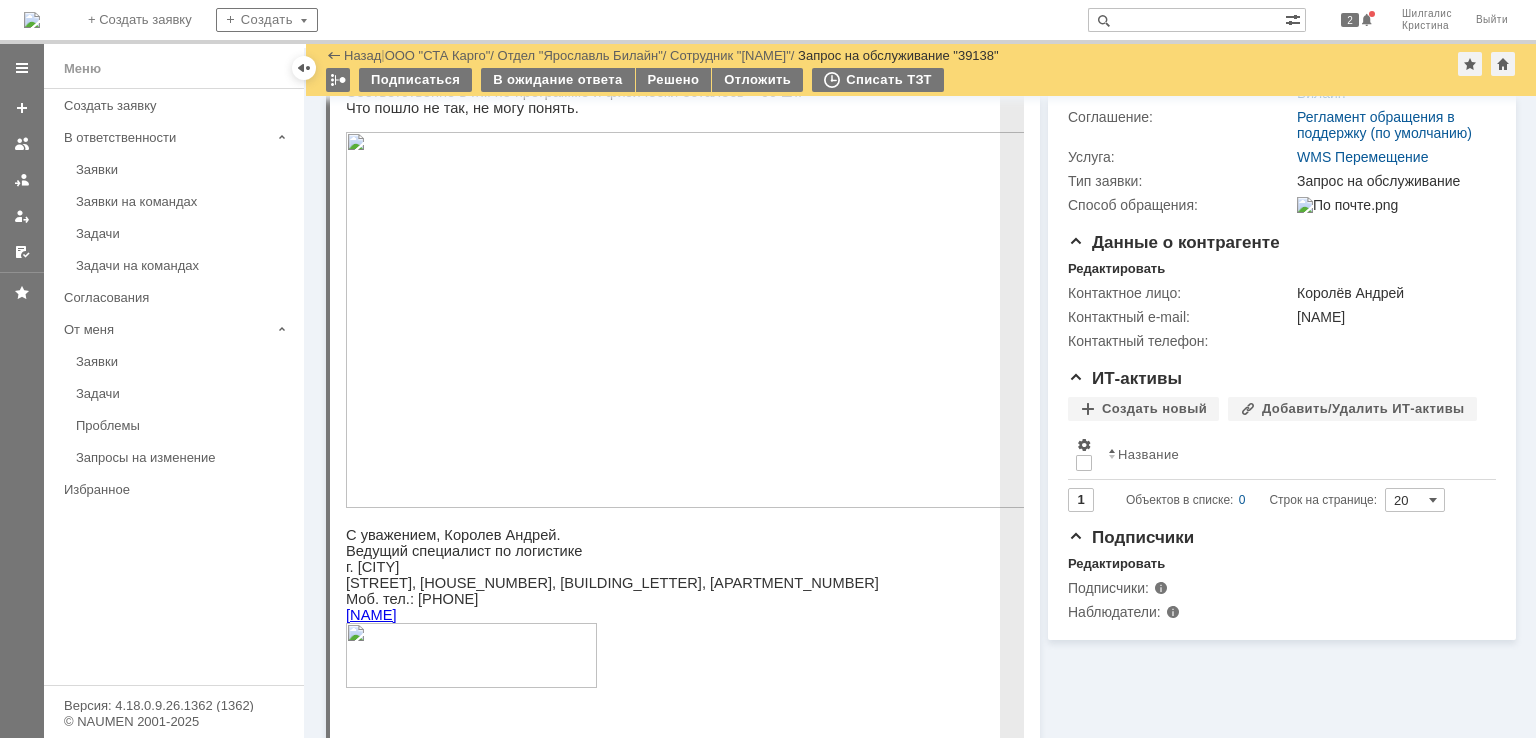 click at bounding box center (696, 320) 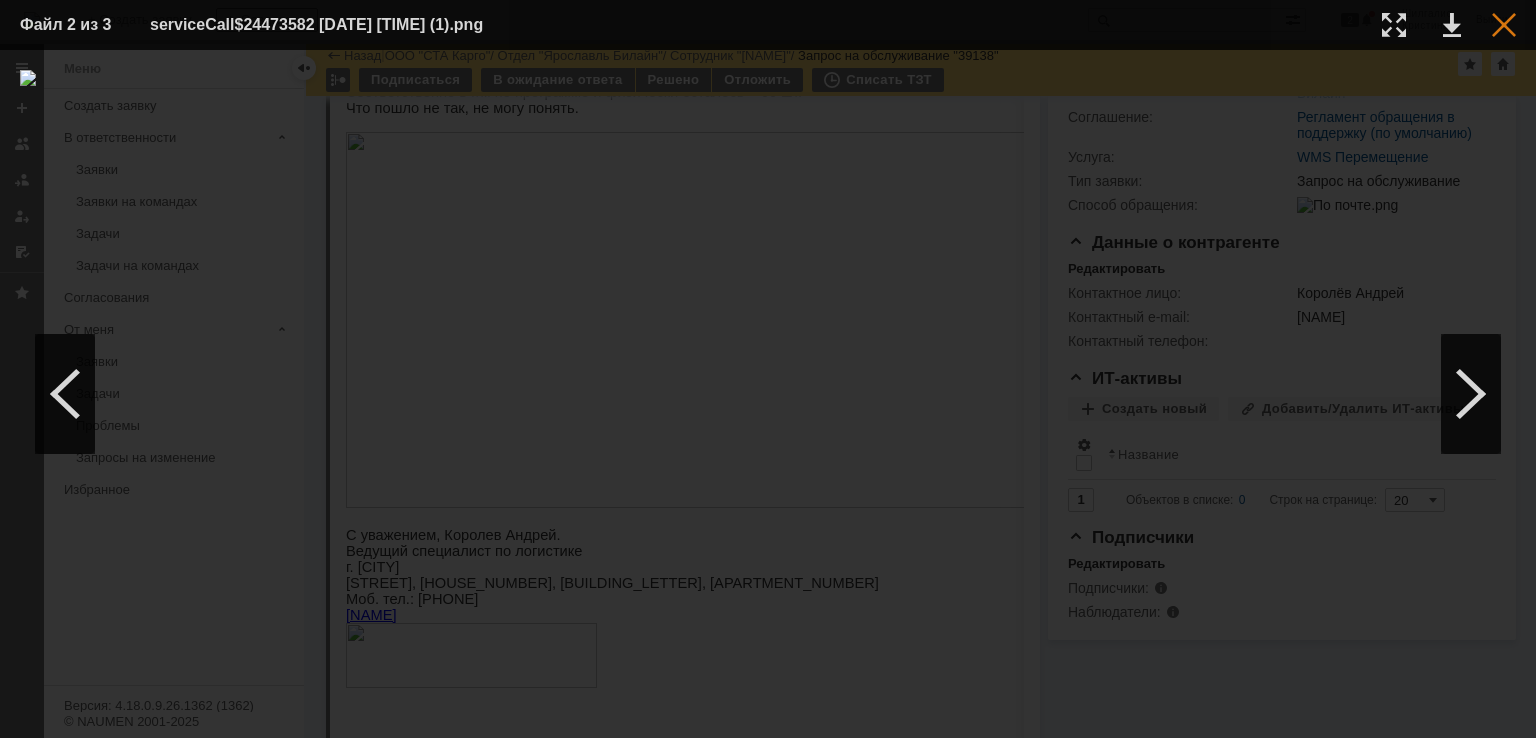 click at bounding box center (1504, 25) 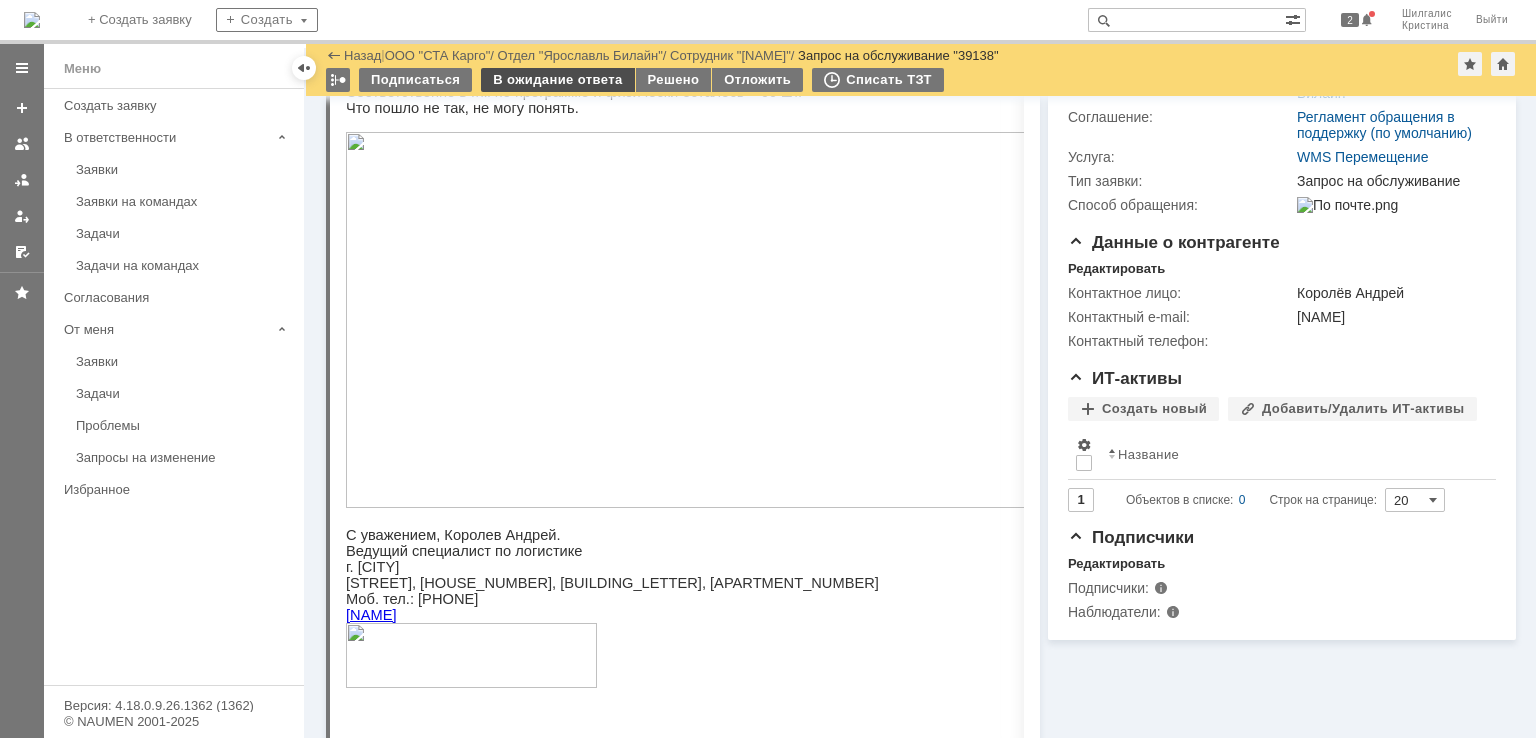 click on "В ожидание ответа" at bounding box center (557, 80) 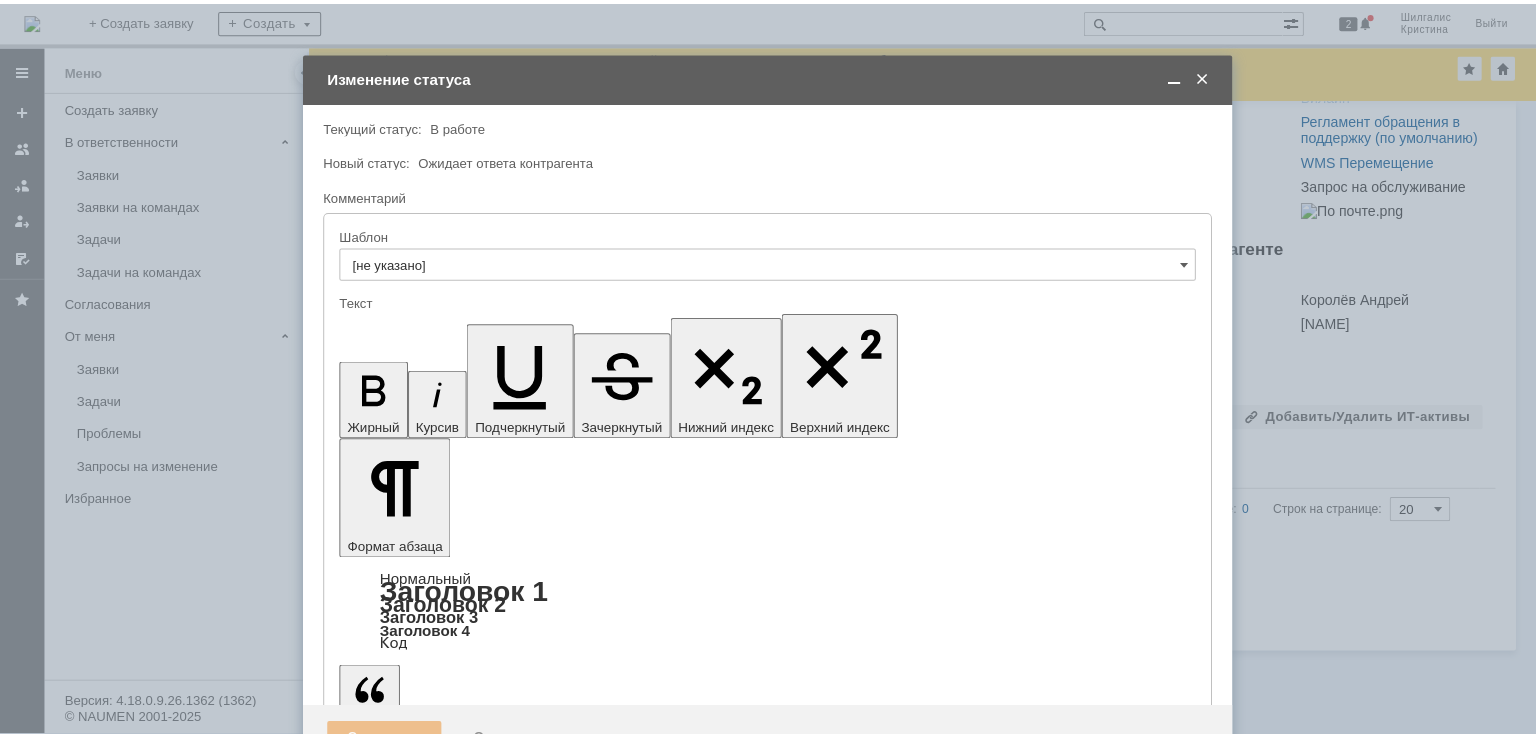 scroll, scrollTop: 0, scrollLeft: 0, axis: both 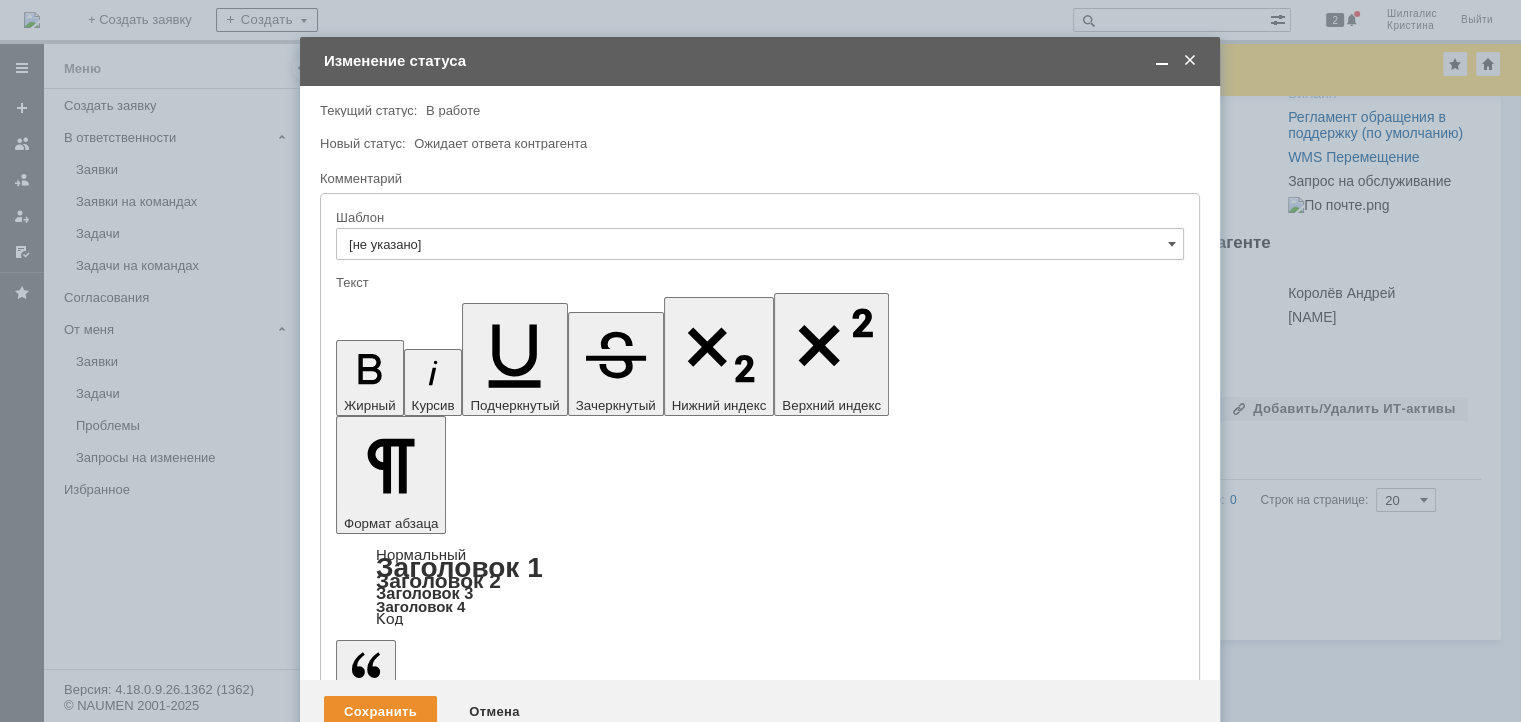 click at bounding box center [499, 5580] 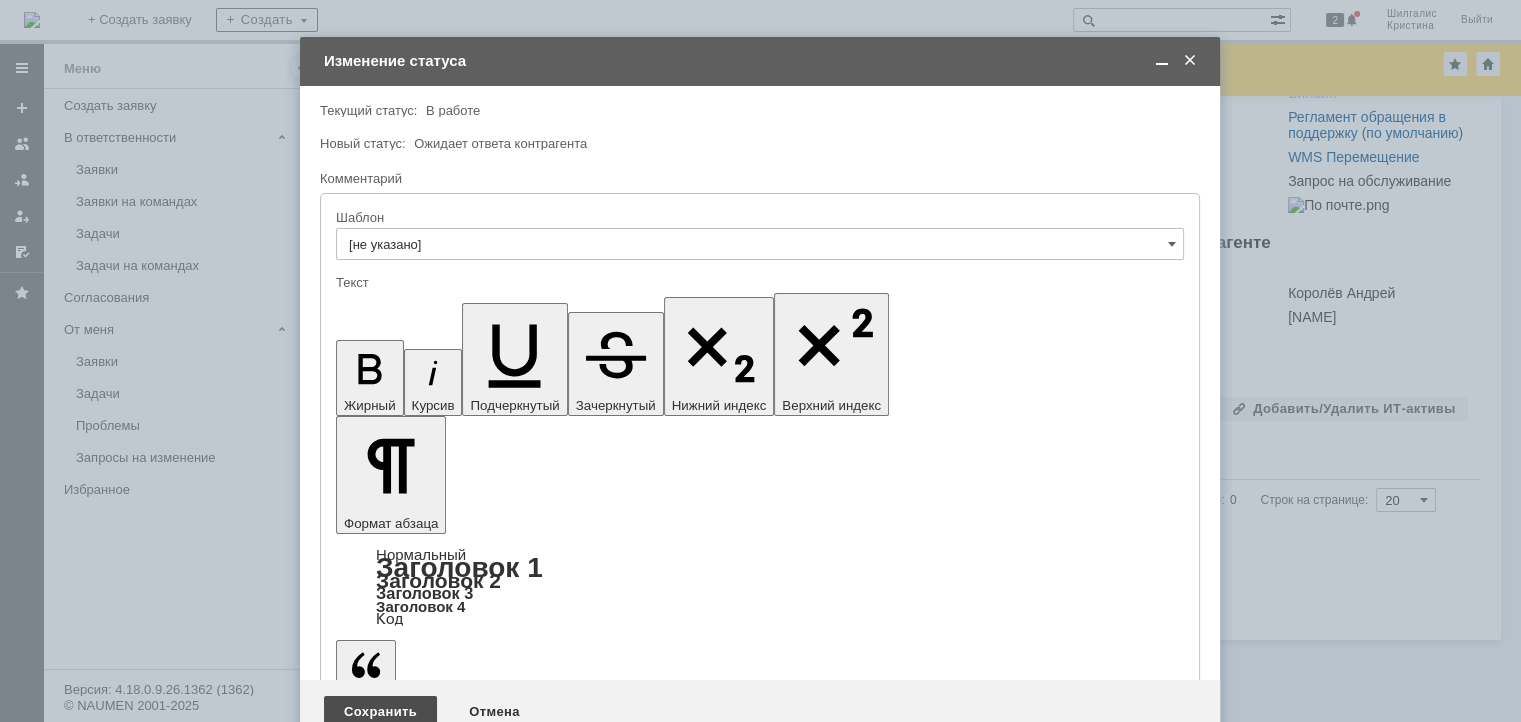 click on "Сохранить" at bounding box center (380, 712) 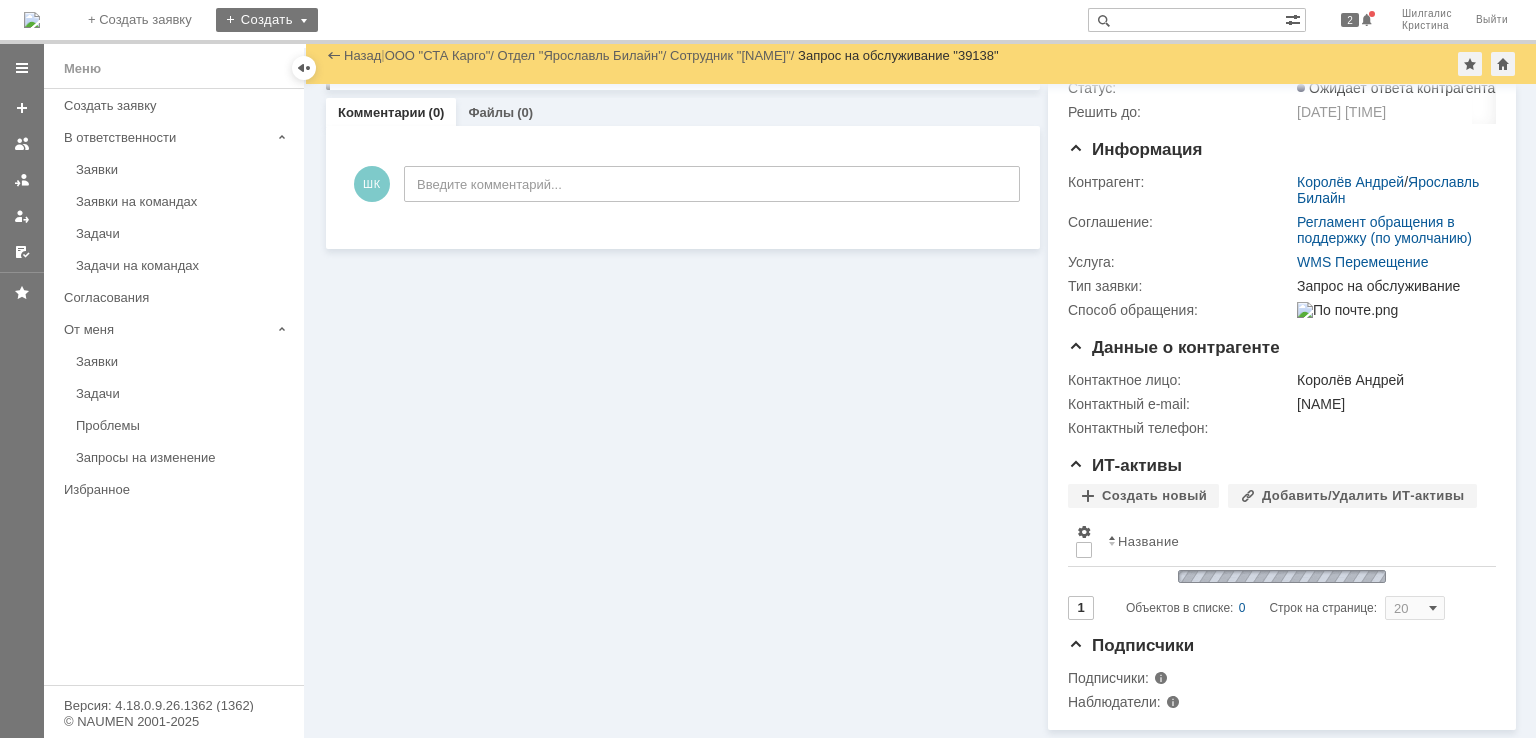scroll, scrollTop: 121, scrollLeft: 0, axis: vertical 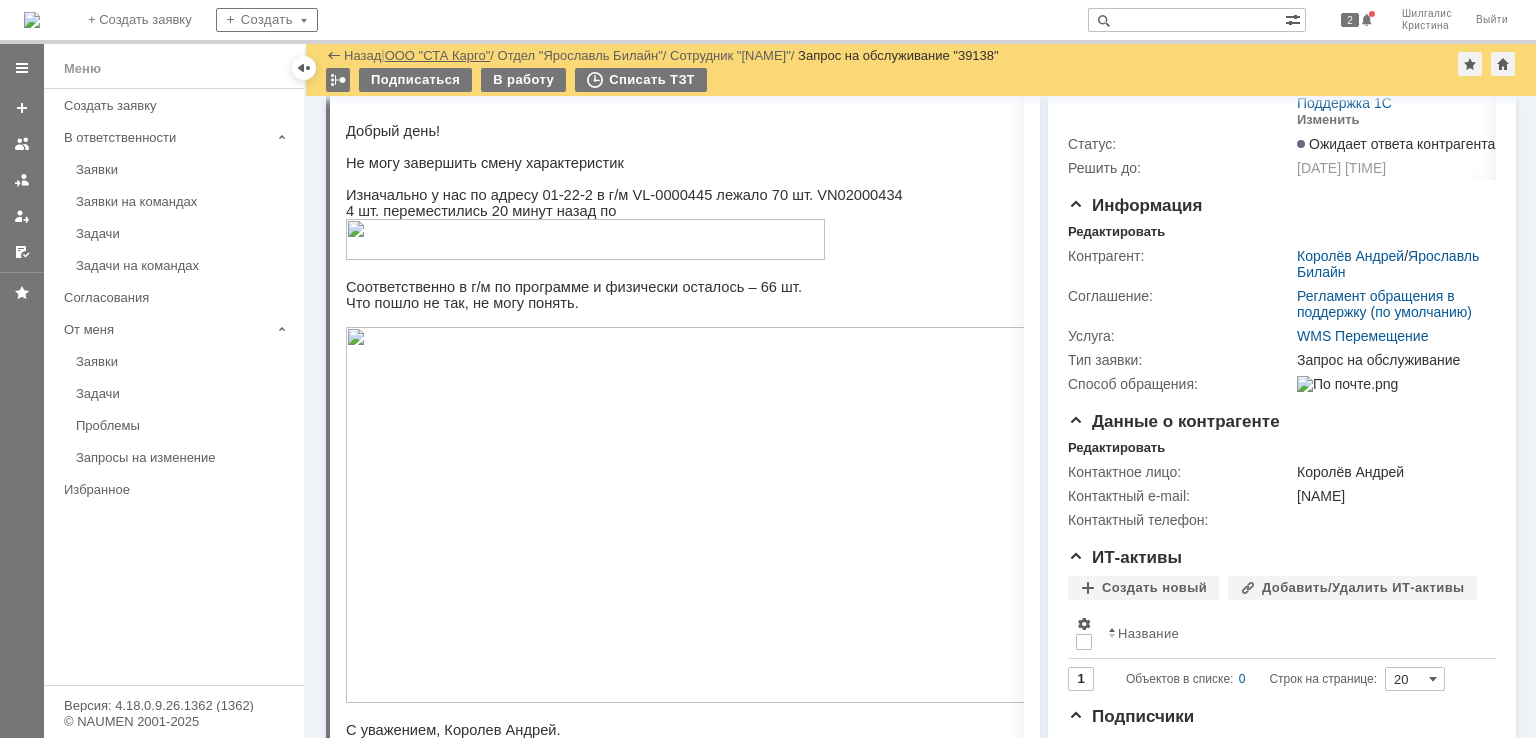 click on "ООО "СТА Карго"" at bounding box center (438, 55) 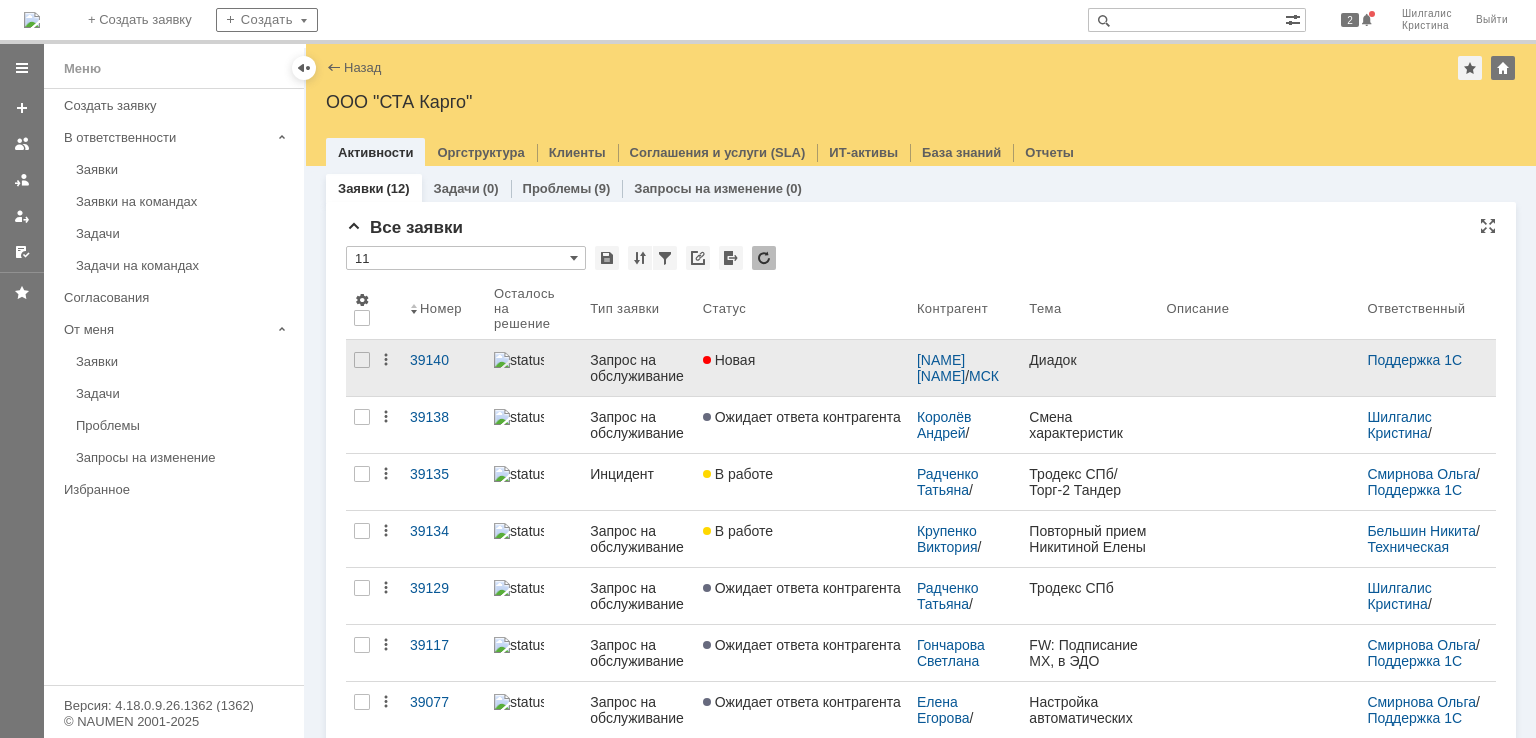 scroll, scrollTop: 0, scrollLeft: 0, axis: both 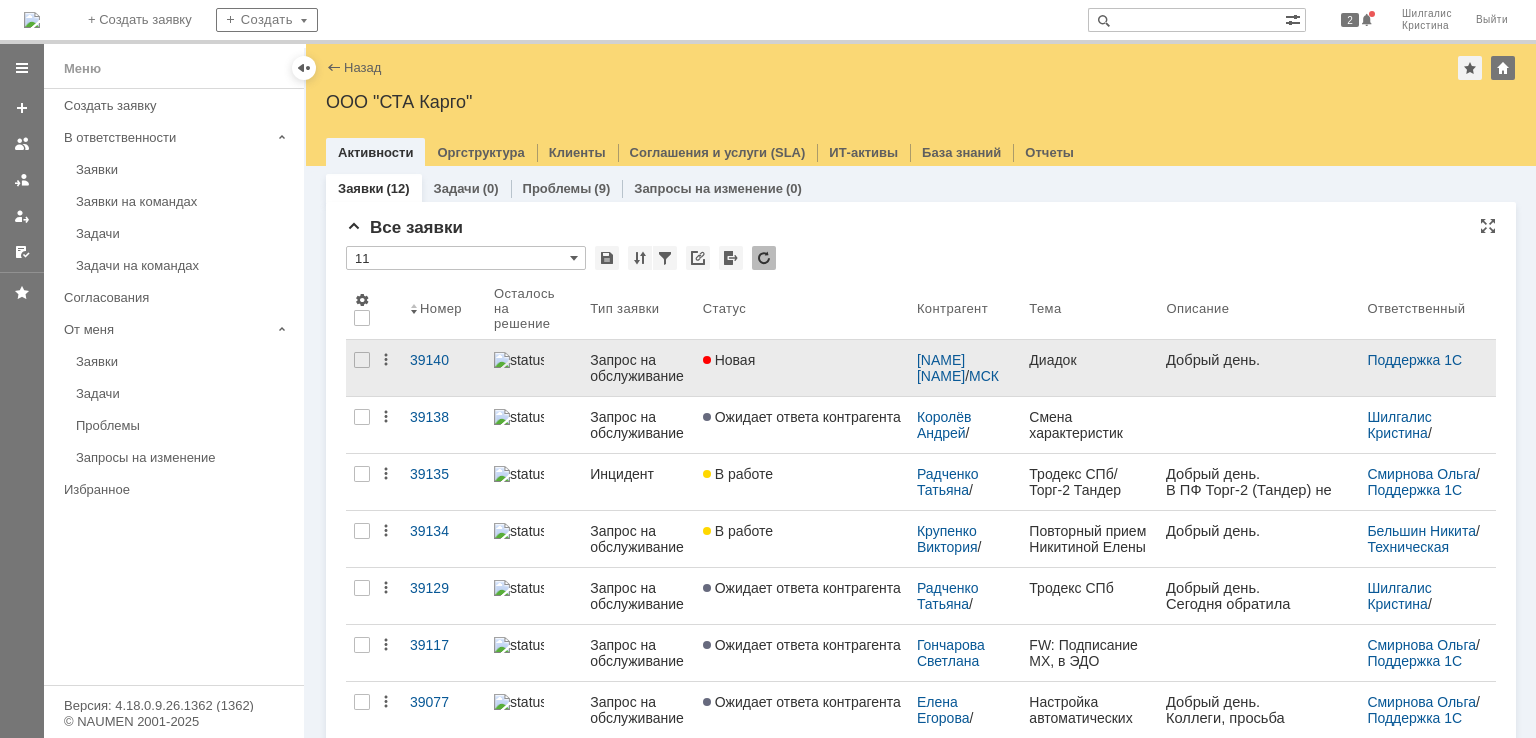 click on "Новая" at bounding box center [802, 360] 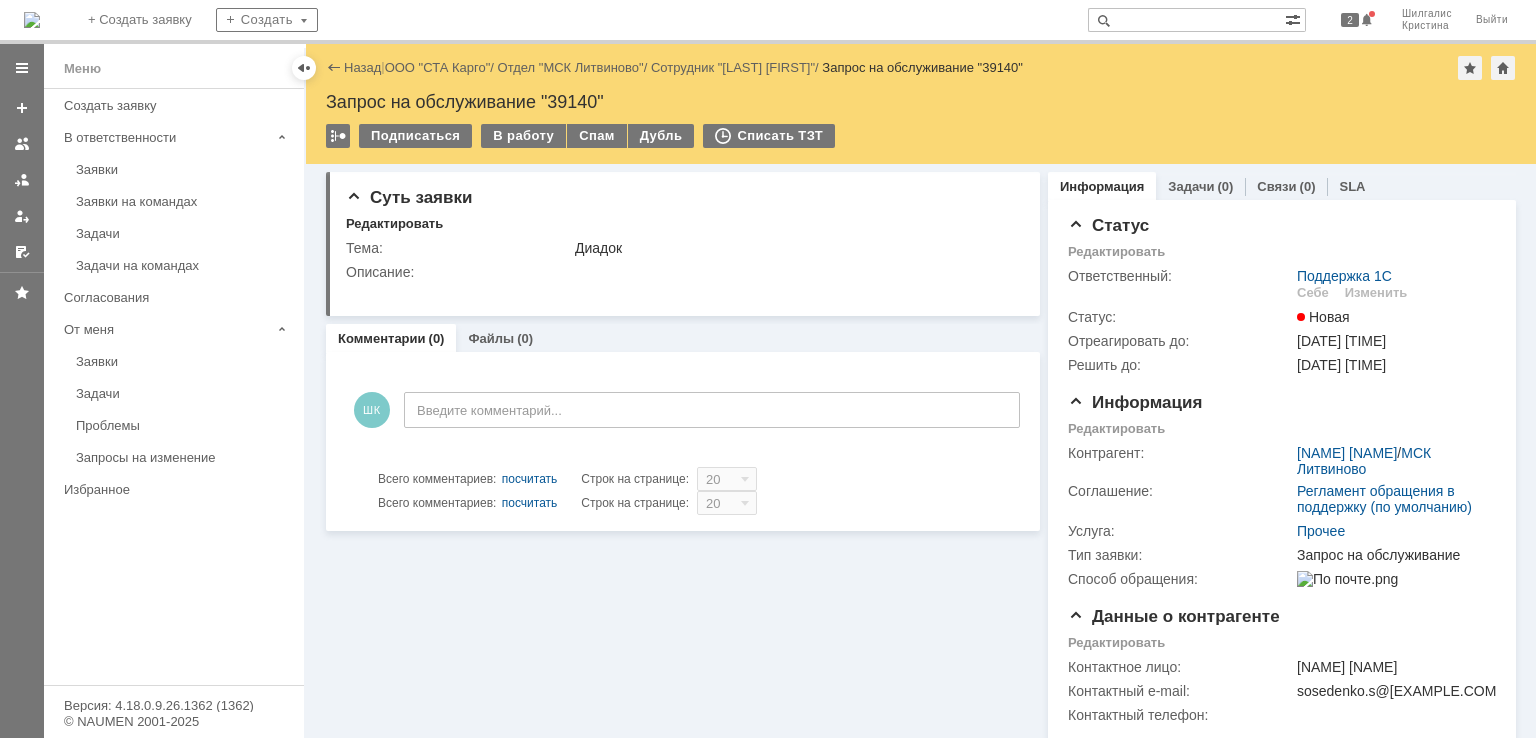 scroll, scrollTop: 0, scrollLeft: 0, axis: both 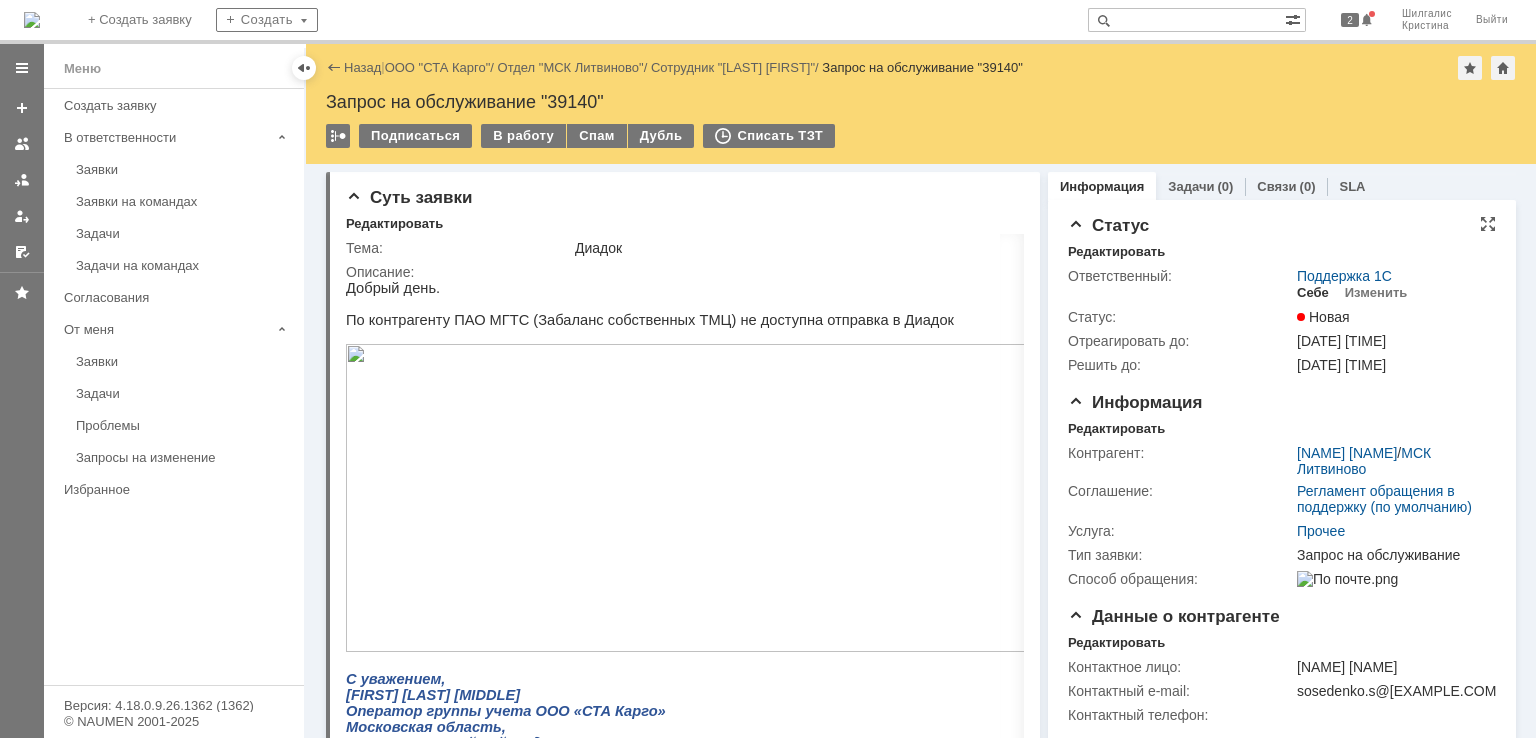 click on "Себе" at bounding box center [1313, 293] 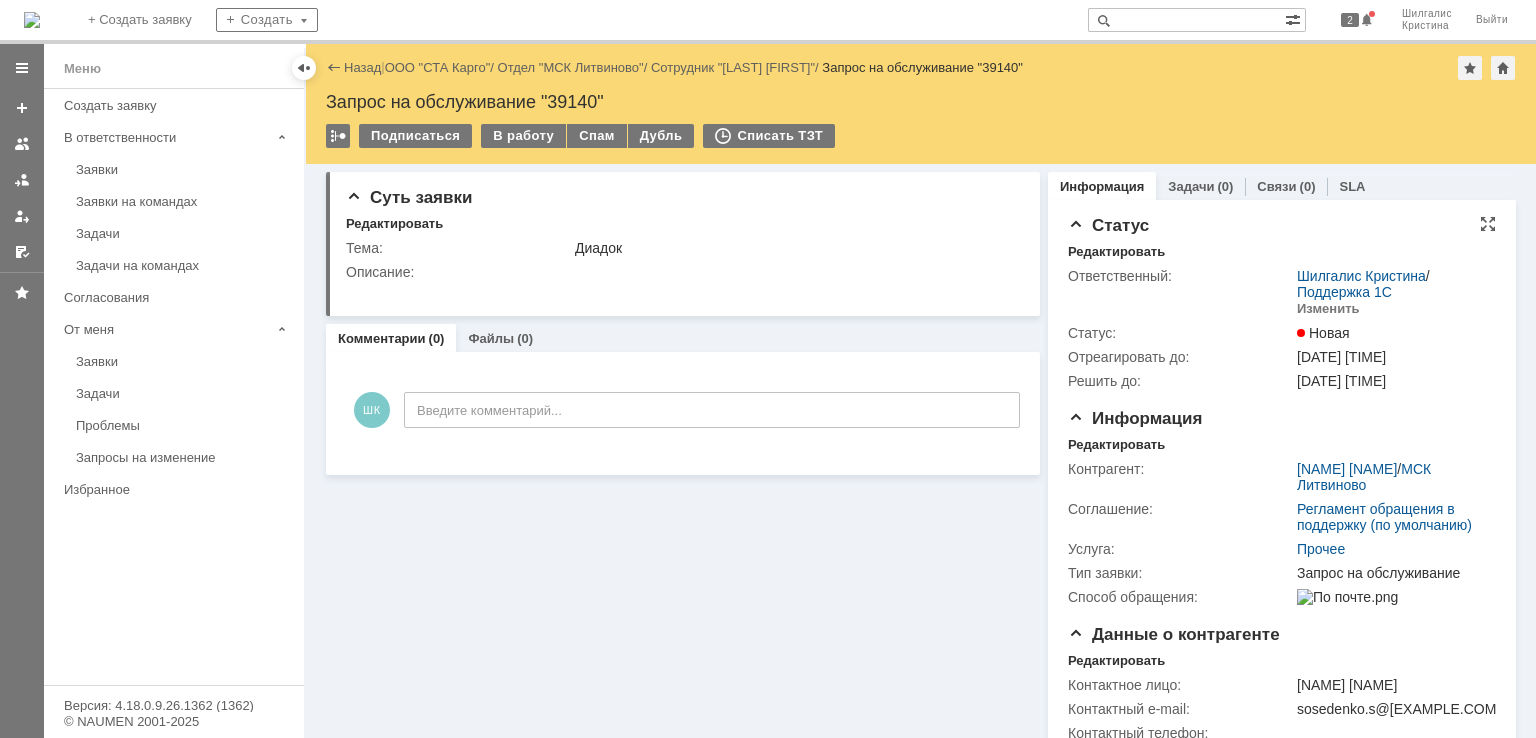 scroll, scrollTop: 0, scrollLeft: 0, axis: both 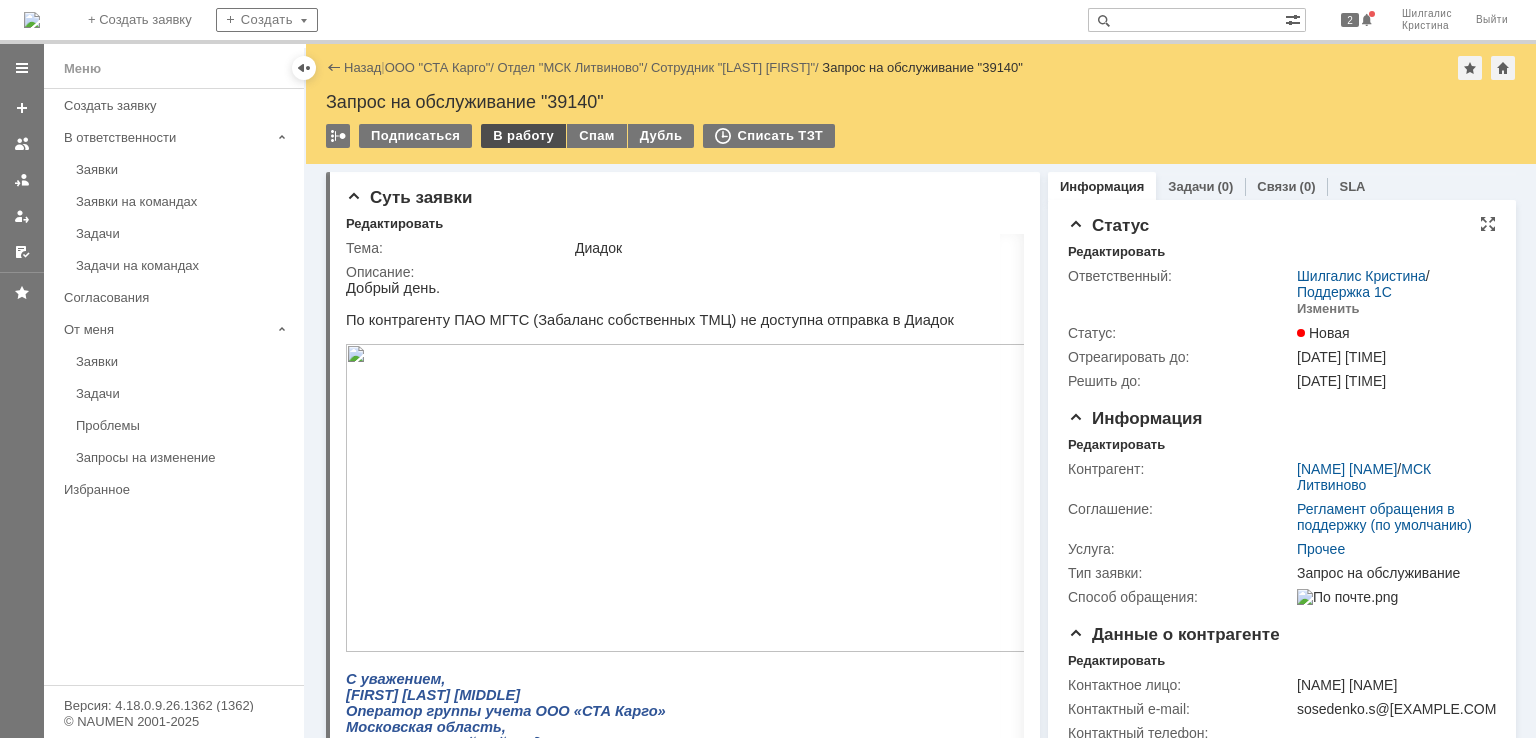 click on "В работу" at bounding box center (523, 136) 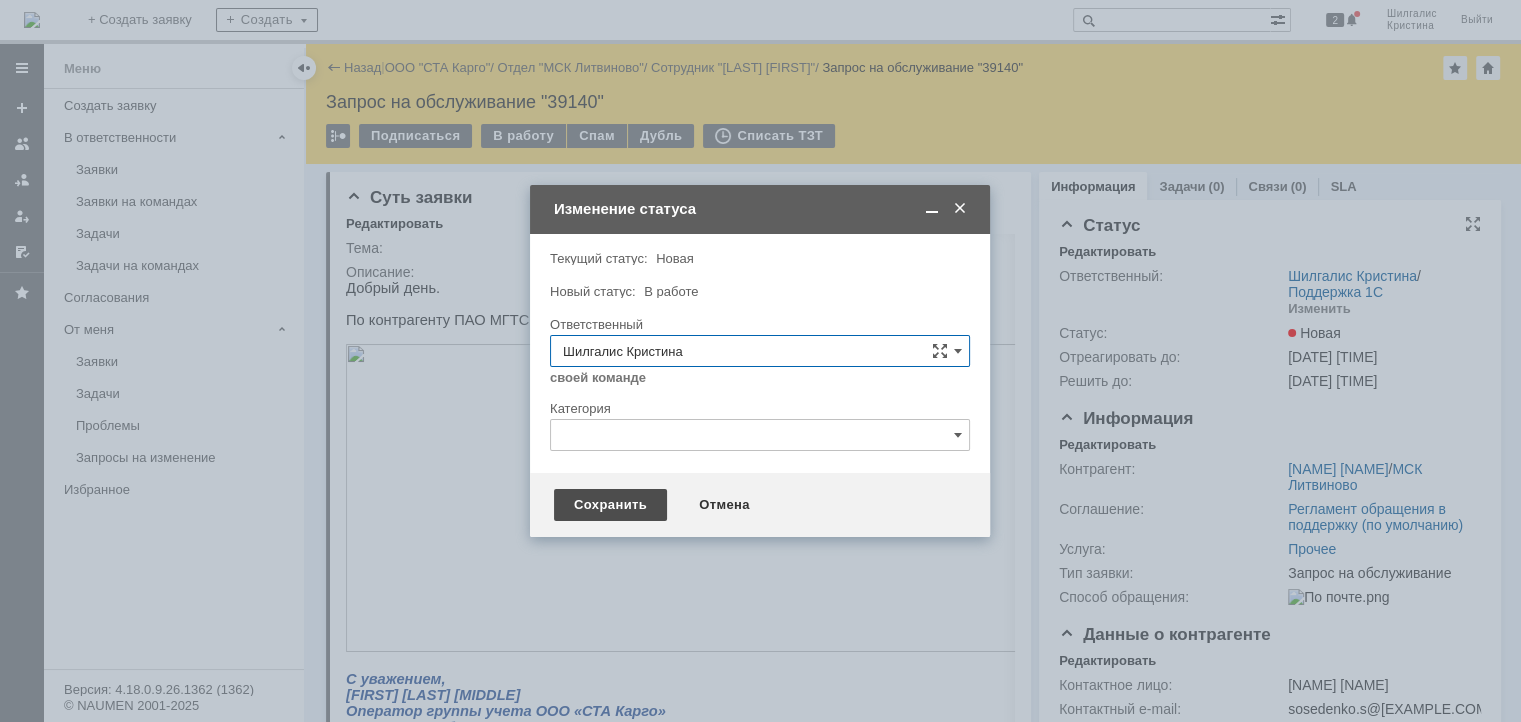 click on "Сохранить" at bounding box center [610, 505] 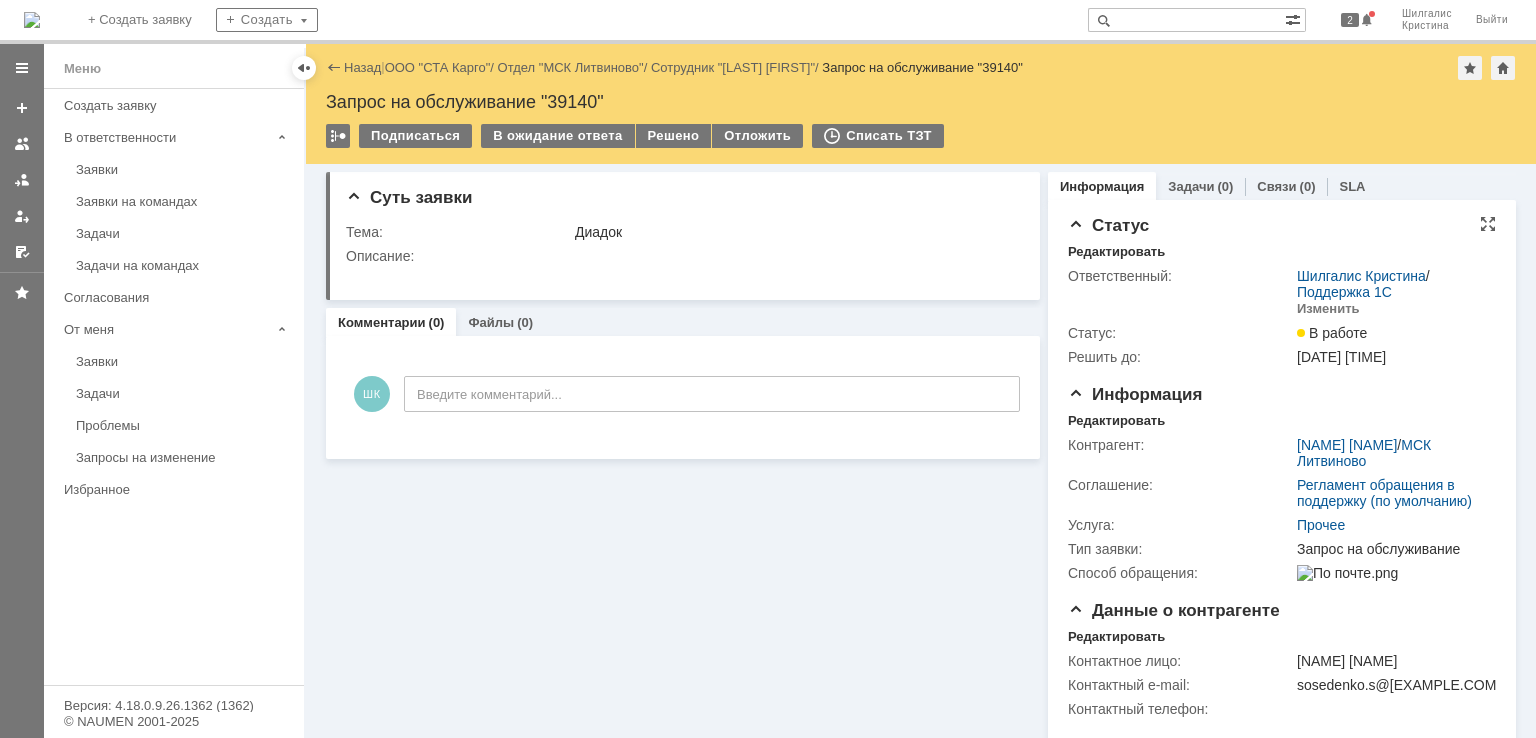 scroll, scrollTop: 0, scrollLeft: 0, axis: both 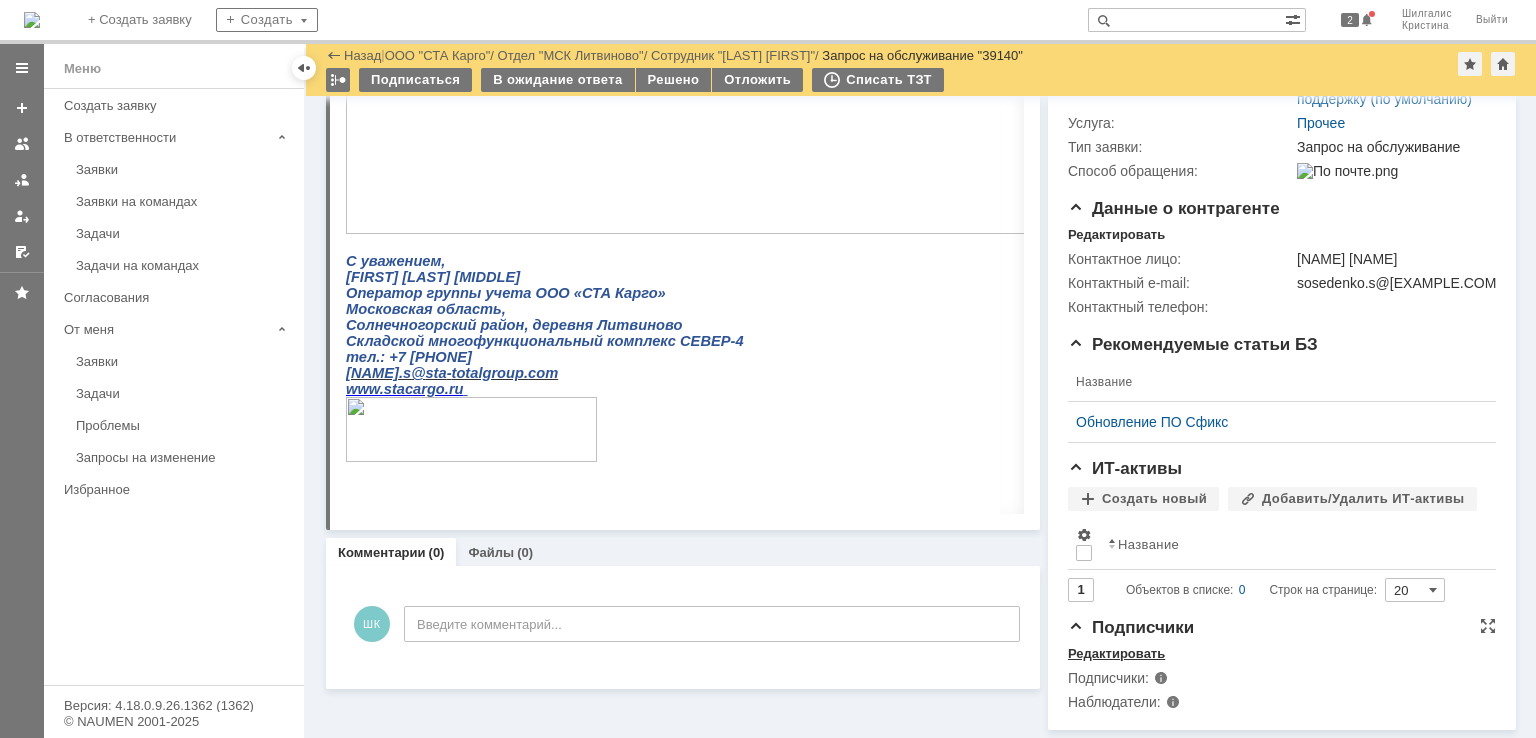 click on "Редактировать" at bounding box center (1116, 654) 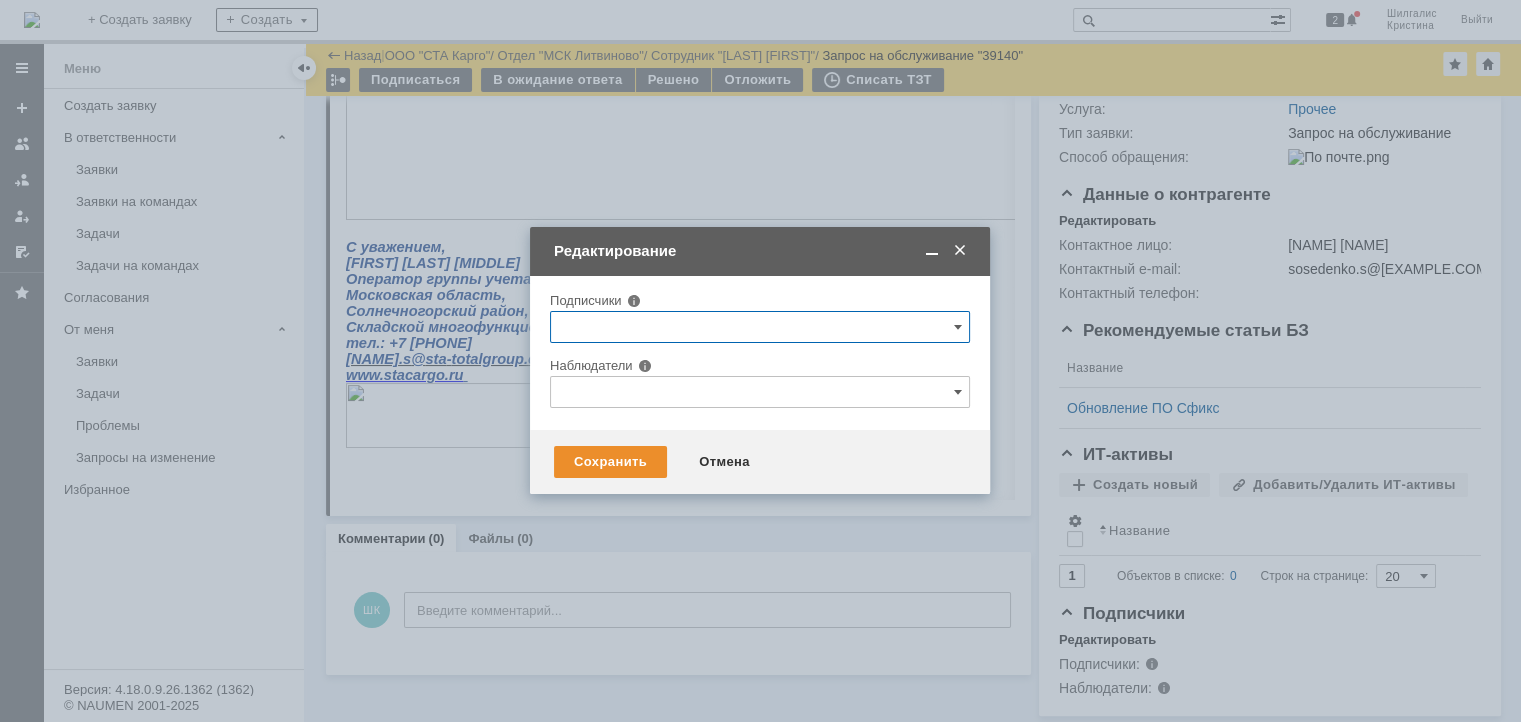 drag, startPoint x: 960, startPoint y: 251, endPoint x: 484, endPoint y: 521, distance: 547.244 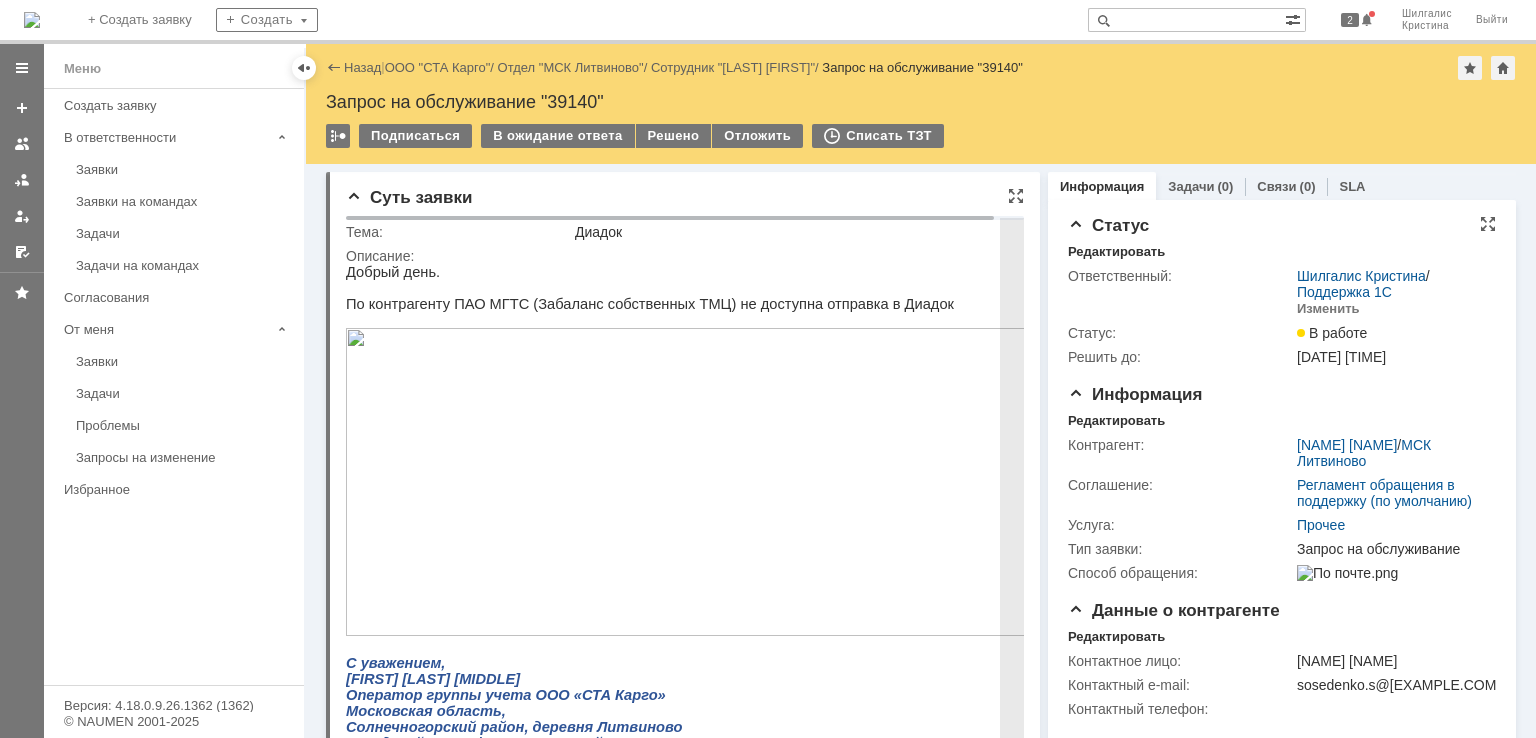 scroll, scrollTop: 100, scrollLeft: 0, axis: vertical 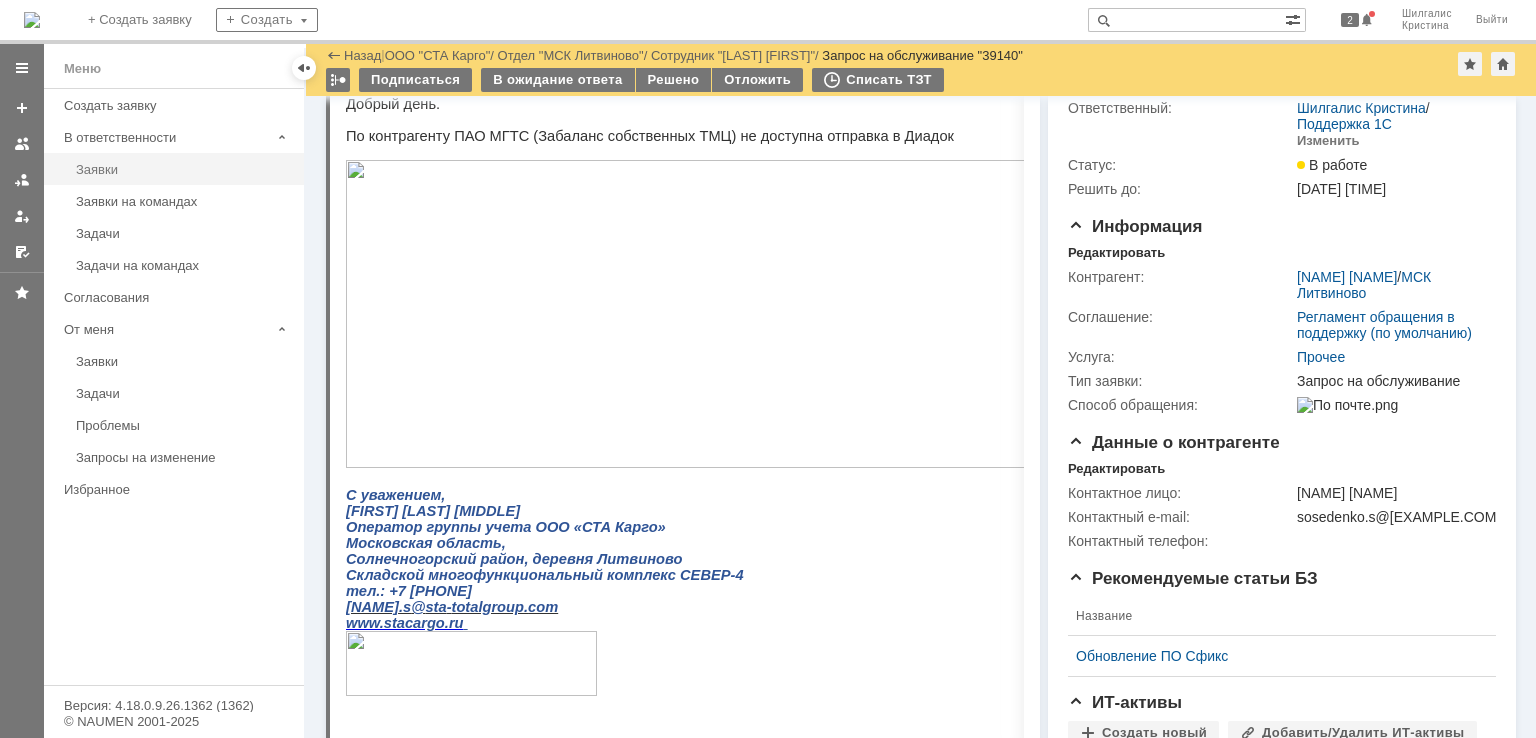 click on "Заявки" at bounding box center (184, 169) 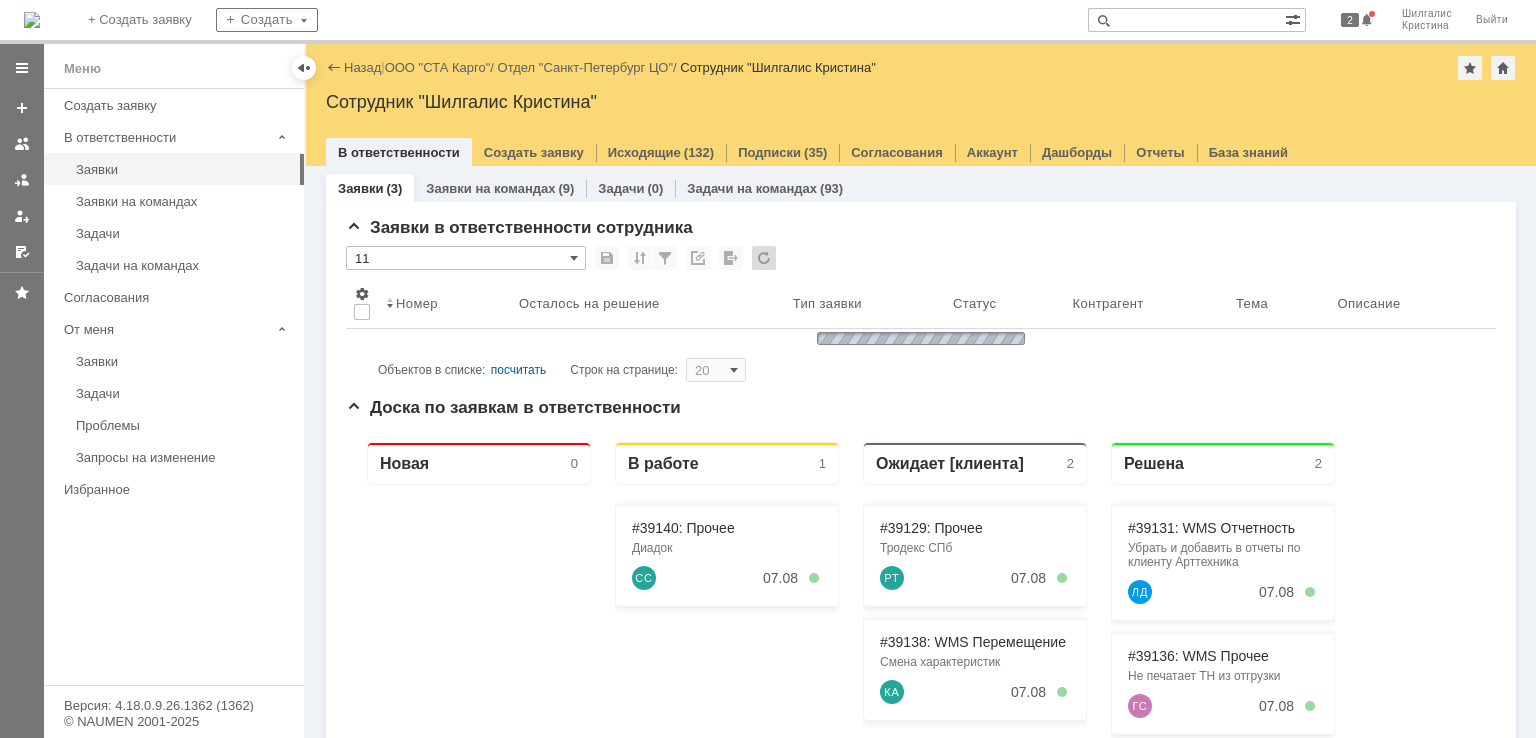 scroll, scrollTop: 0, scrollLeft: 0, axis: both 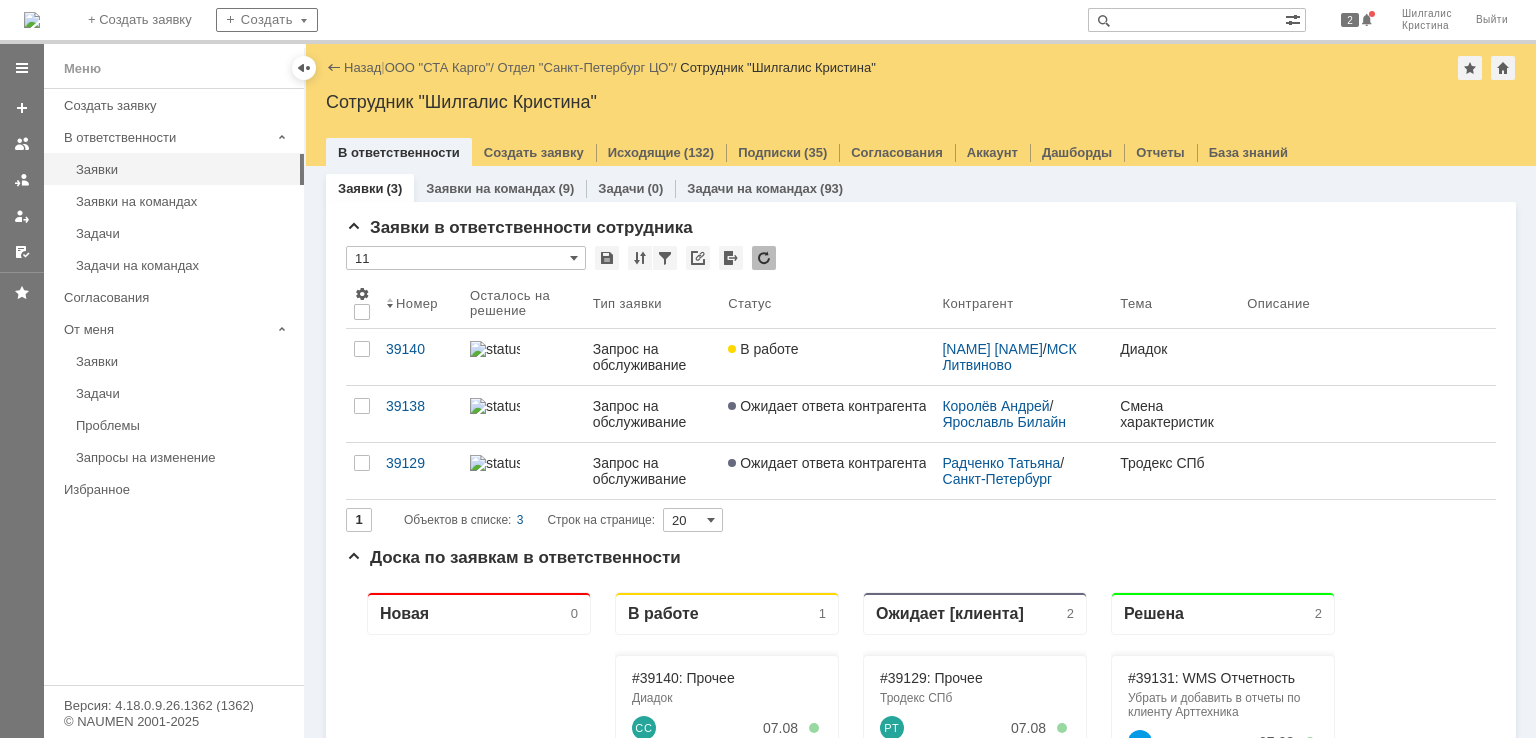 click at bounding box center [1186, 20] 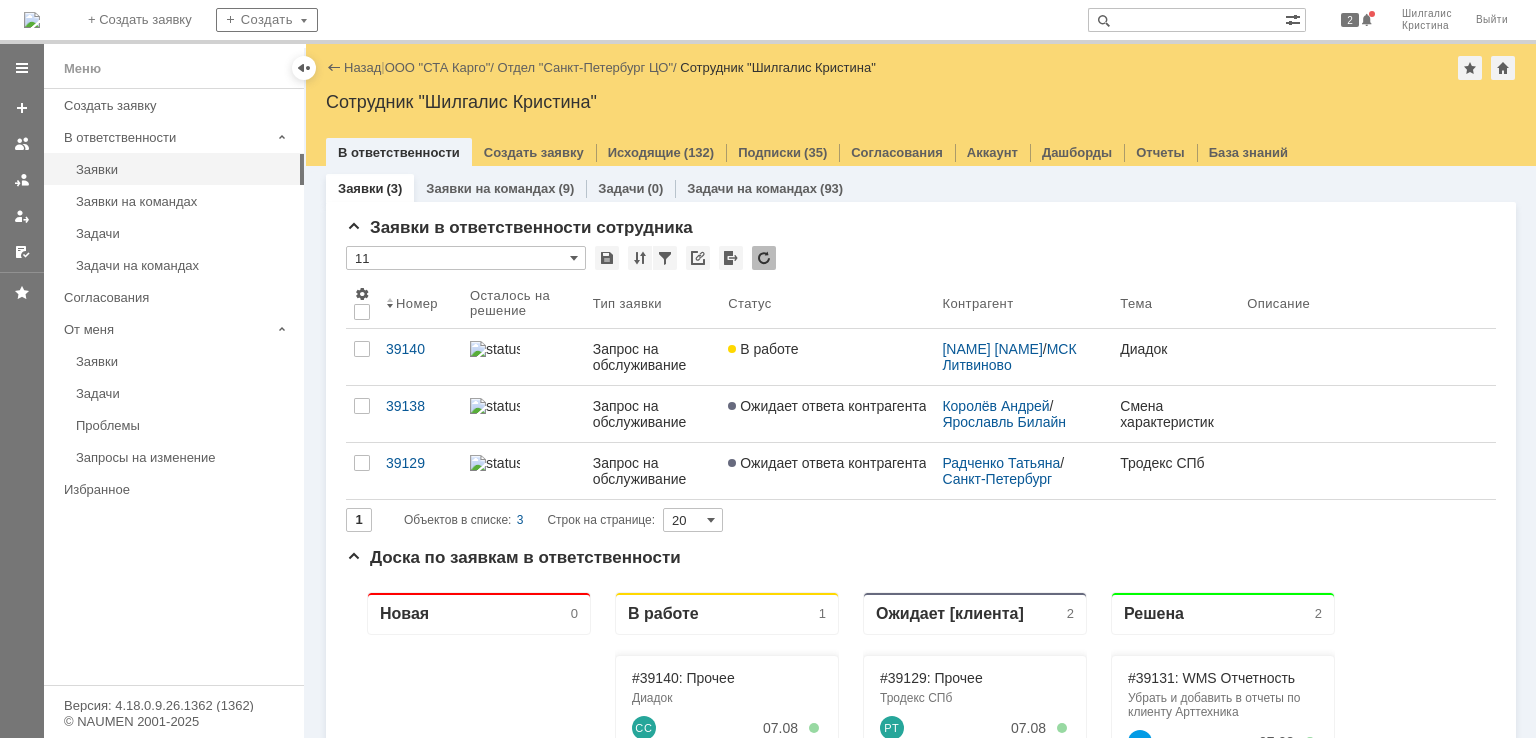 scroll, scrollTop: 0, scrollLeft: 0, axis: both 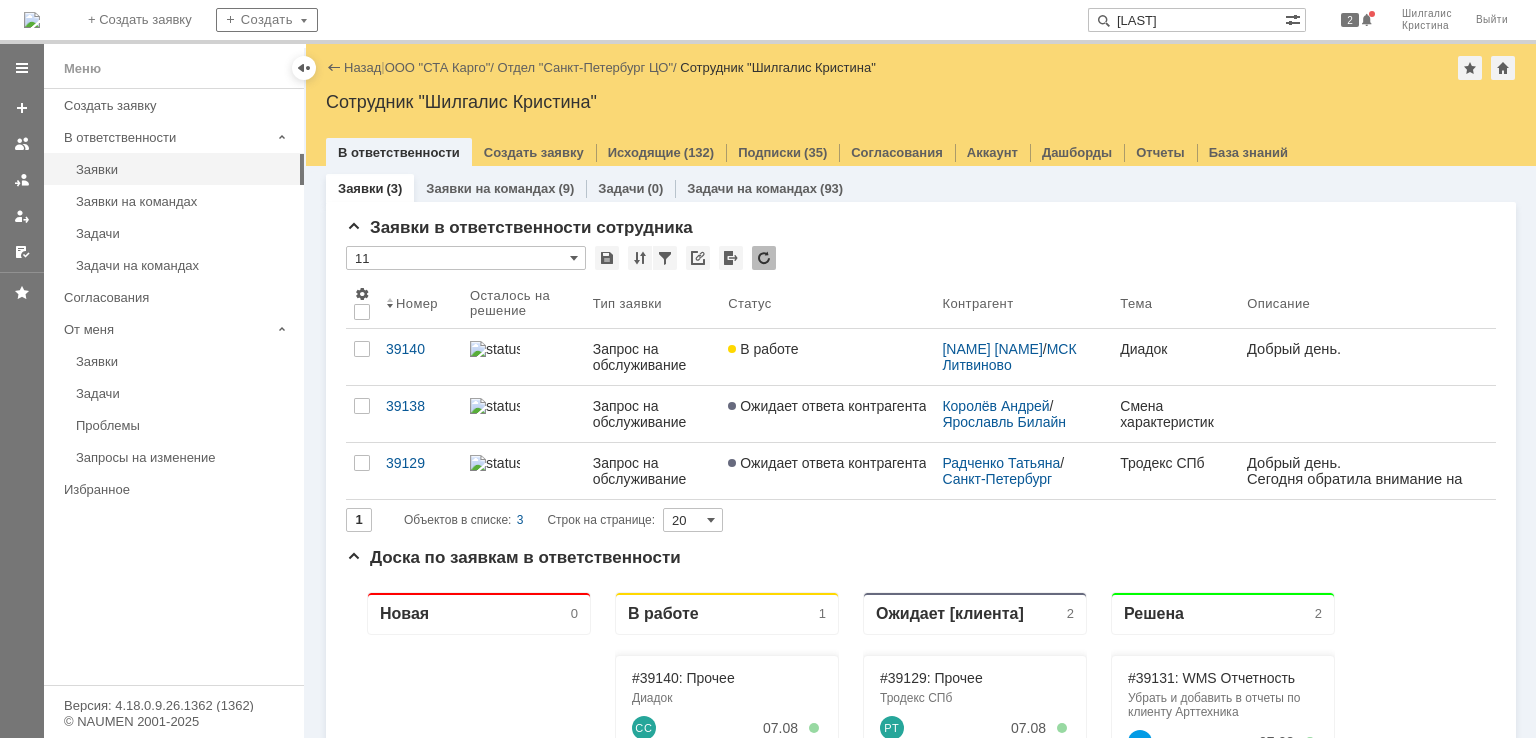 type on "[LAST]" 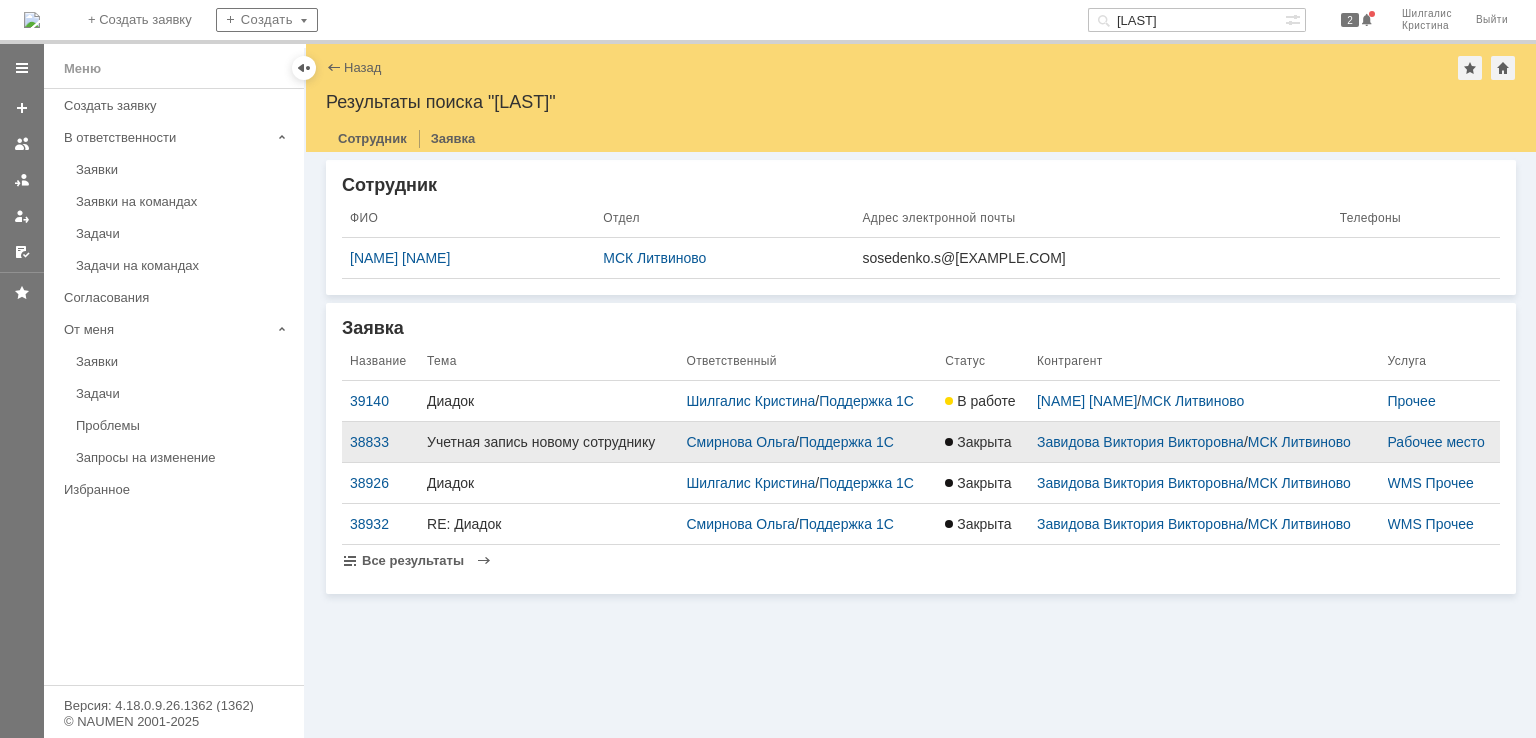click on "Учетная запись новому сотруднику" at bounding box center (548, 442) 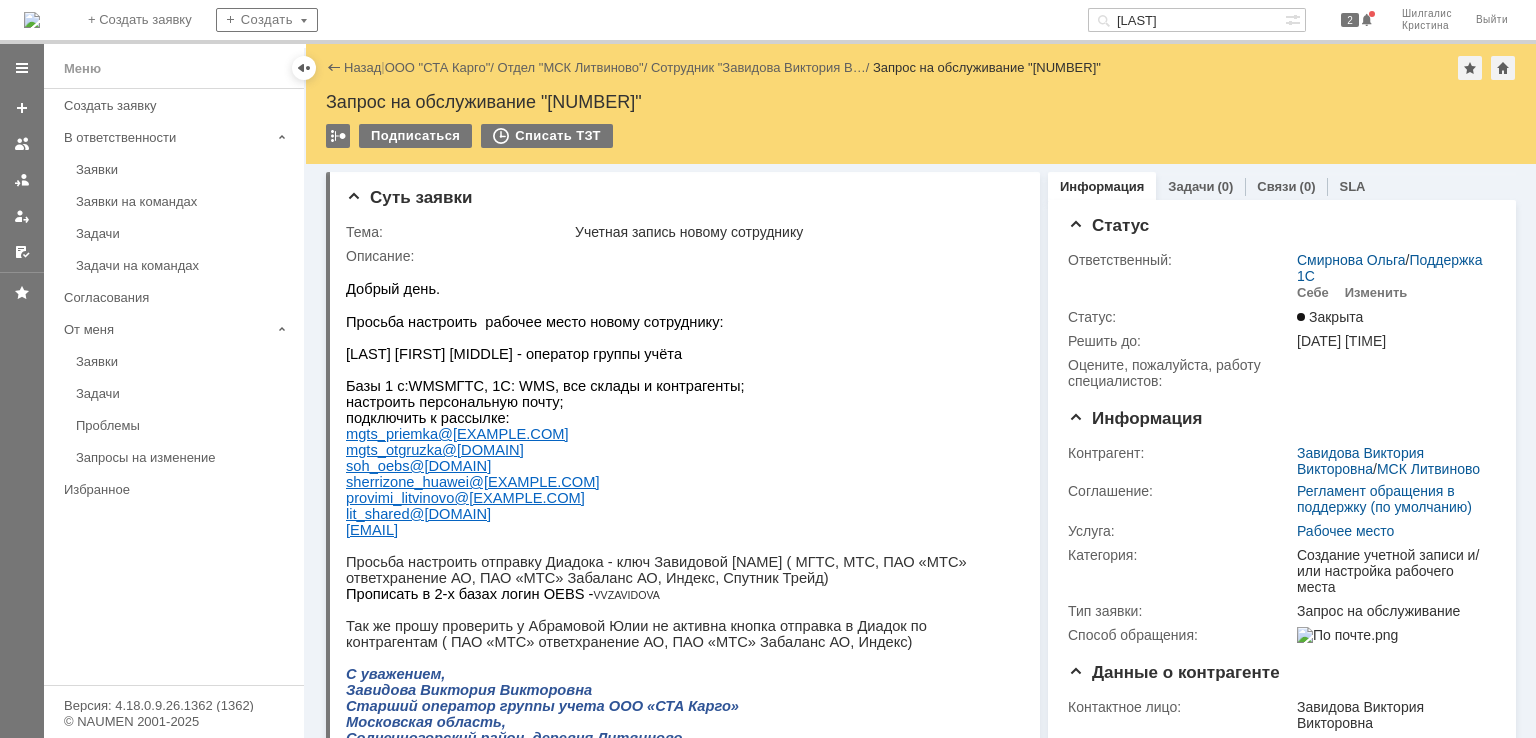 scroll, scrollTop: 0, scrollLeft: 0, axis: both 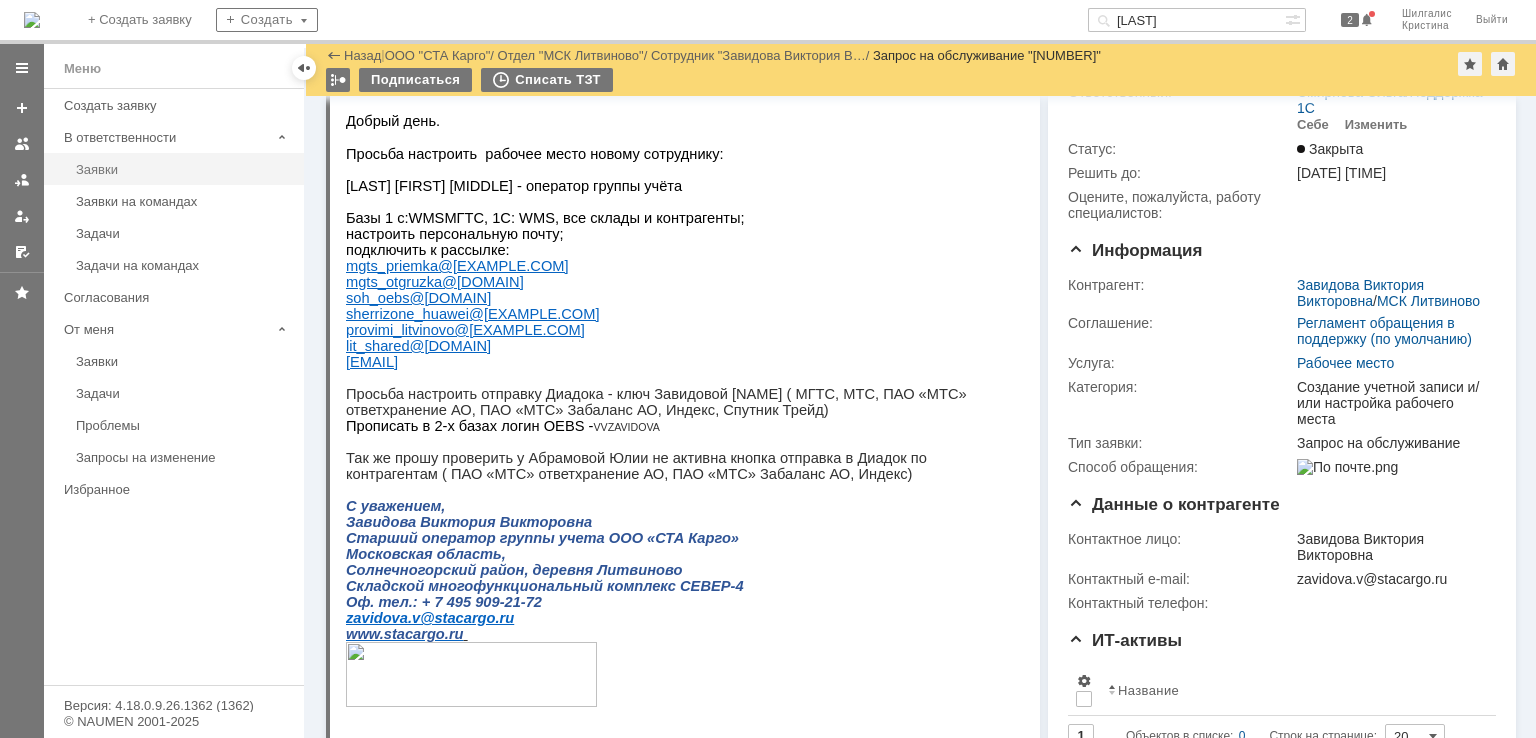 click on "Заявки" at bounding box center [184, 169] 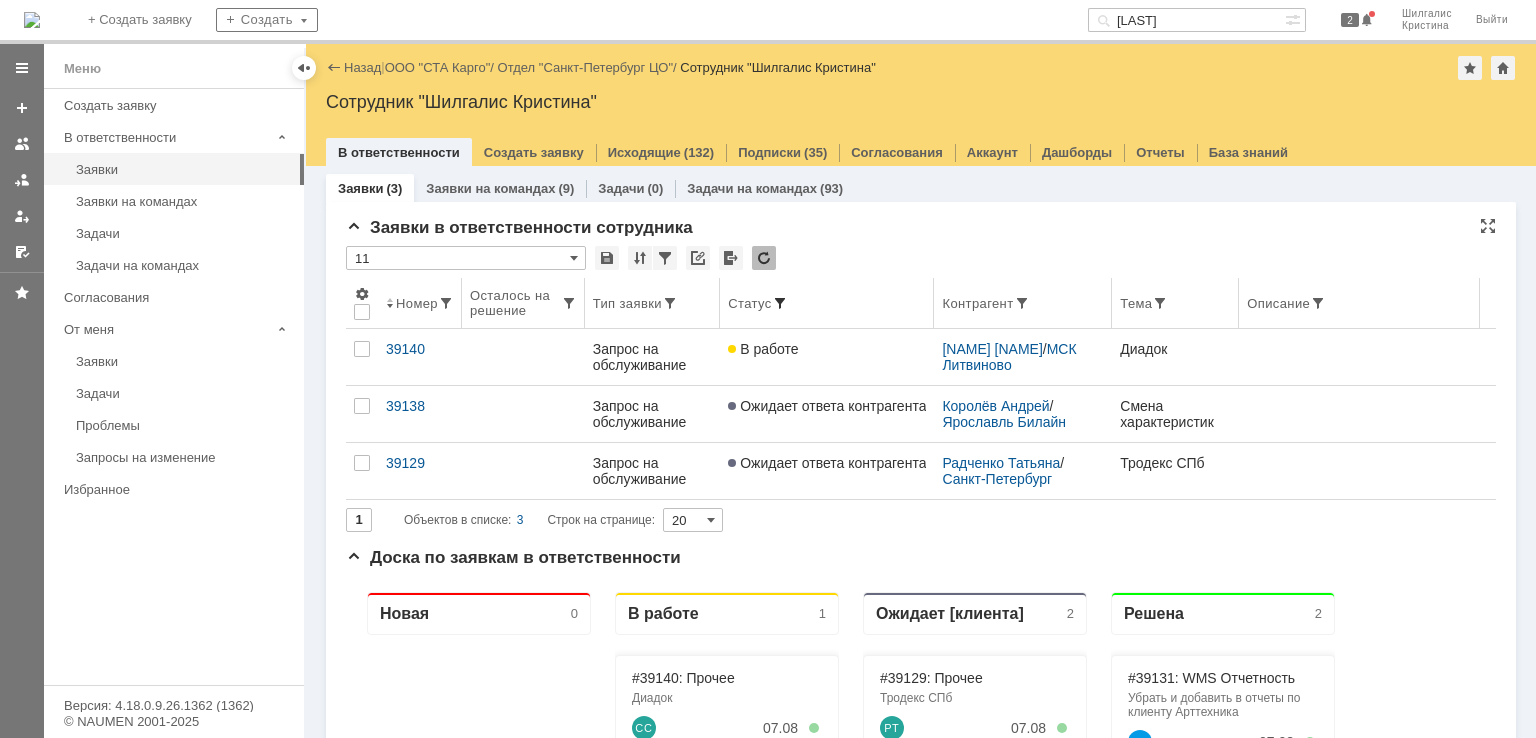 scroll, scrollTop: 0, scrollLeft: 0, axis: both 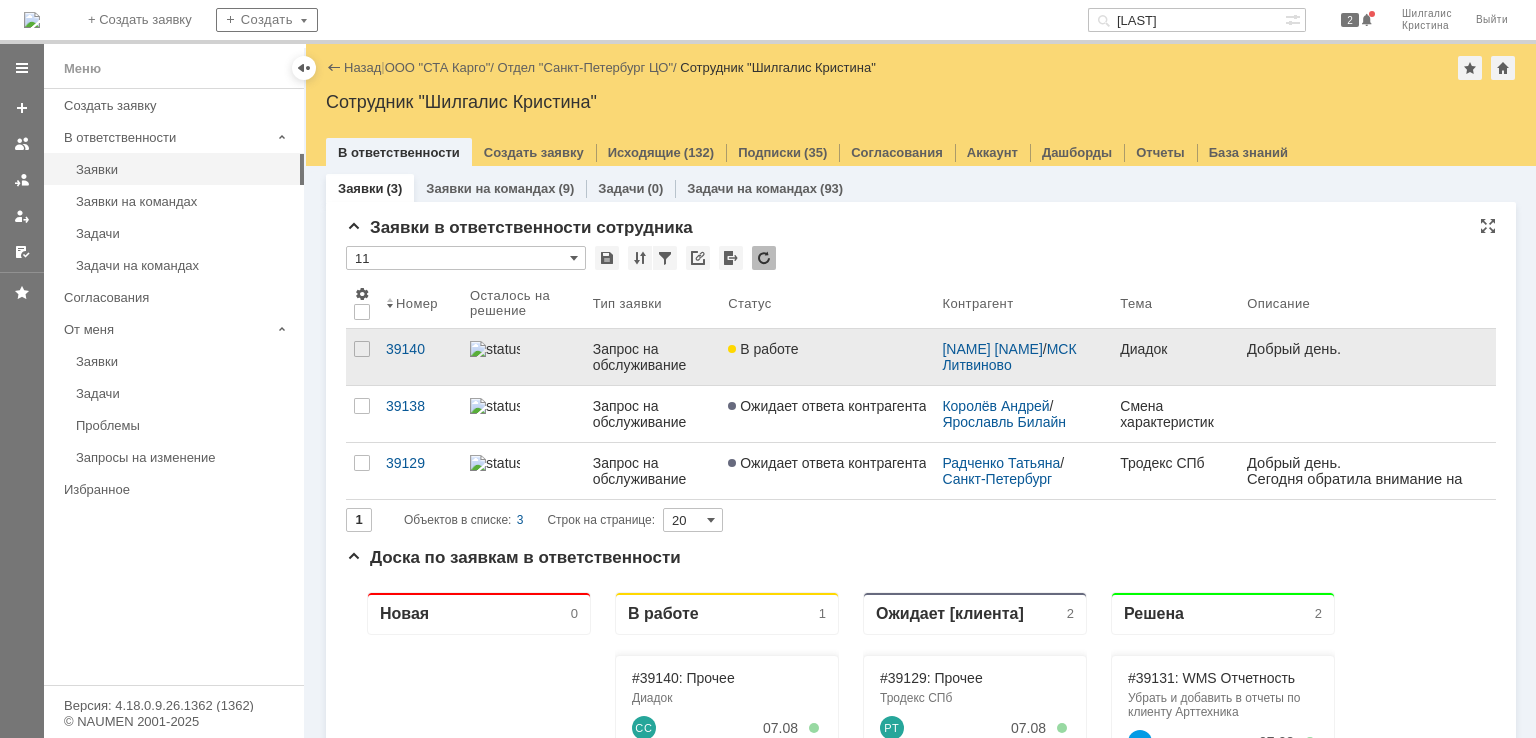click on "В работе" at bounding box center [827, 349] 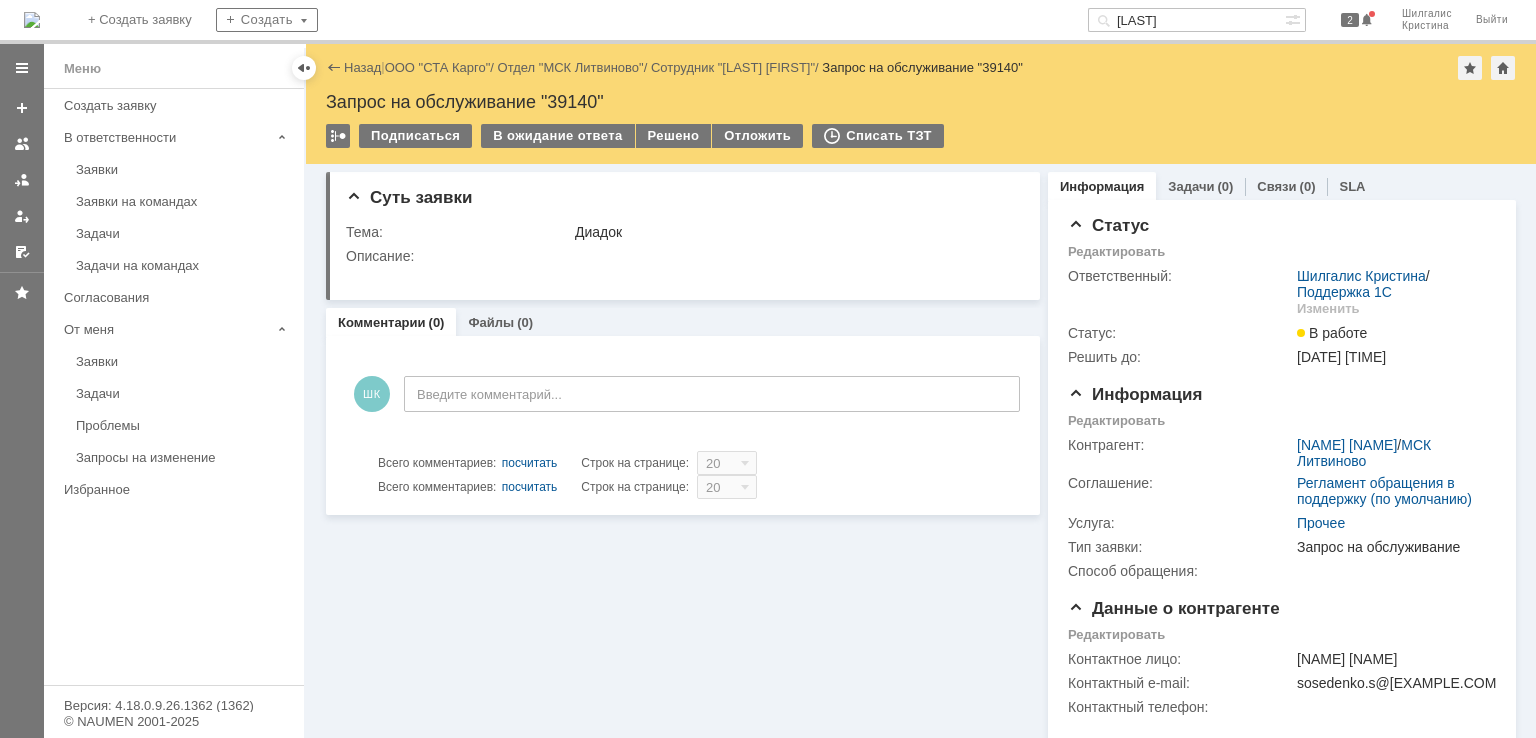 scroll, scrollTop: 0, scrollLeft: 0, axis: both 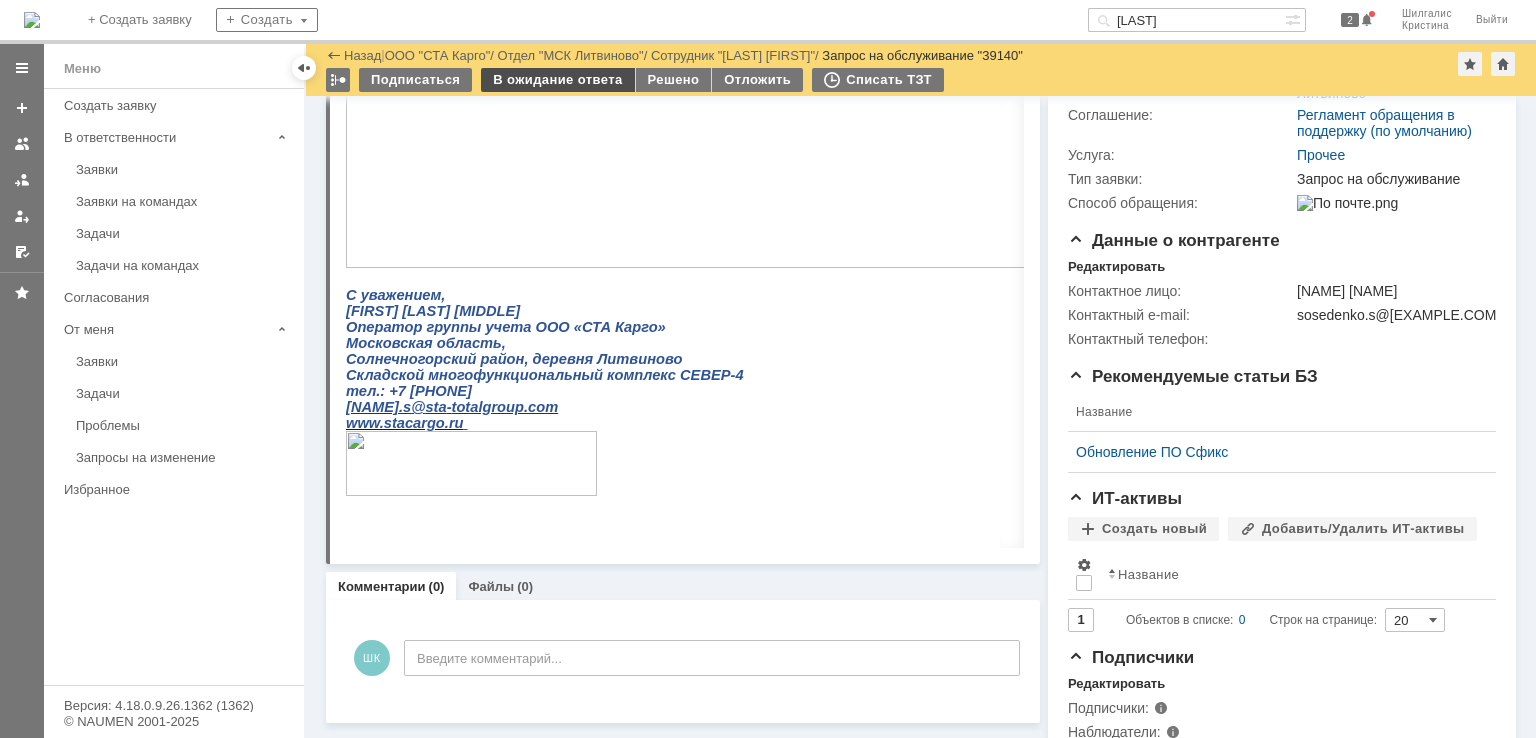 click on "В ожидание ответа" at bounding box center (557, 80) 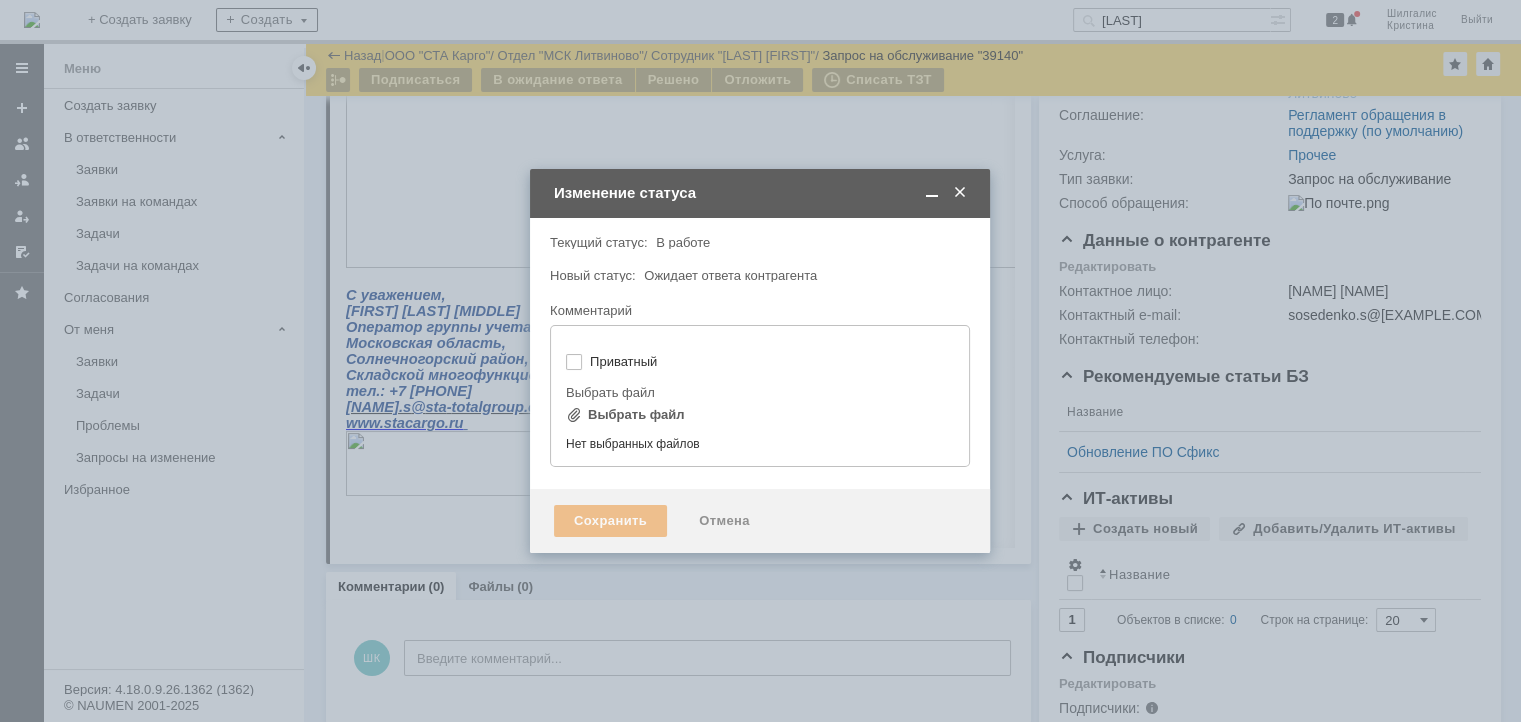 type on "[не указано]" 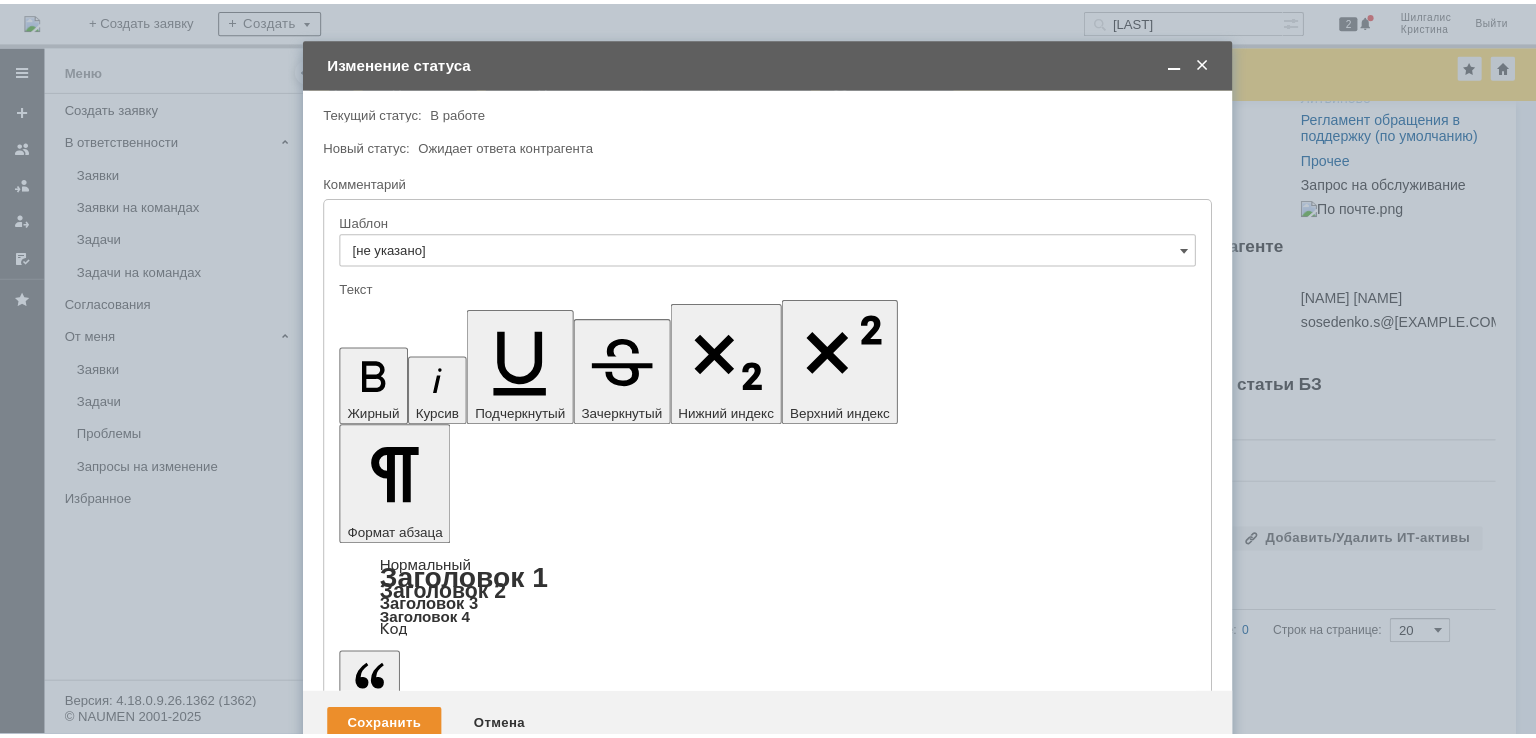 scroll, scrollTop: 0, scrollLeft: 0, axis: both 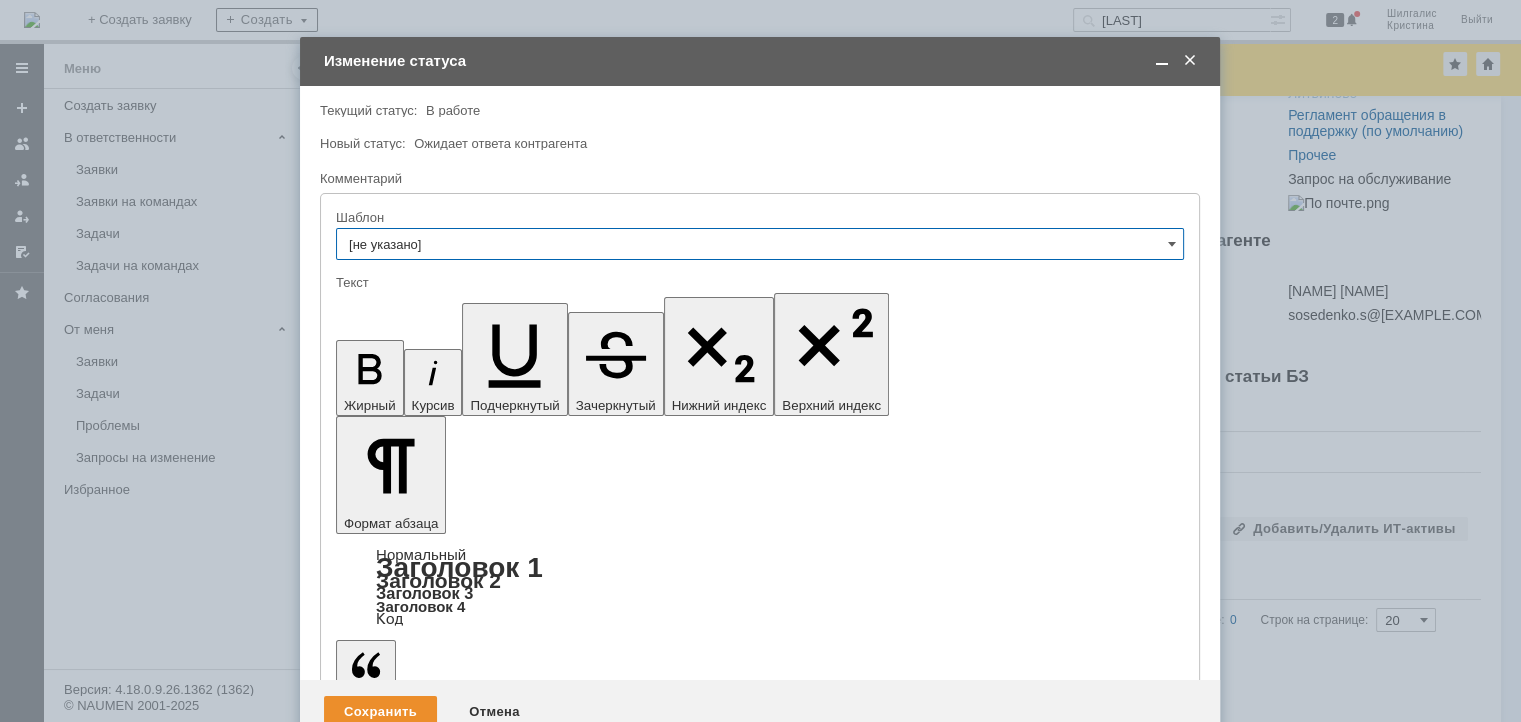 click at bounding box center [499, 5580] 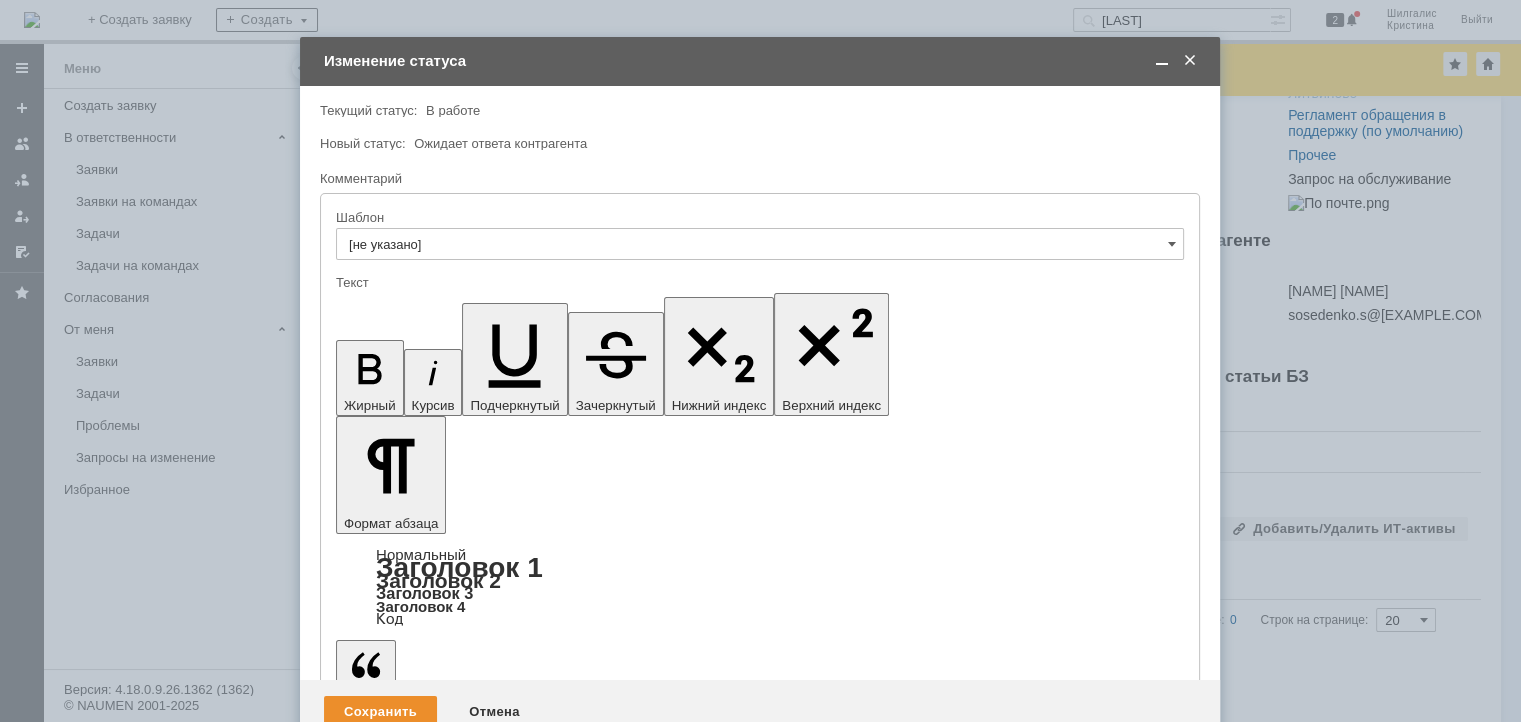 type 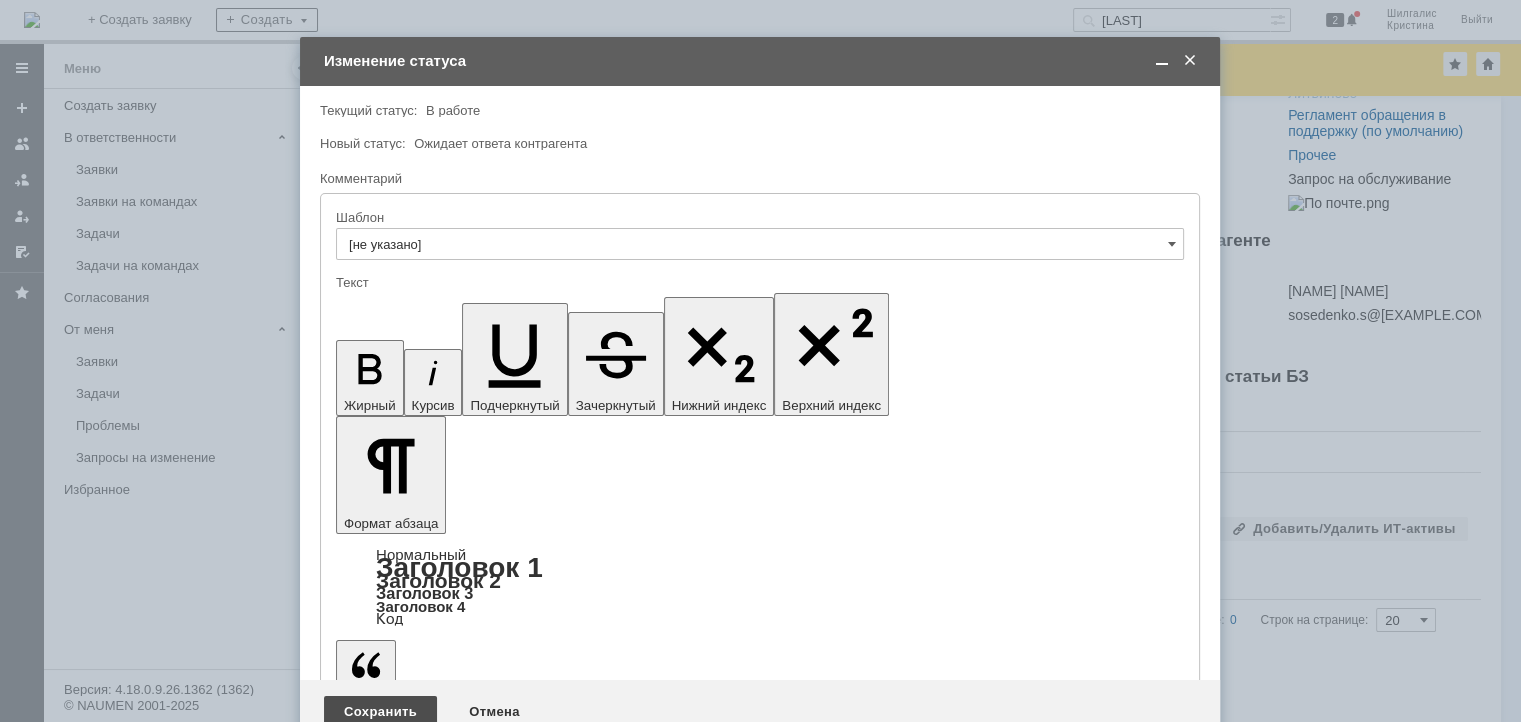 click on "Сохранить" at bounding box center [380, 712] 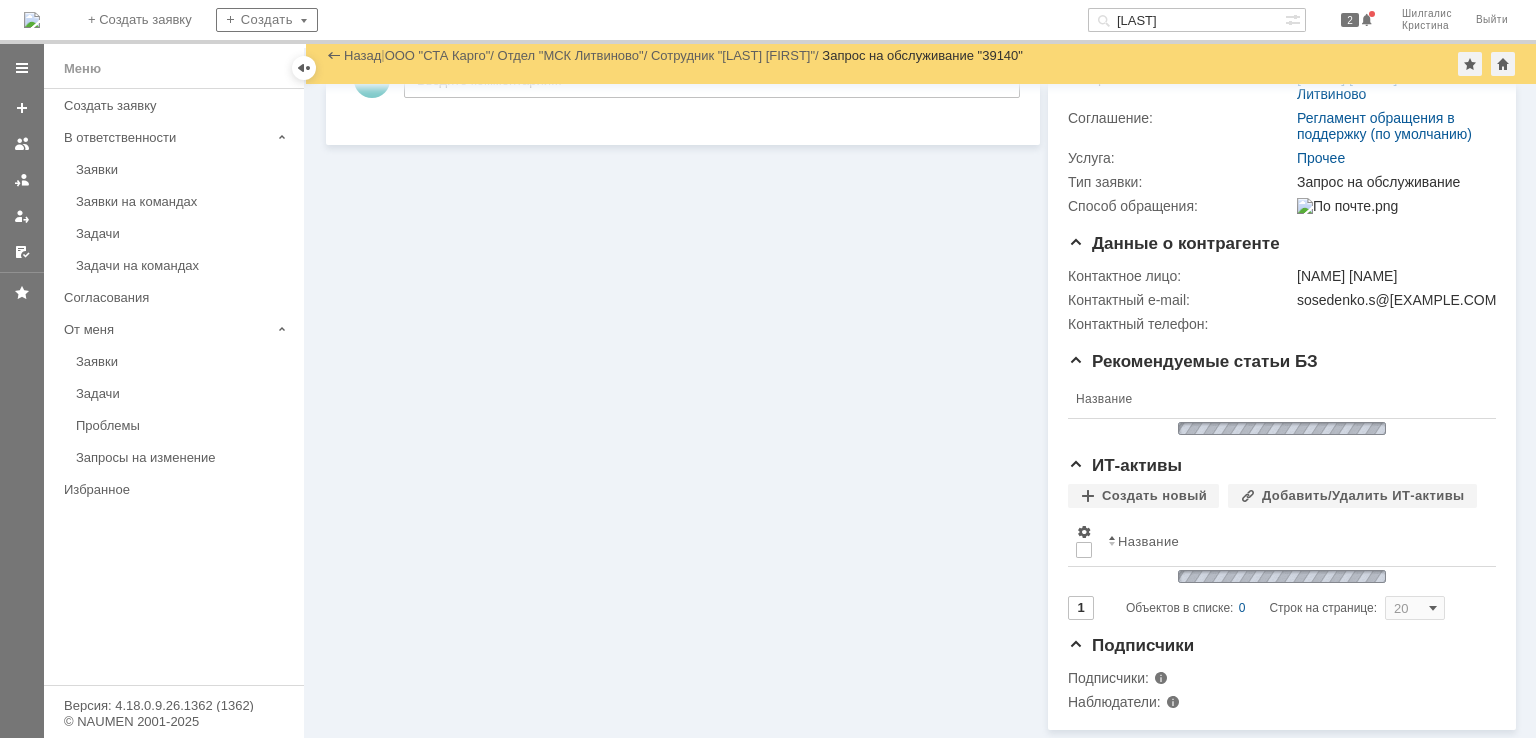 scroll, scrollTop: 0, scrollLeft: 0, axis: both 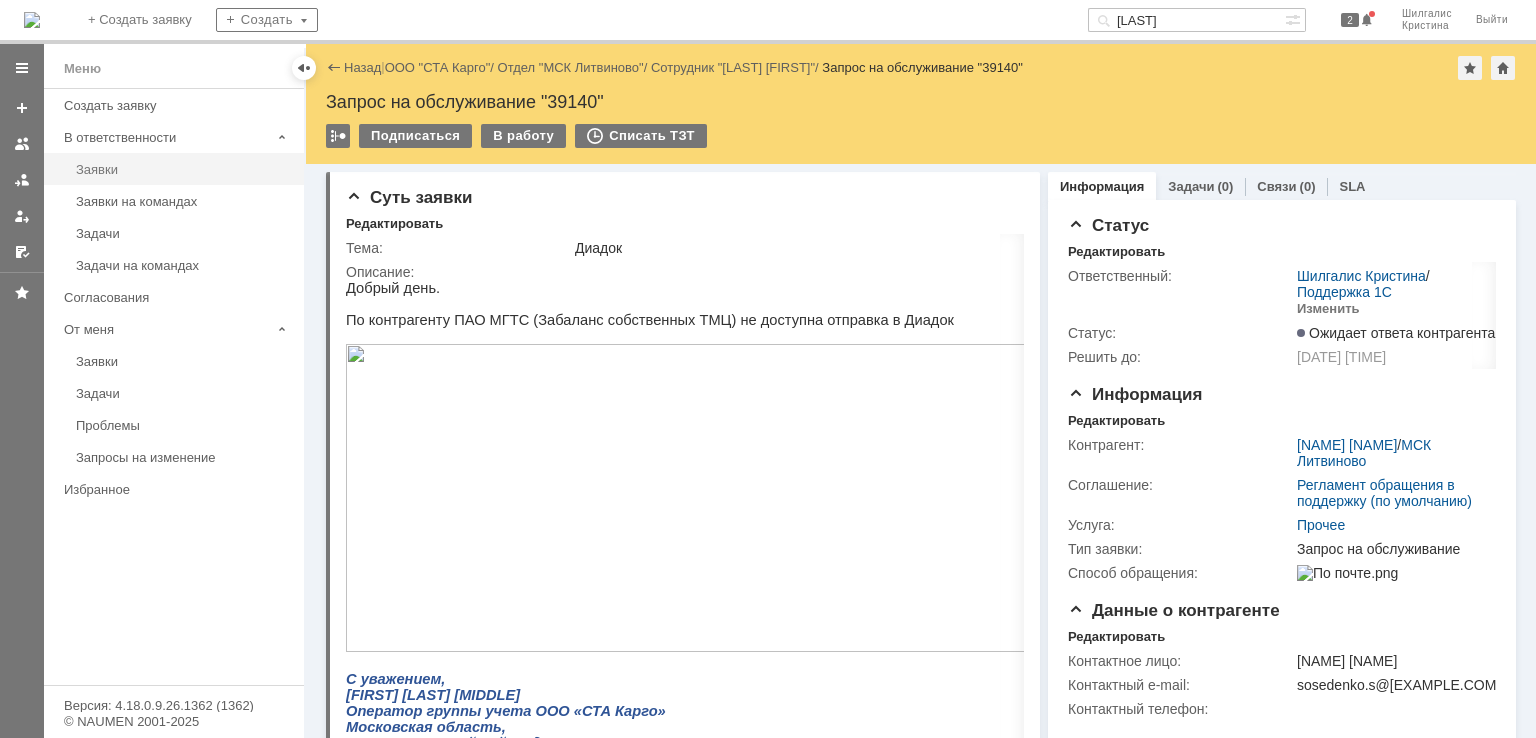 click on "Заявки" at bounding box center (184, 169) 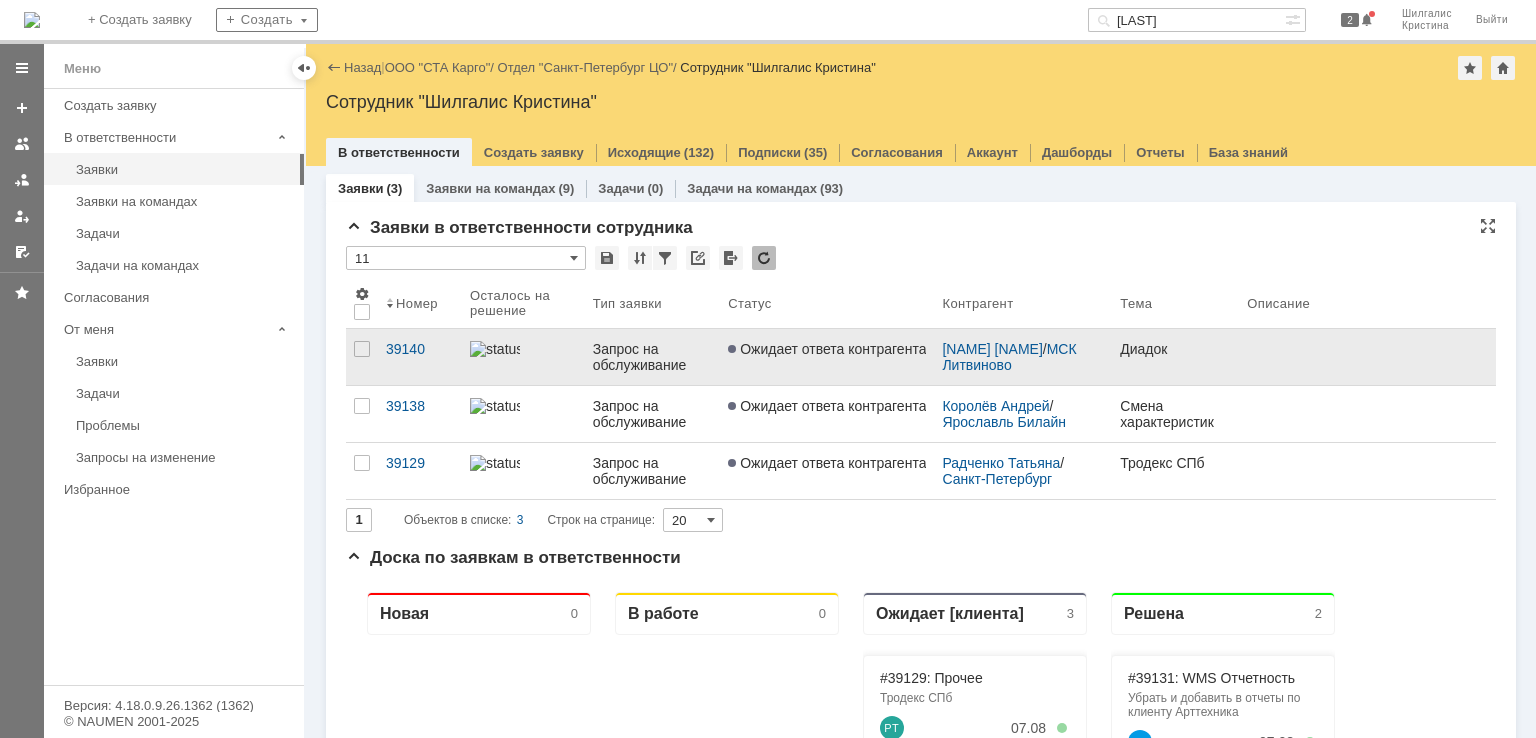 scroll, scrollTop: 0, scrollLeft: 0, axis: both 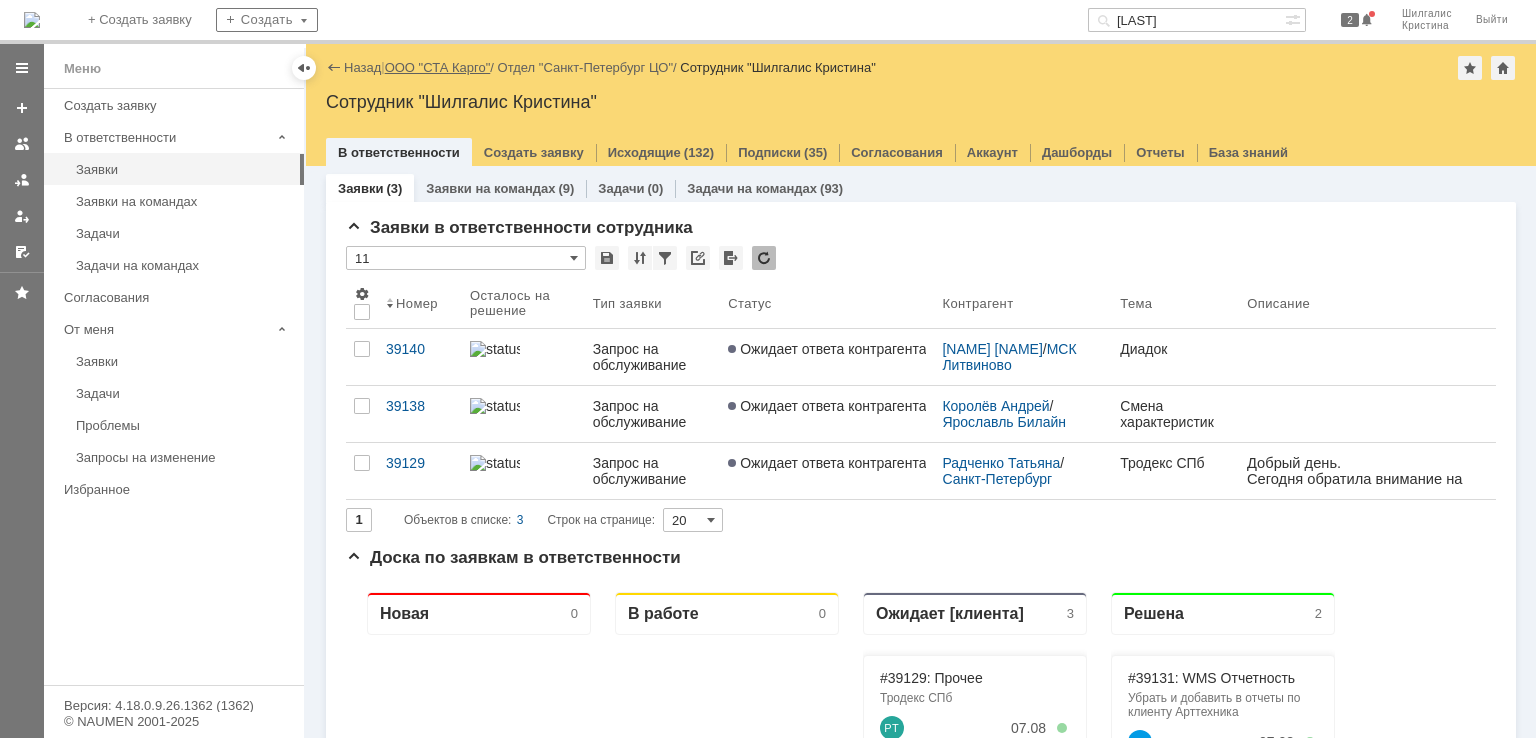 click on "ООО "СТА Карго"" at bounding box center [438, 67] 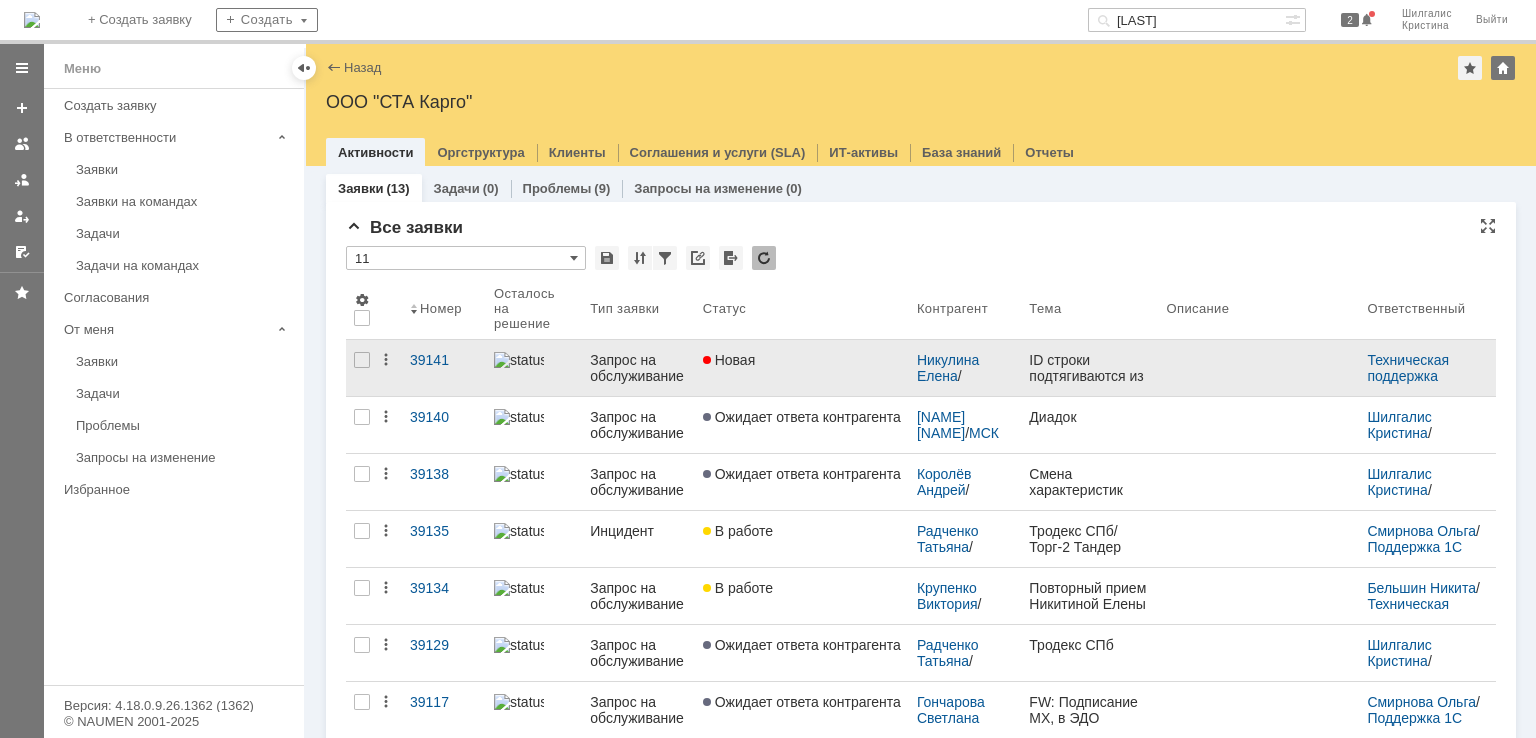 scroll, scrollTop: 0, scrollLeft: 0, axis: both 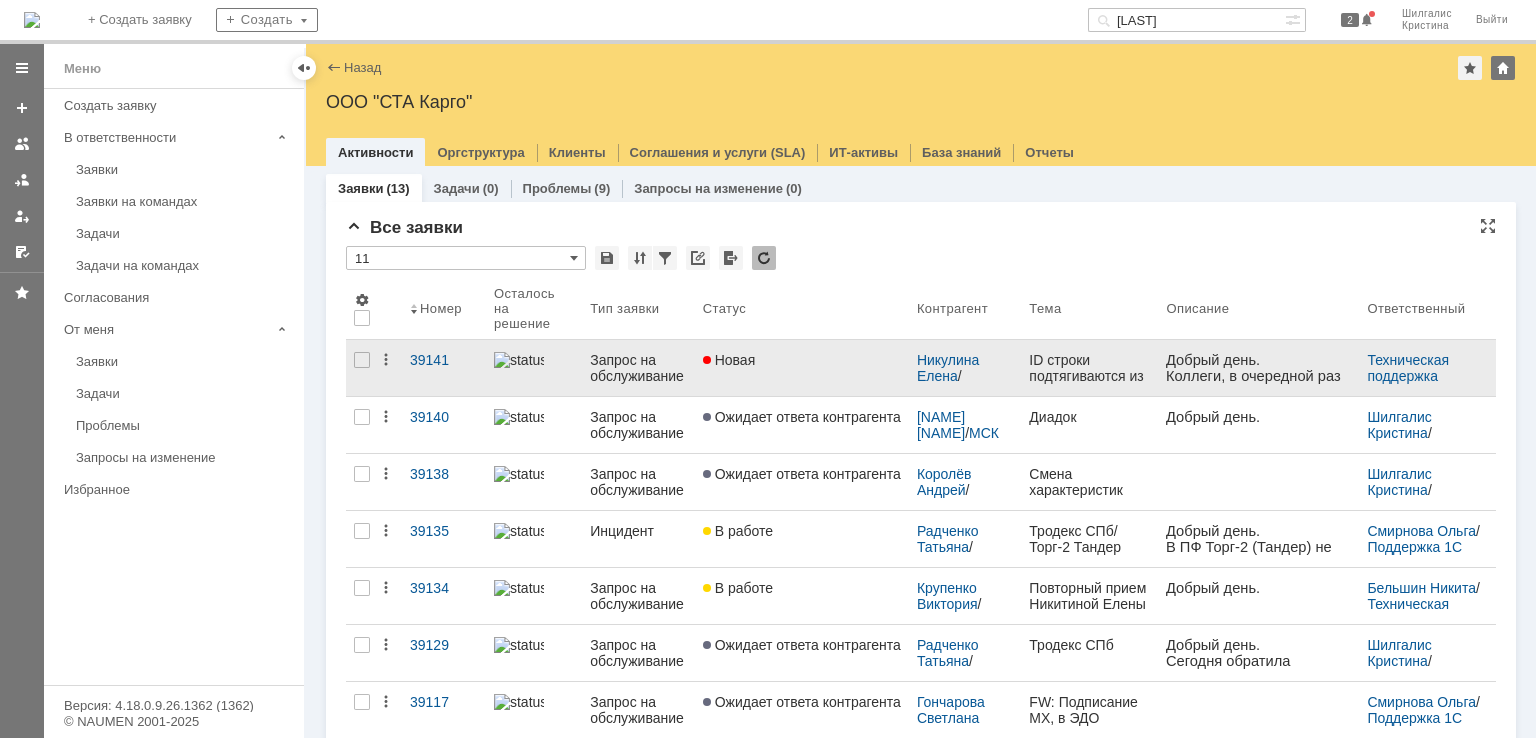 click on "Новая" at bounding box center (802, 360) 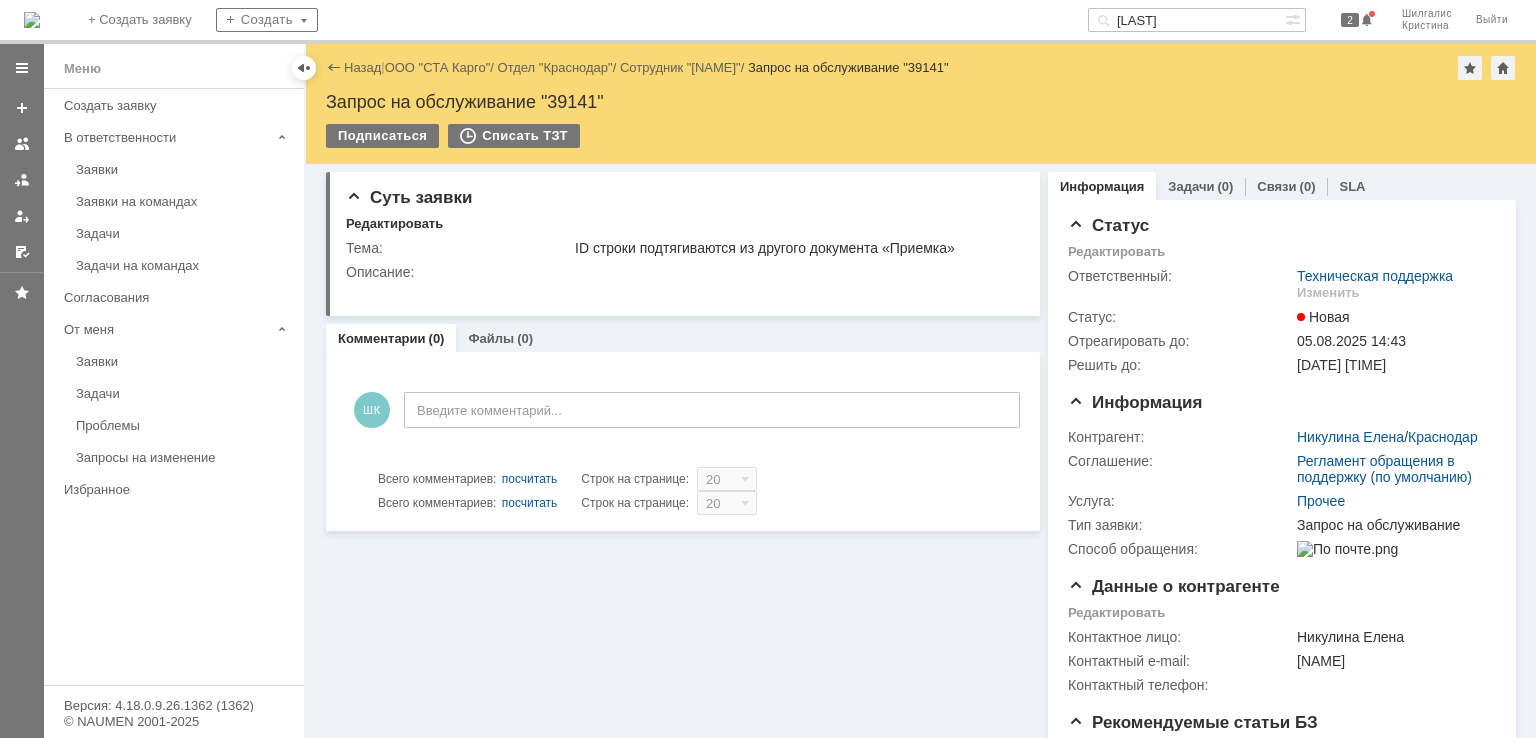 scroll, scrollTop: 0, scrollLeft: 0, axis: both 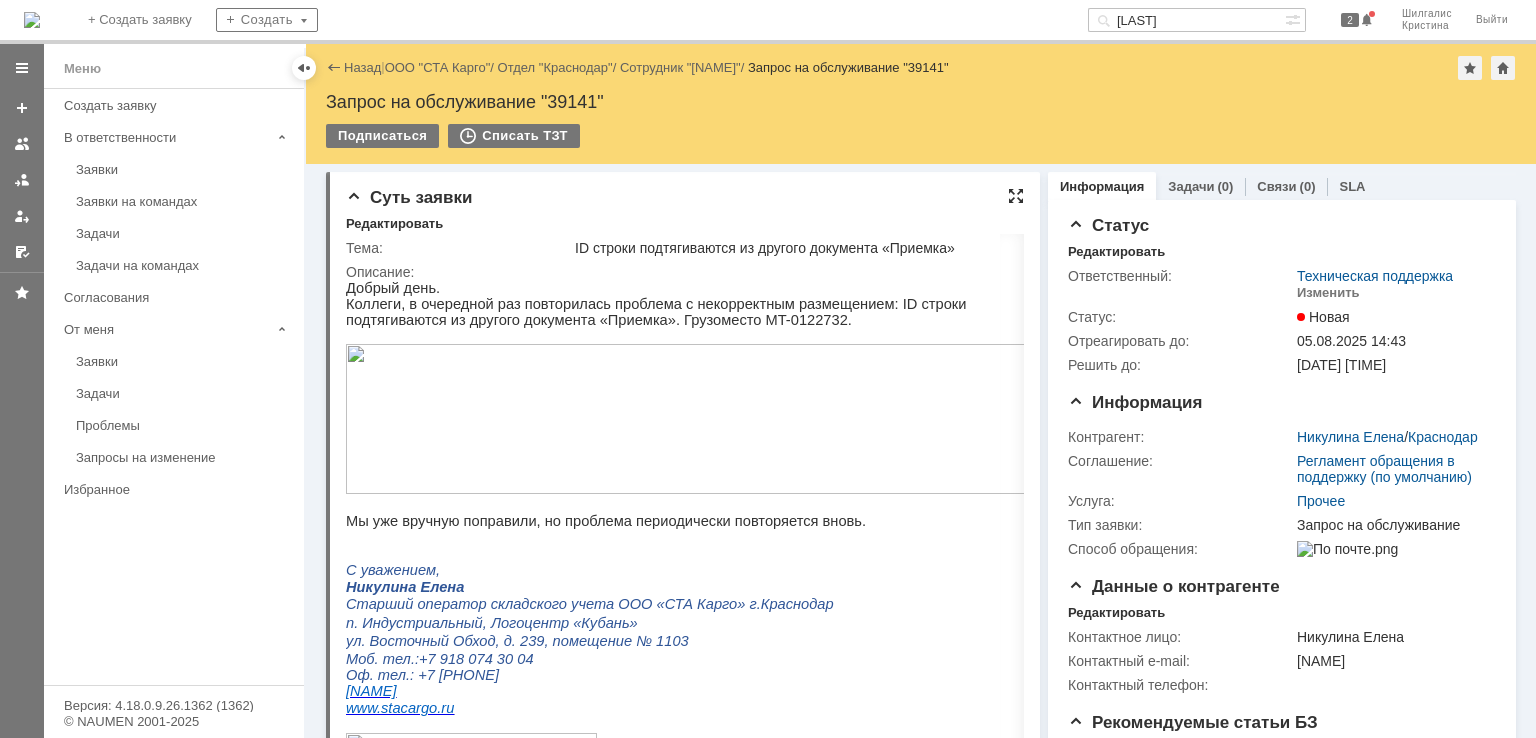 click at bounding box center [1016, 196] 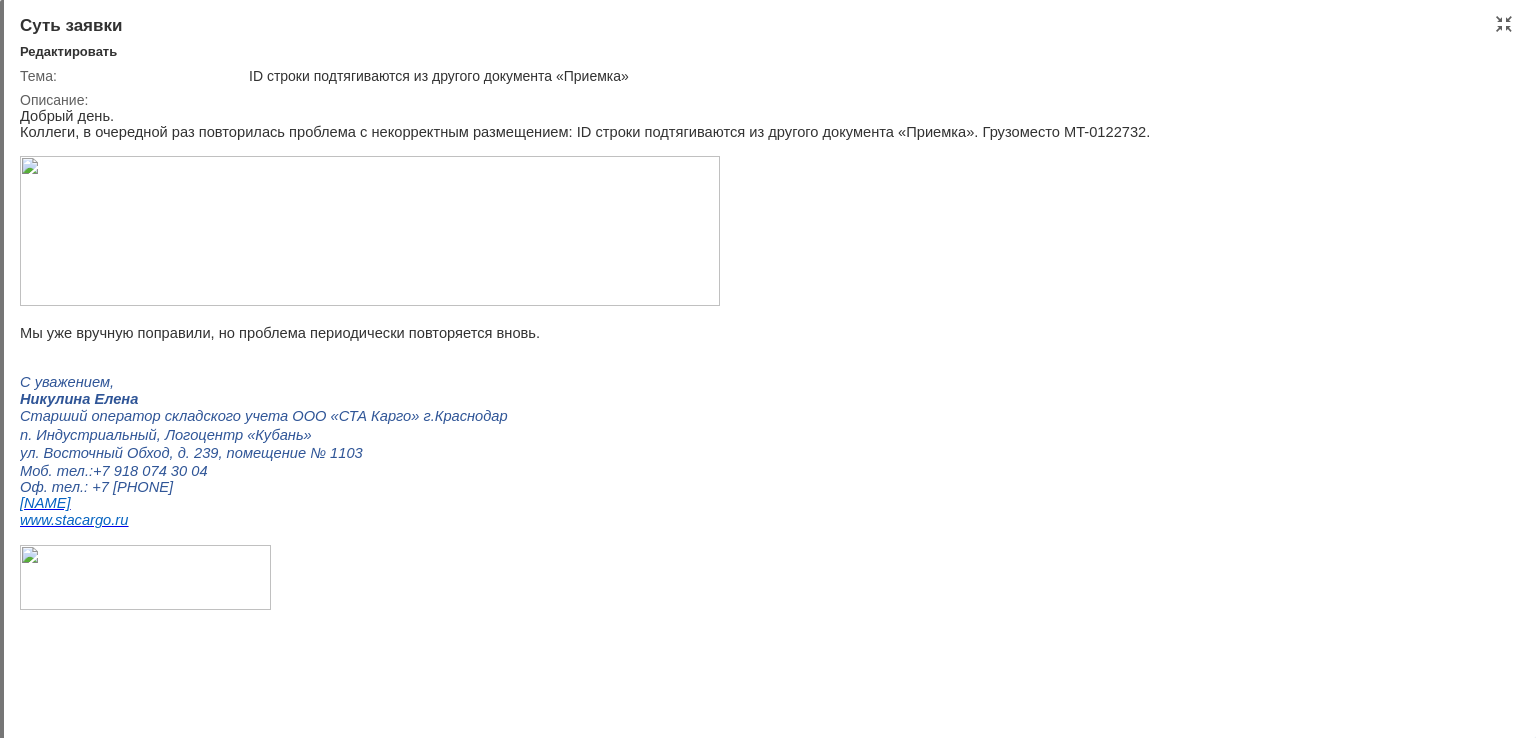 click at bounding box center (370, 231) 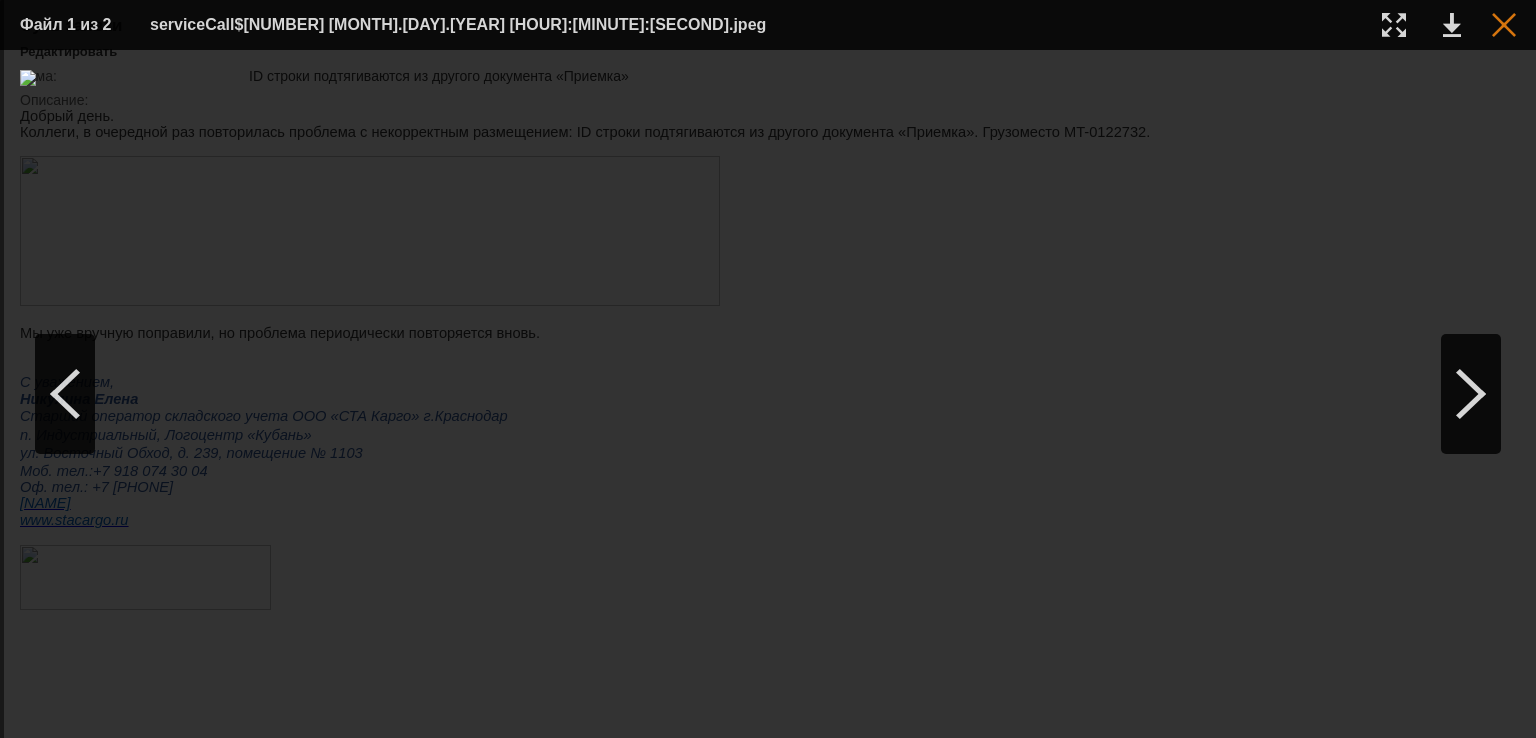 click at bounding box center [1504, 25] 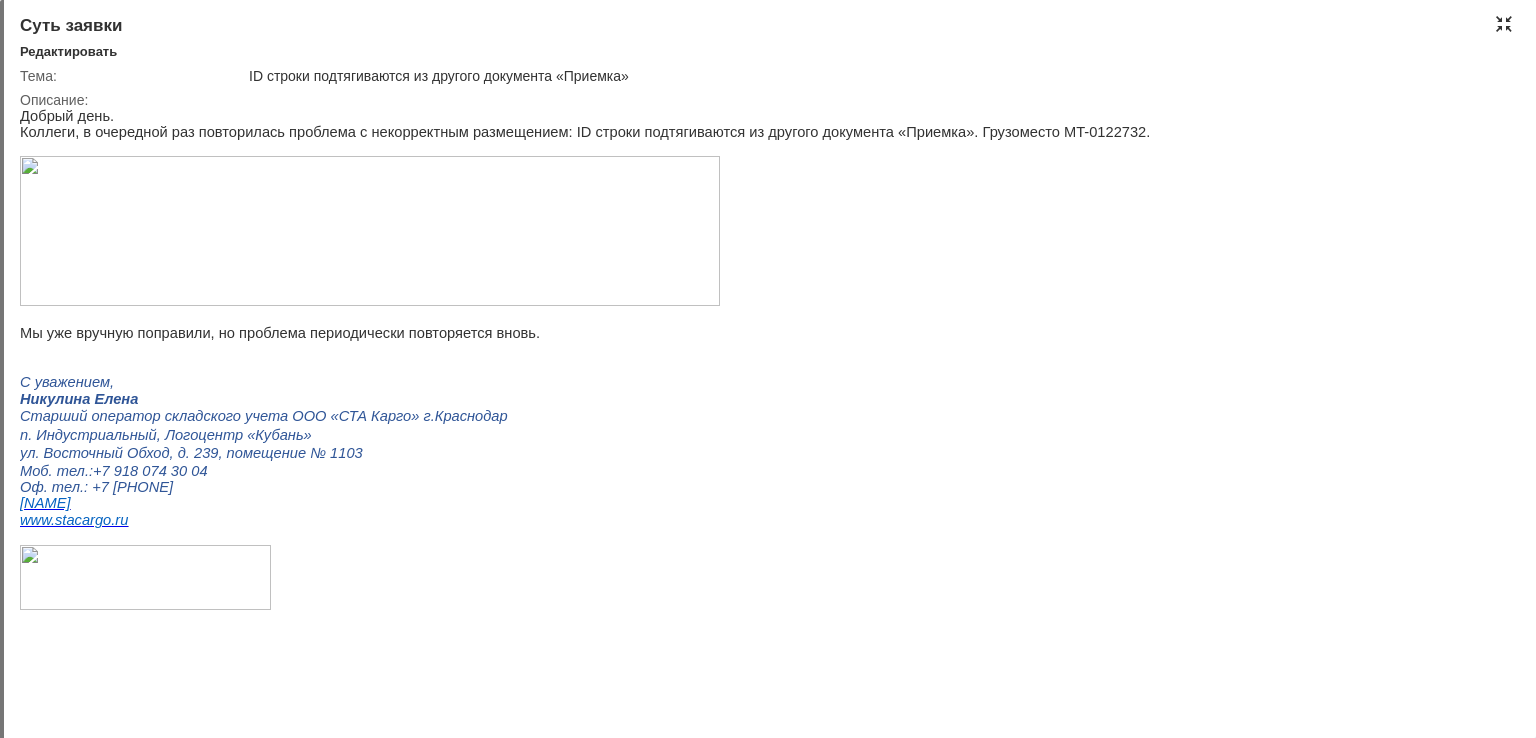 click at bounding box center [1504, 24] 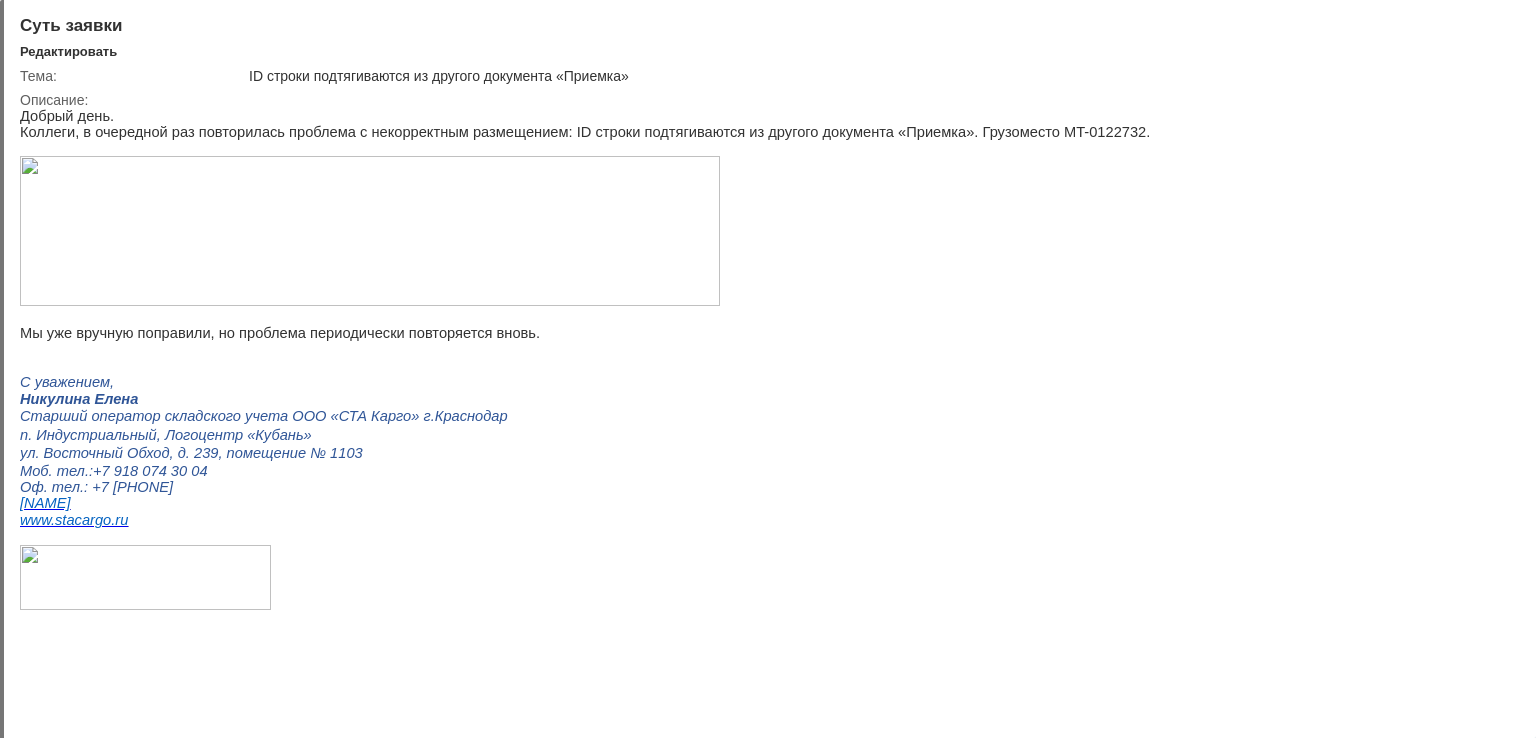 scroll, scrollTop: 8, scrollLeft: 0, axis: vertical 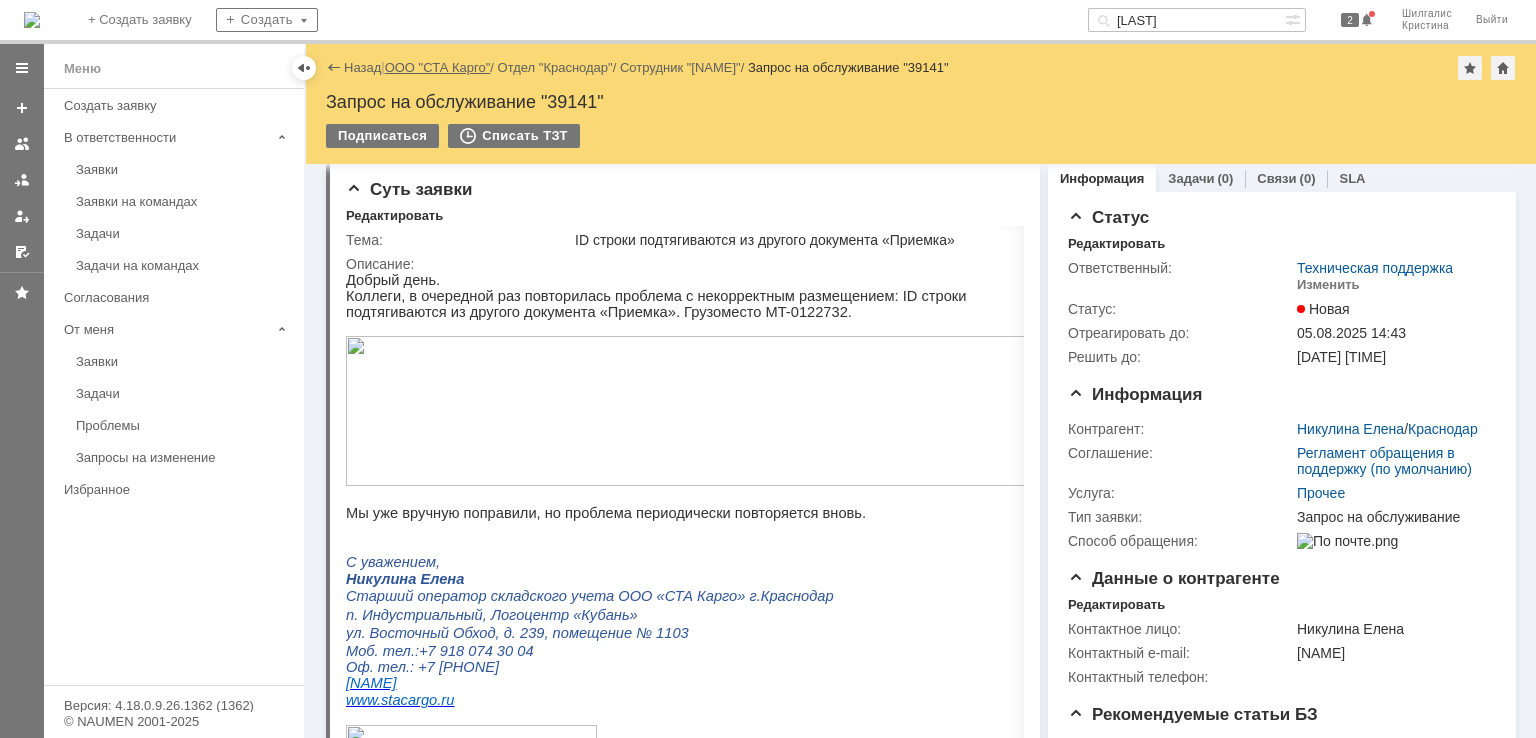click on "ООО "СТА Карго"" at bounding box center (438, 67) 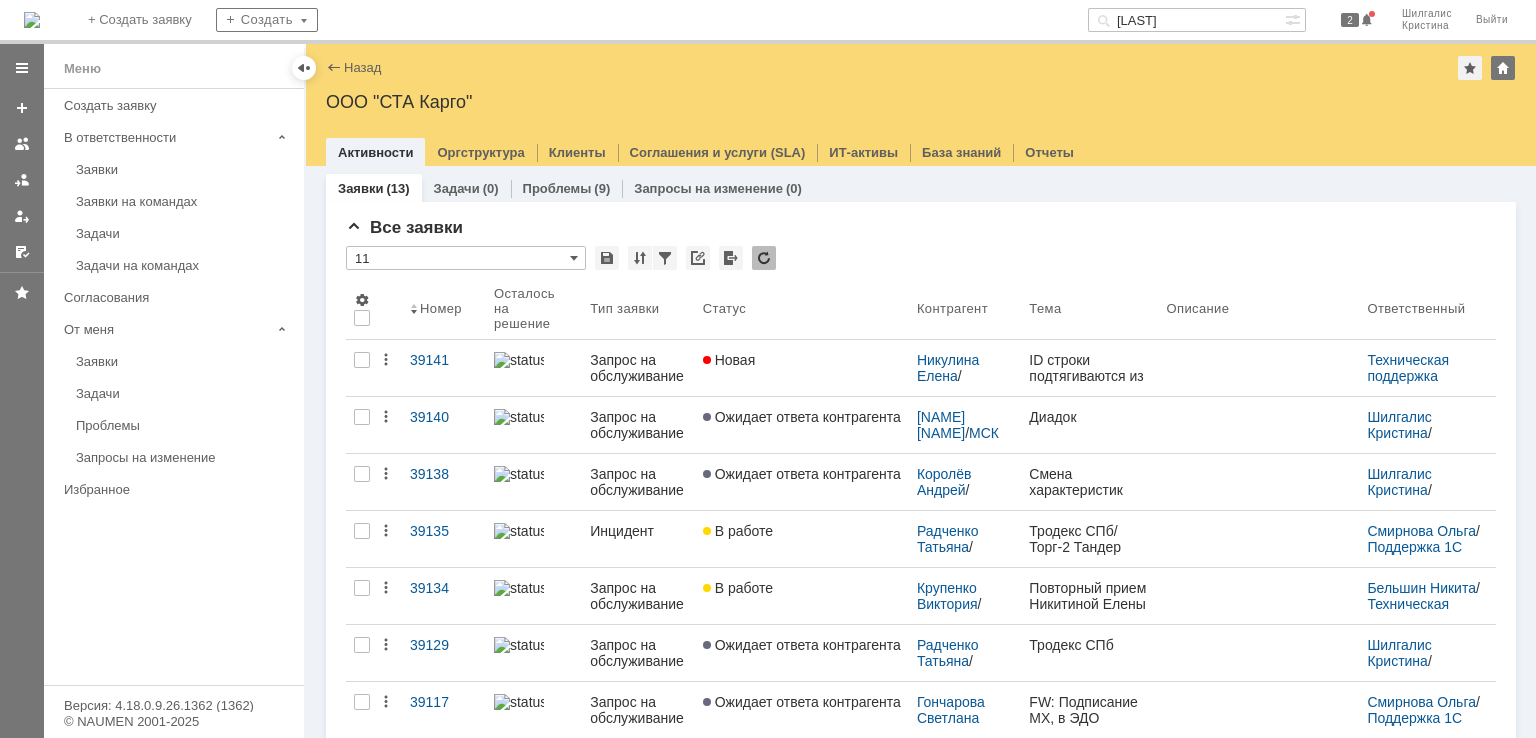 scroll, scrollTop: 0, scrollLeft: 0, axis: both 